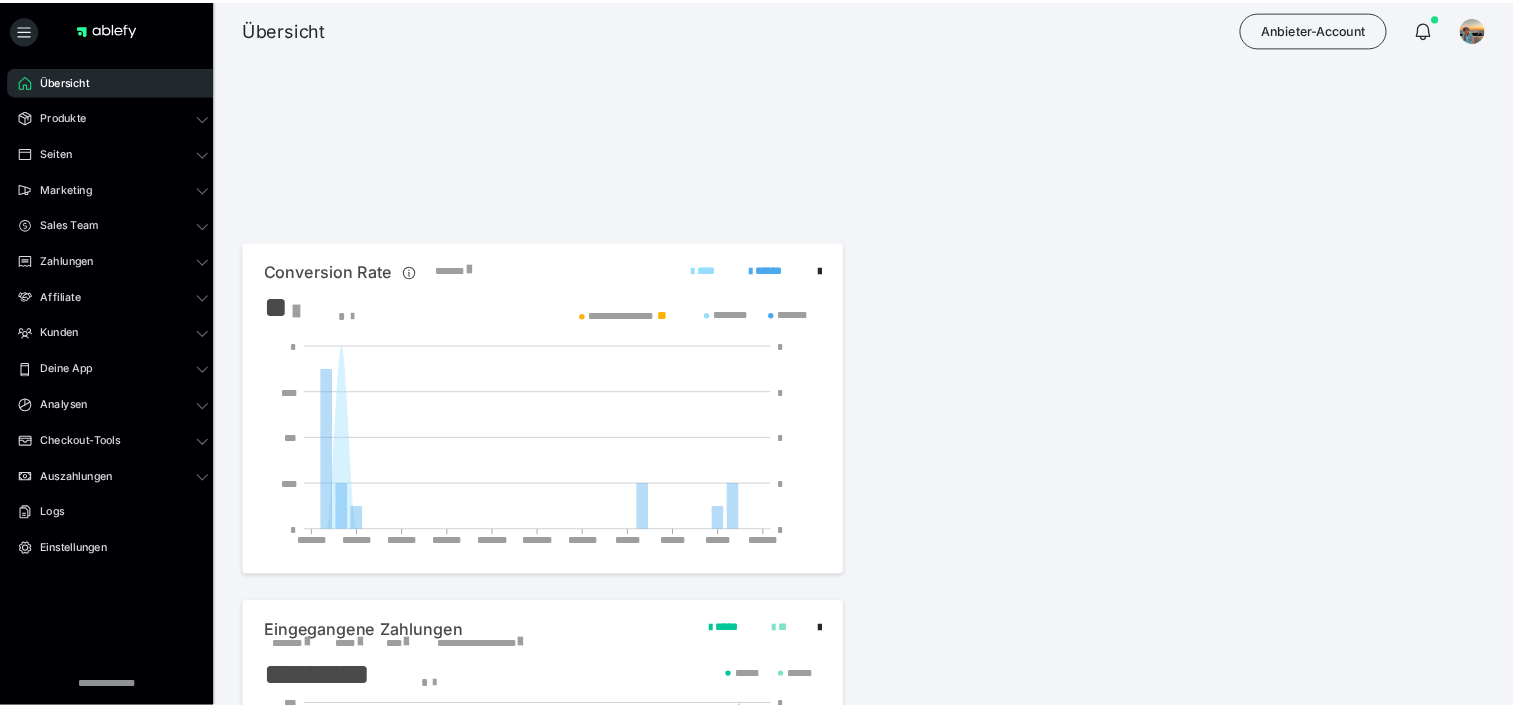 scroll, scrollTop: 0, scrollLeft: 0, axis: both 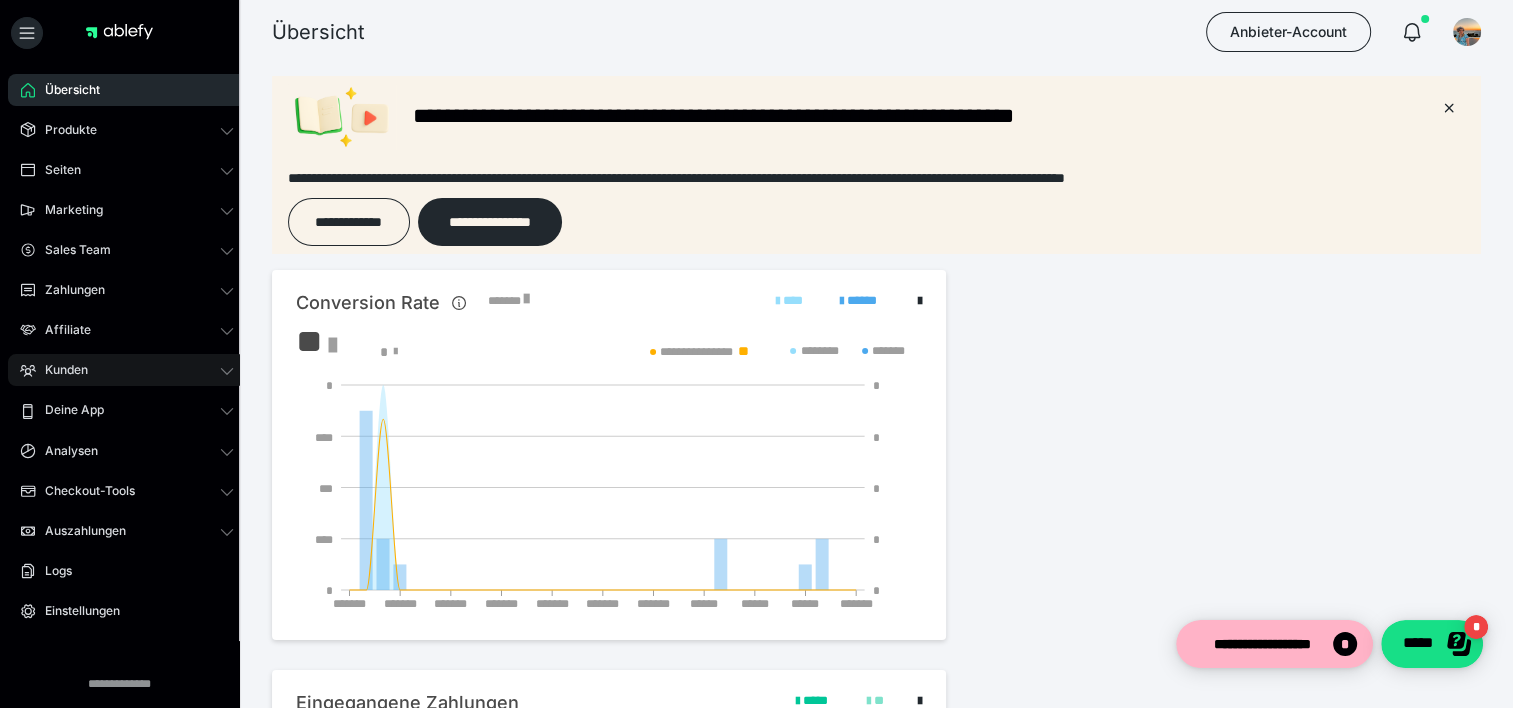 click on "Kunden" at bounding box center (59, 370) 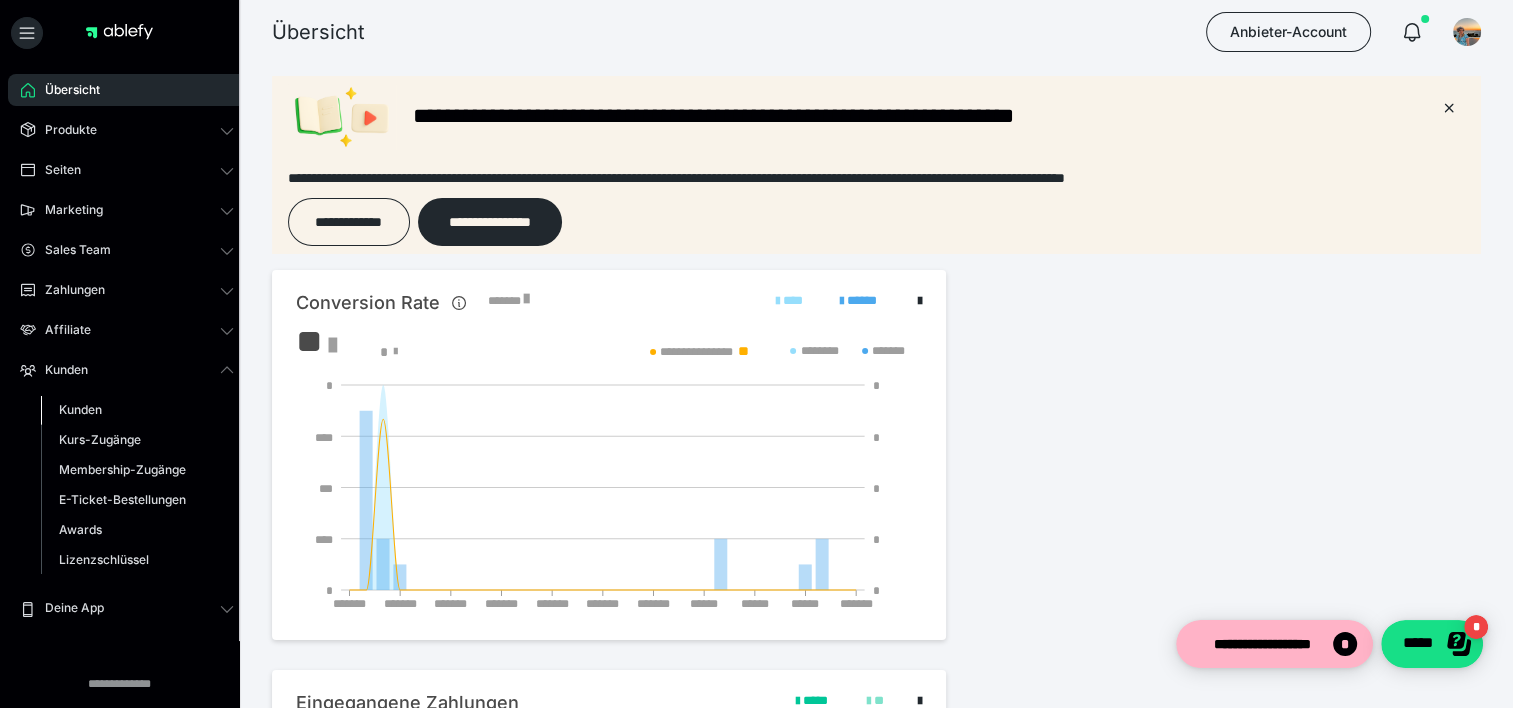 click on "Kunden" at bounding box center (80, 409) 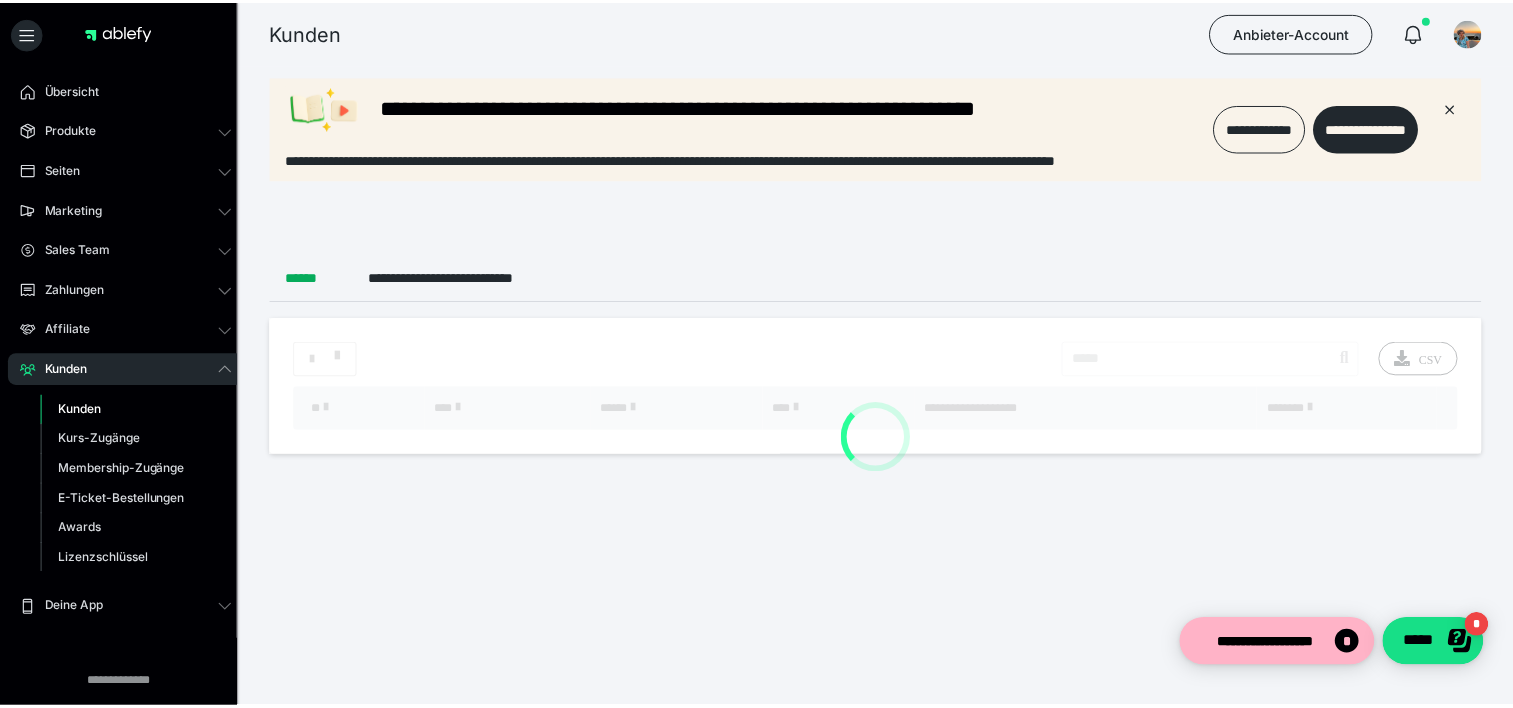 scroll, scrollTop: 0, scrollLeft: 0, axis: both 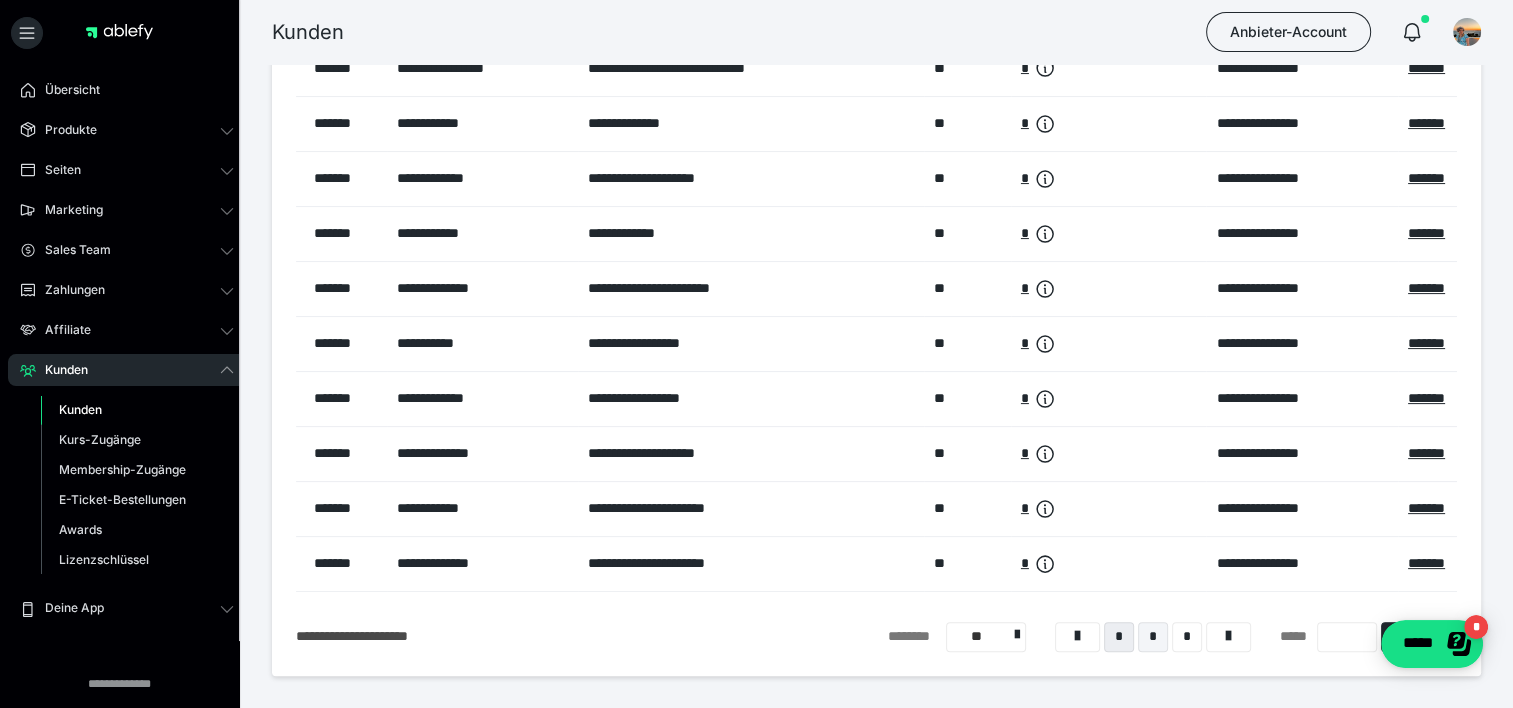 click on "*" at bounding box center (1153, 637) 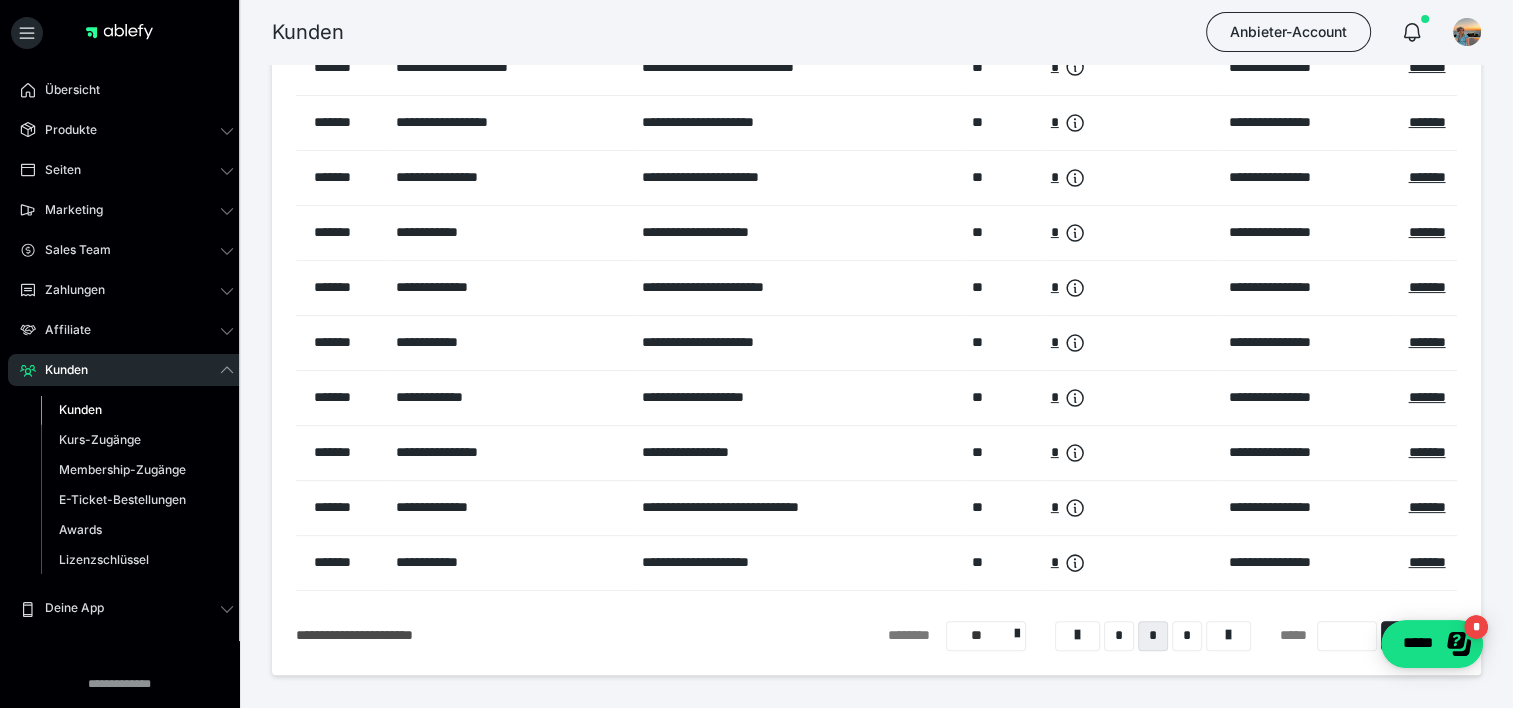 scroll, scrollTop: 392, scrollLeft: 0, axis: vertical 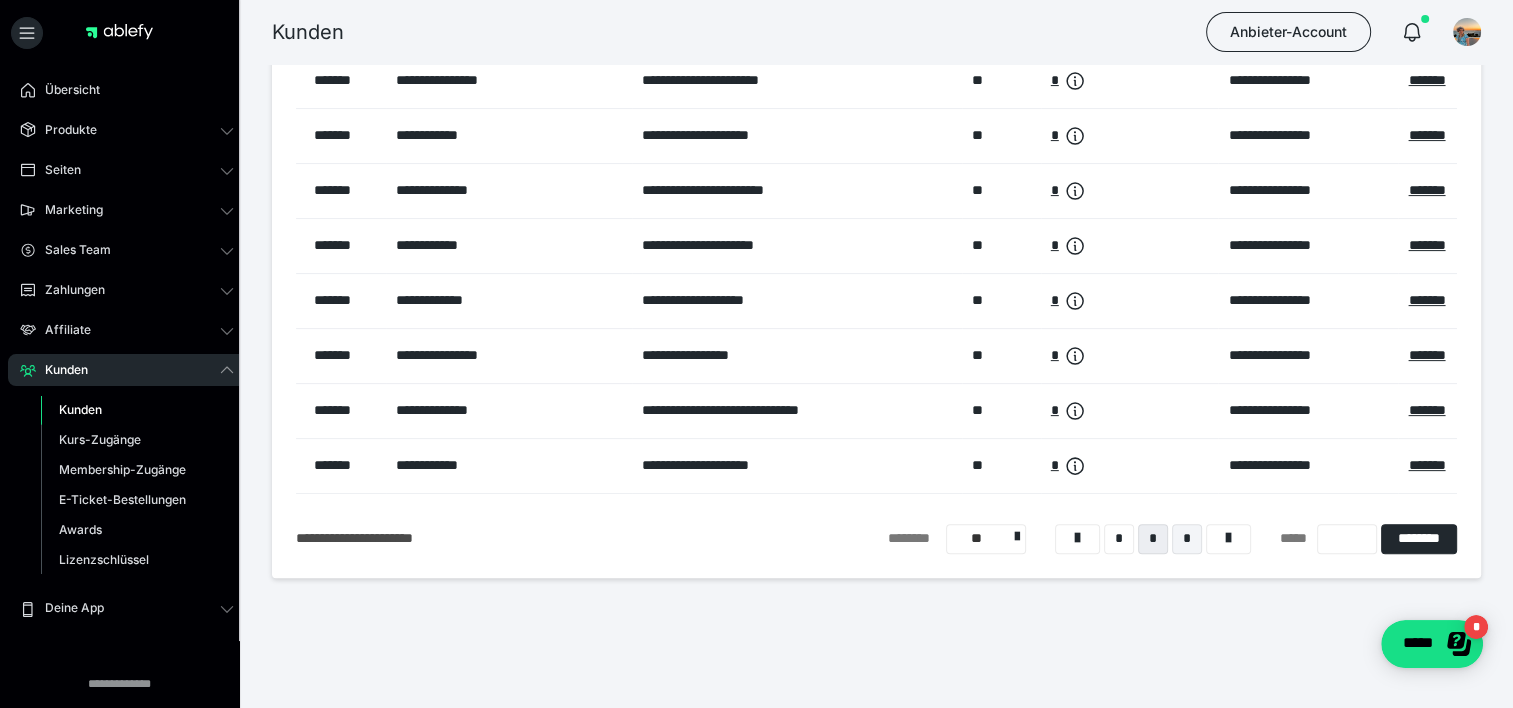 click on "*" at bounding box center (1187, 539) 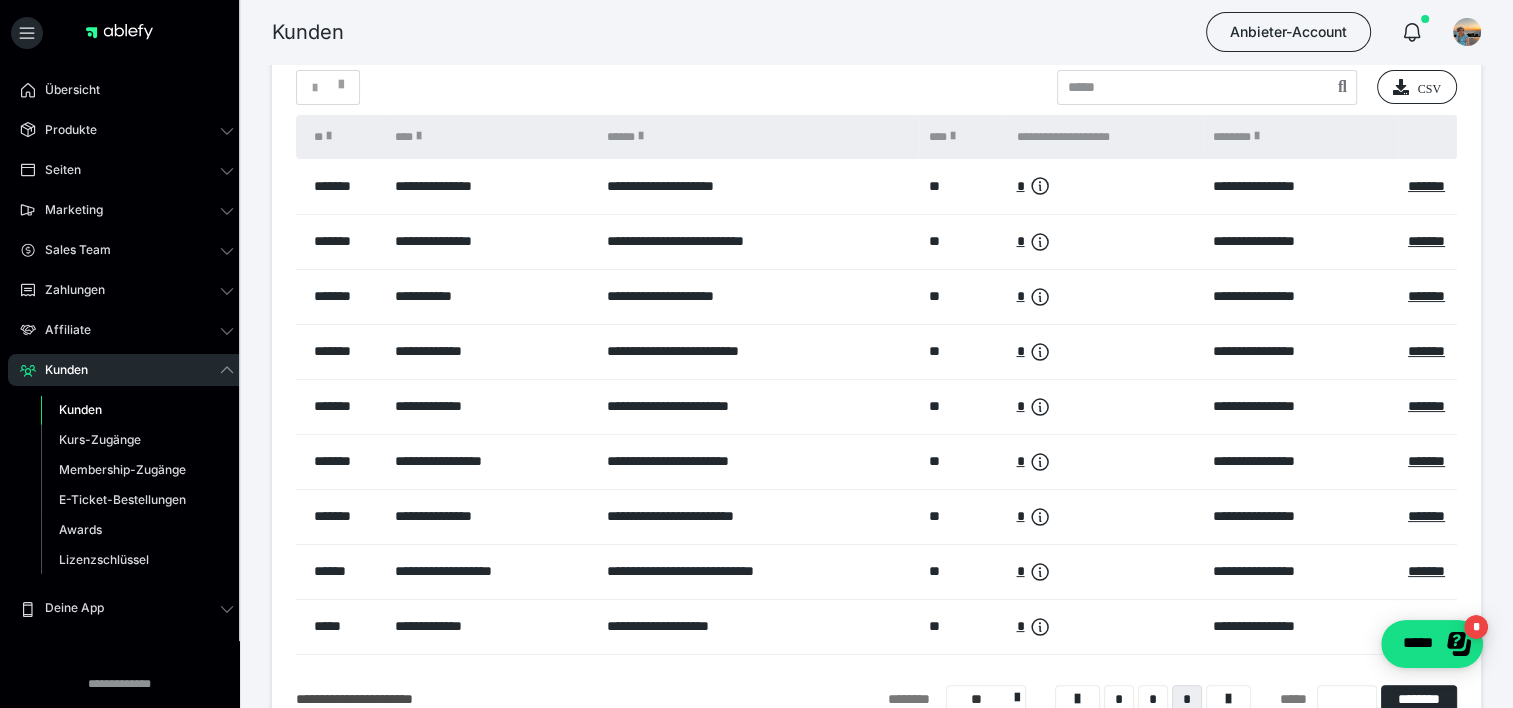 click on "*******" at bounding box center (1427, 571) 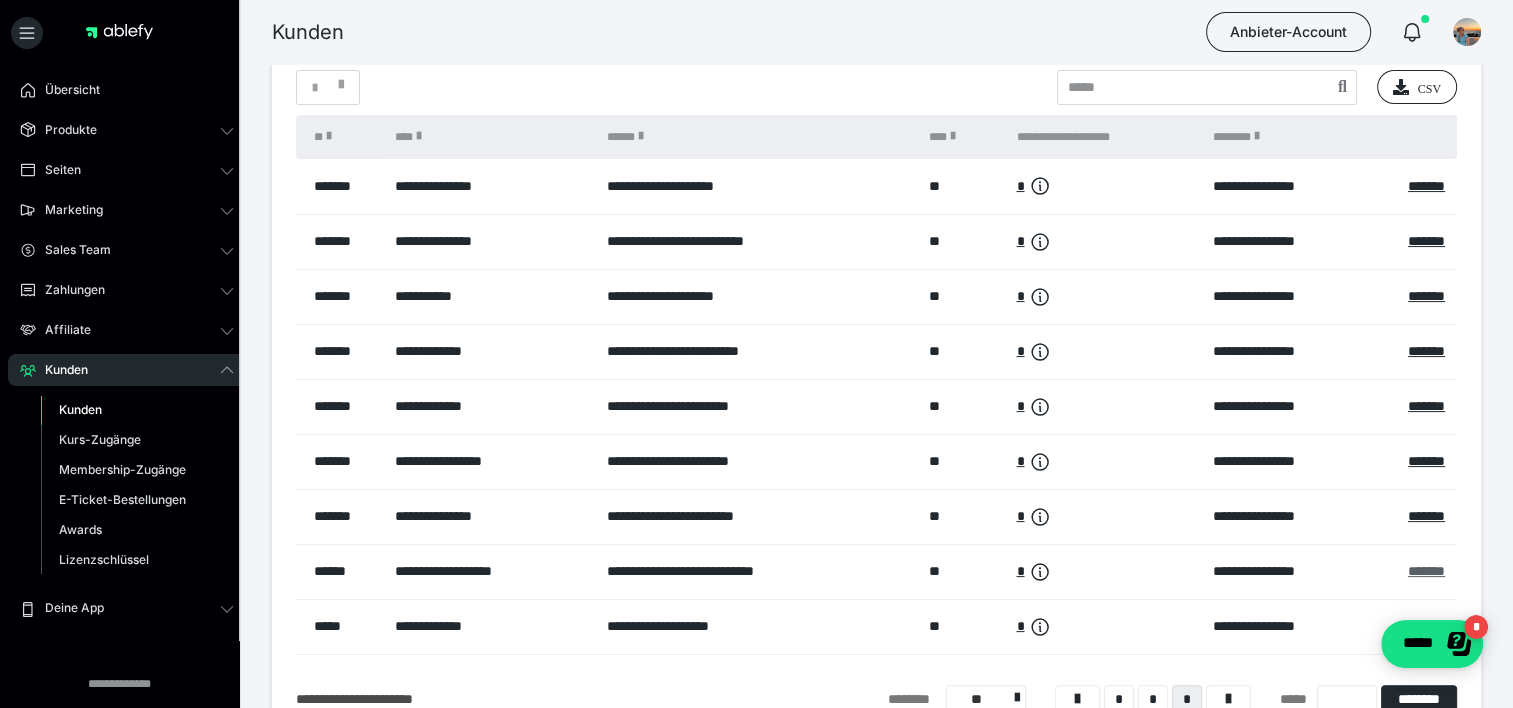 click on "*******" at bounding box center (1426, 571) 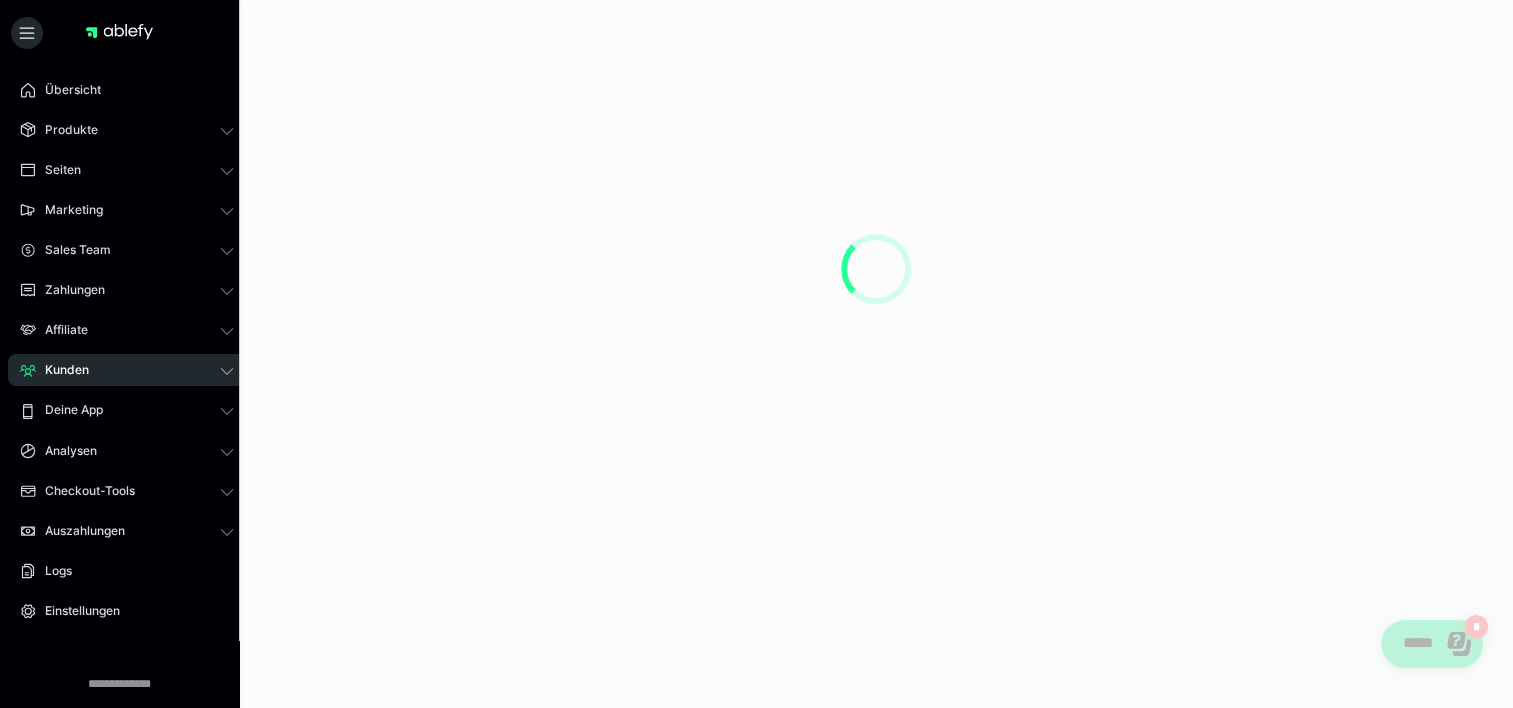 scroll, scrollTop: 0, scrollLeft: 0, axis: both 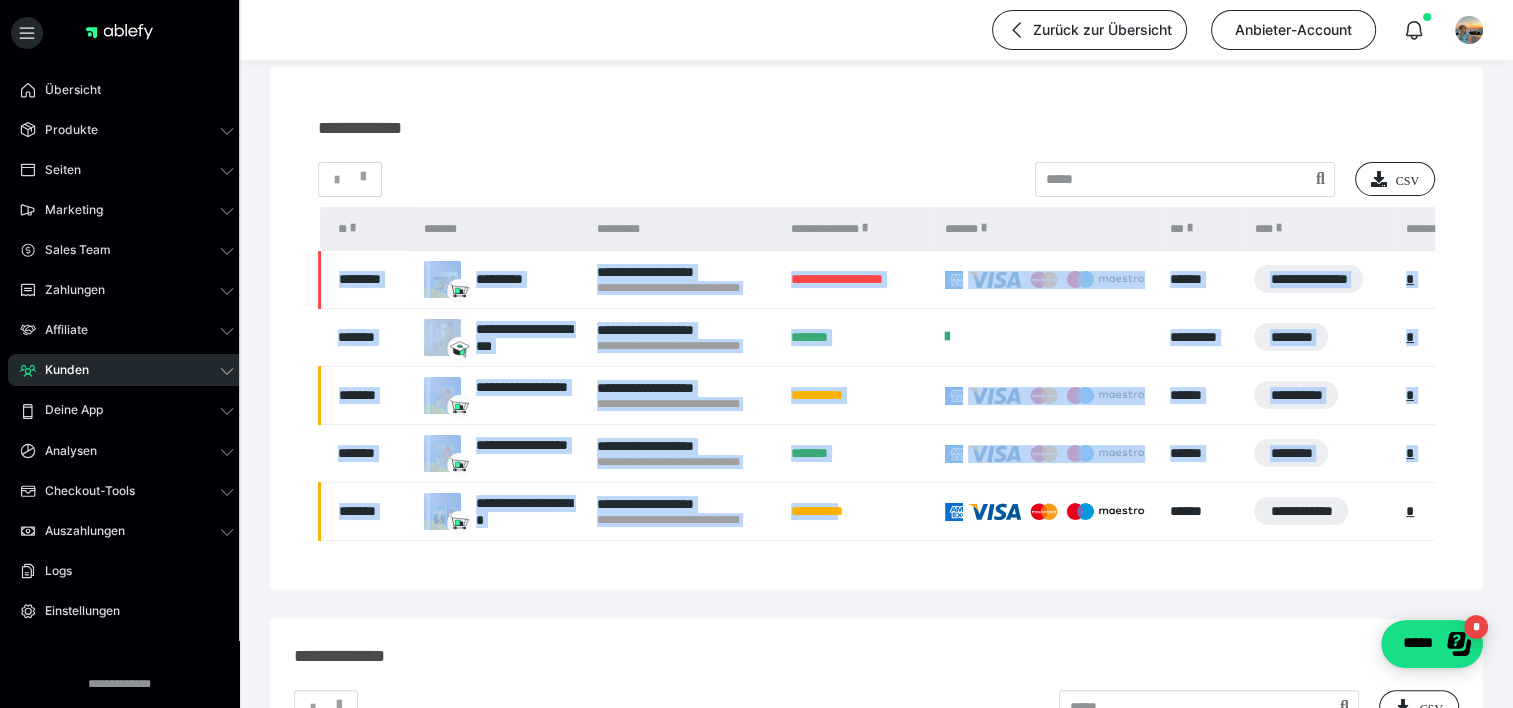 drag, startPoint x: 860, startPoint y: 538, endPoint x: 1093, endPoint y: 557, distance: 233.77339 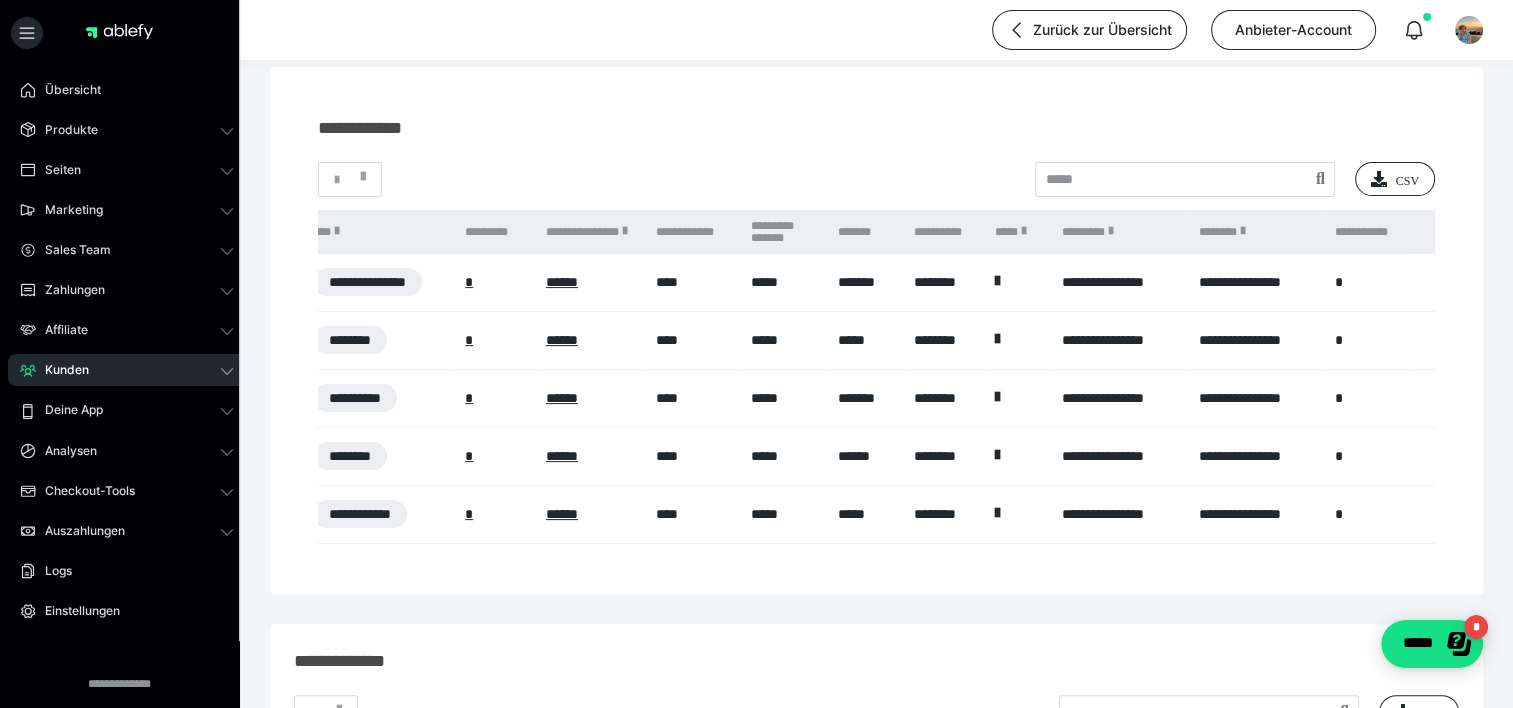 scroll, scrollTop: 0, scrollLeft: 985, axis: horizontal 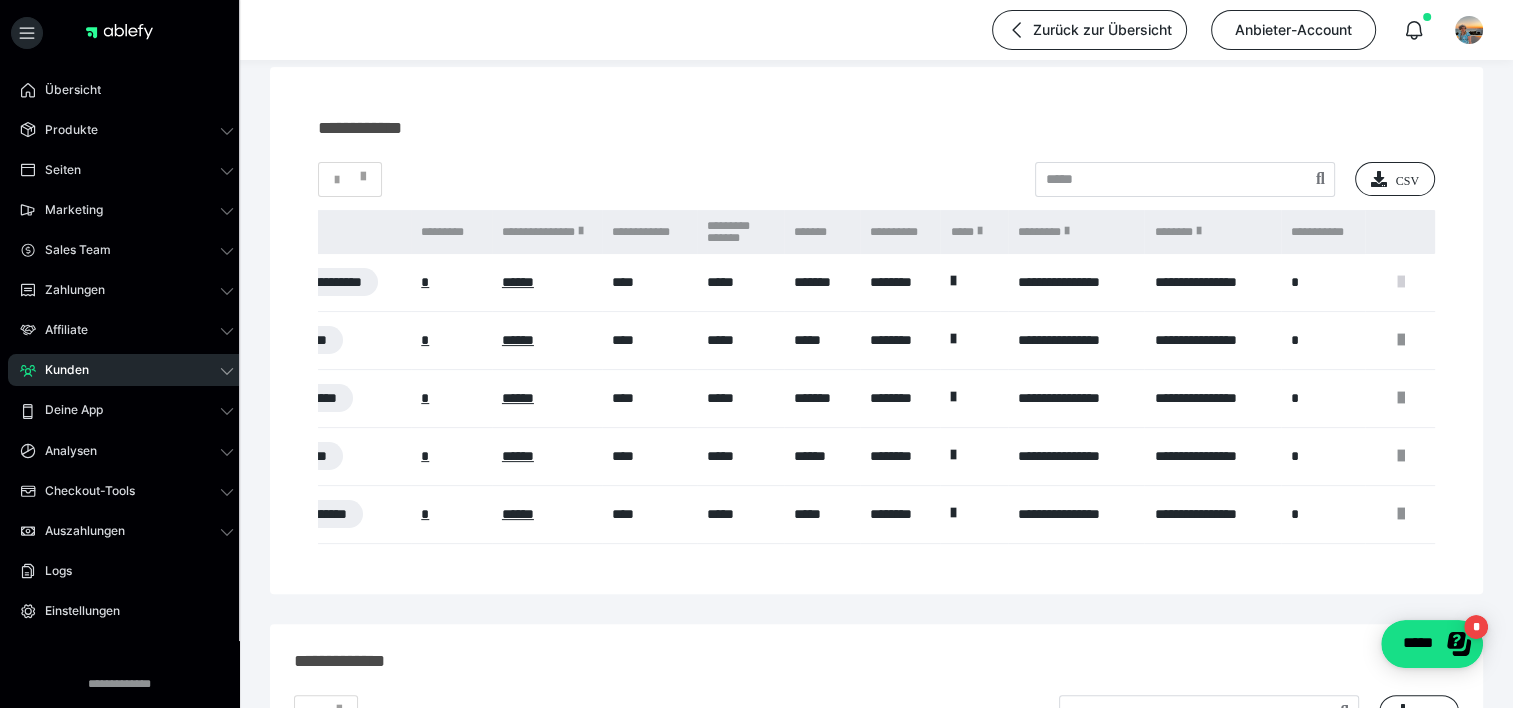 click at bounding box center [1401, 282] 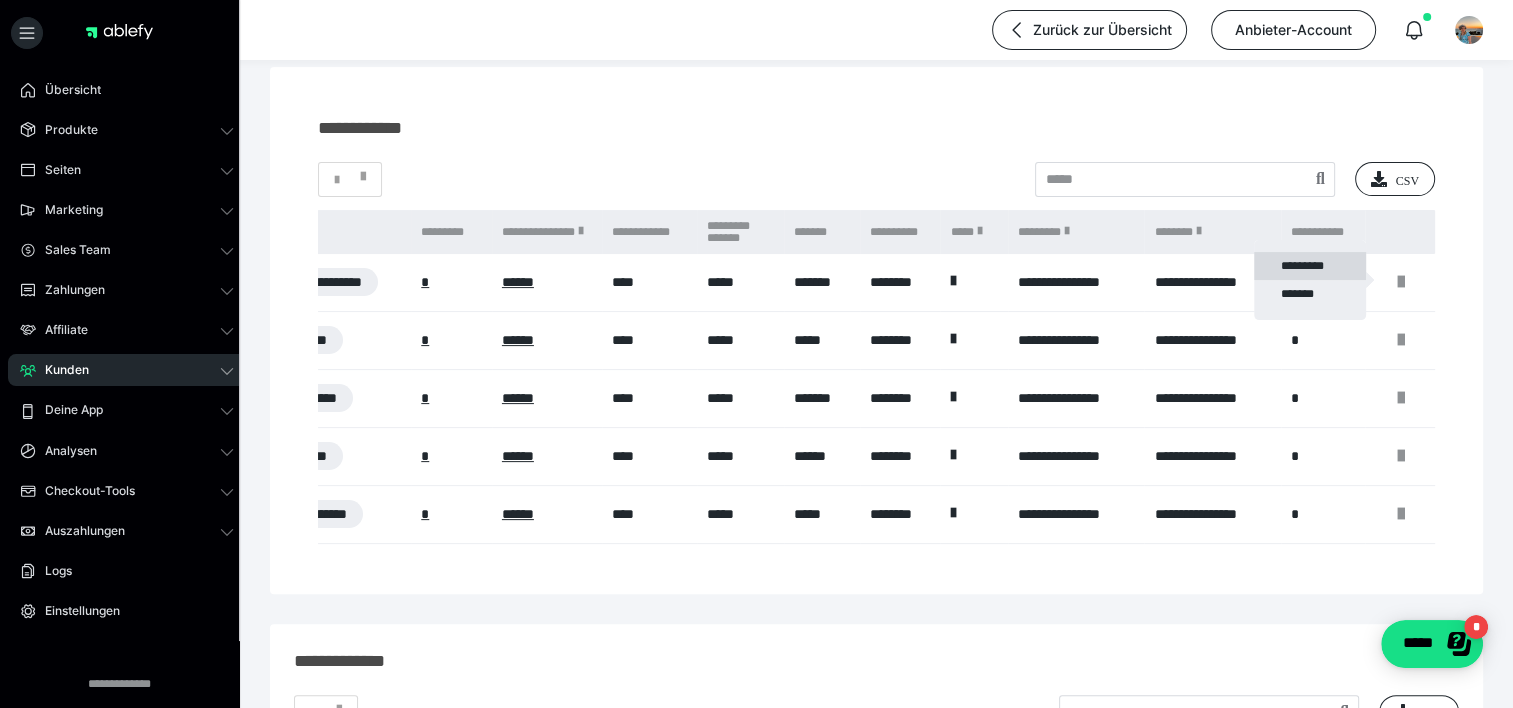 click on "*********" at bounding box center (1310, 266) 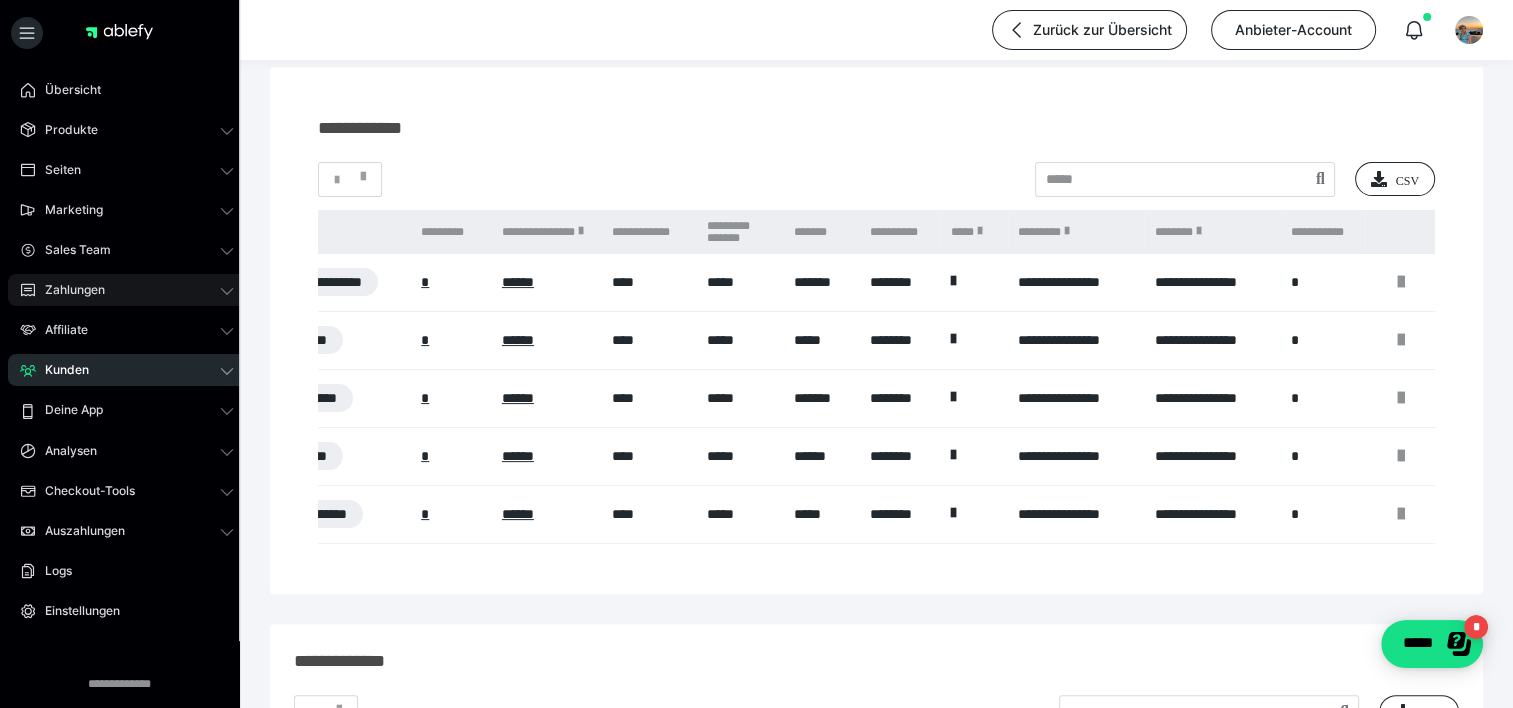 click 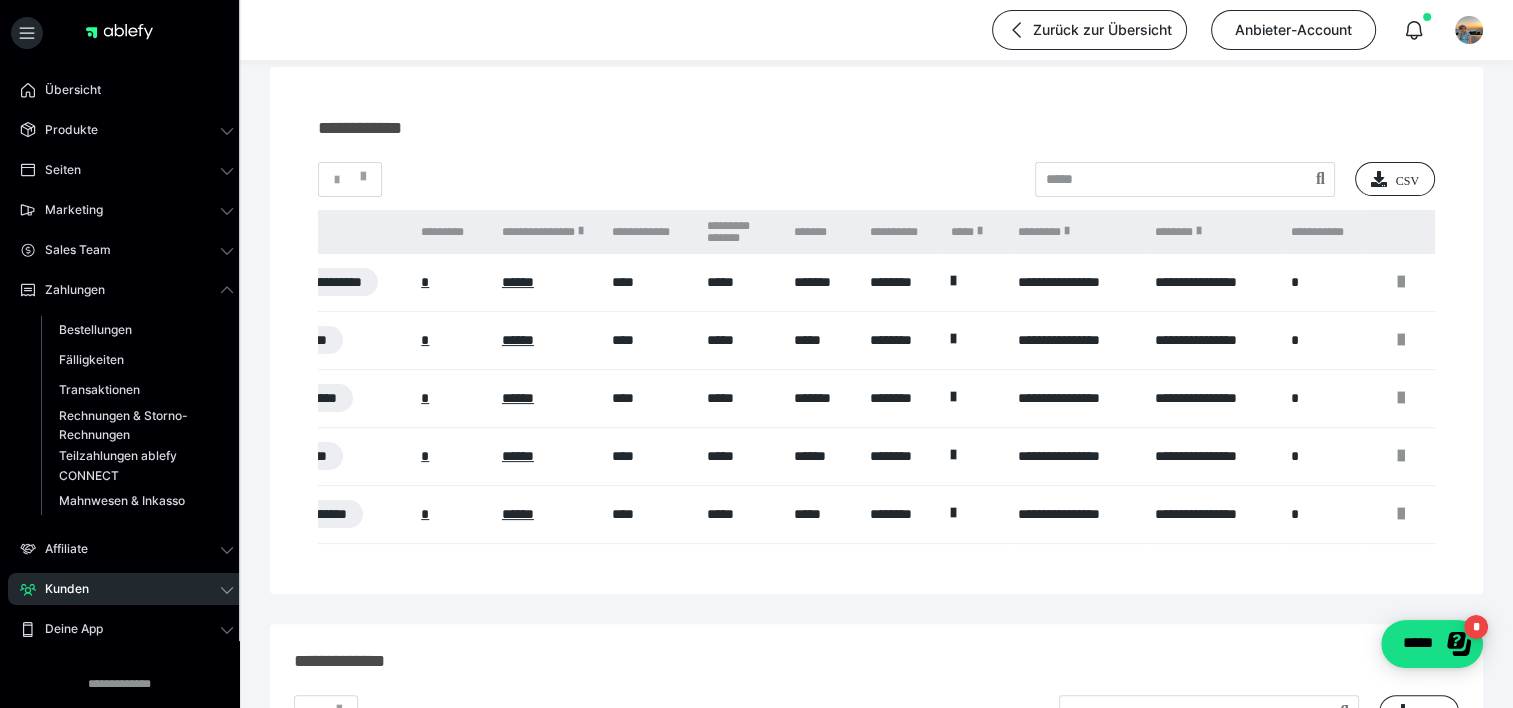 click on "**********" at bounding box center (876, 330) 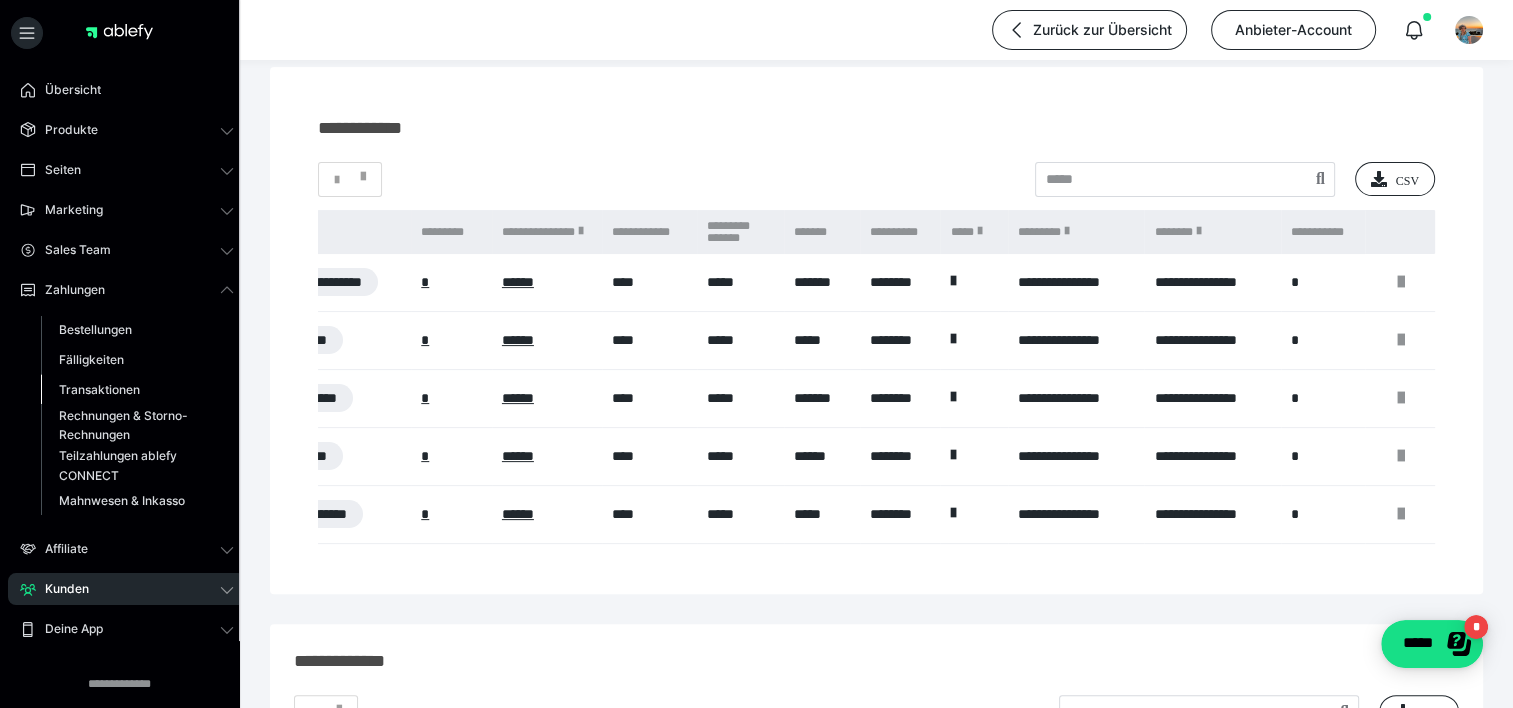 click on "Transaktionen" at bounding box center (99, 389) 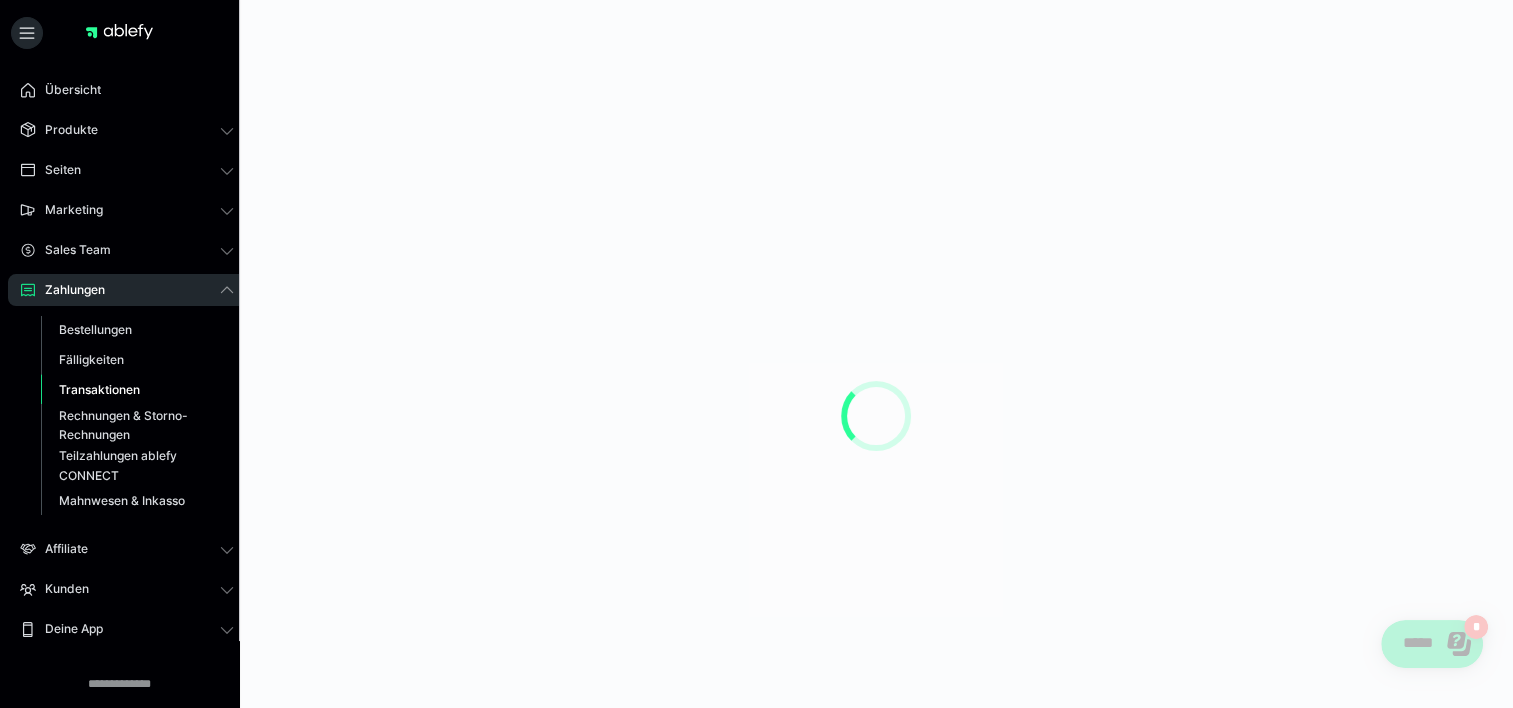 scroll, scrollTop: 0, scrollLeft: 0, axis: both 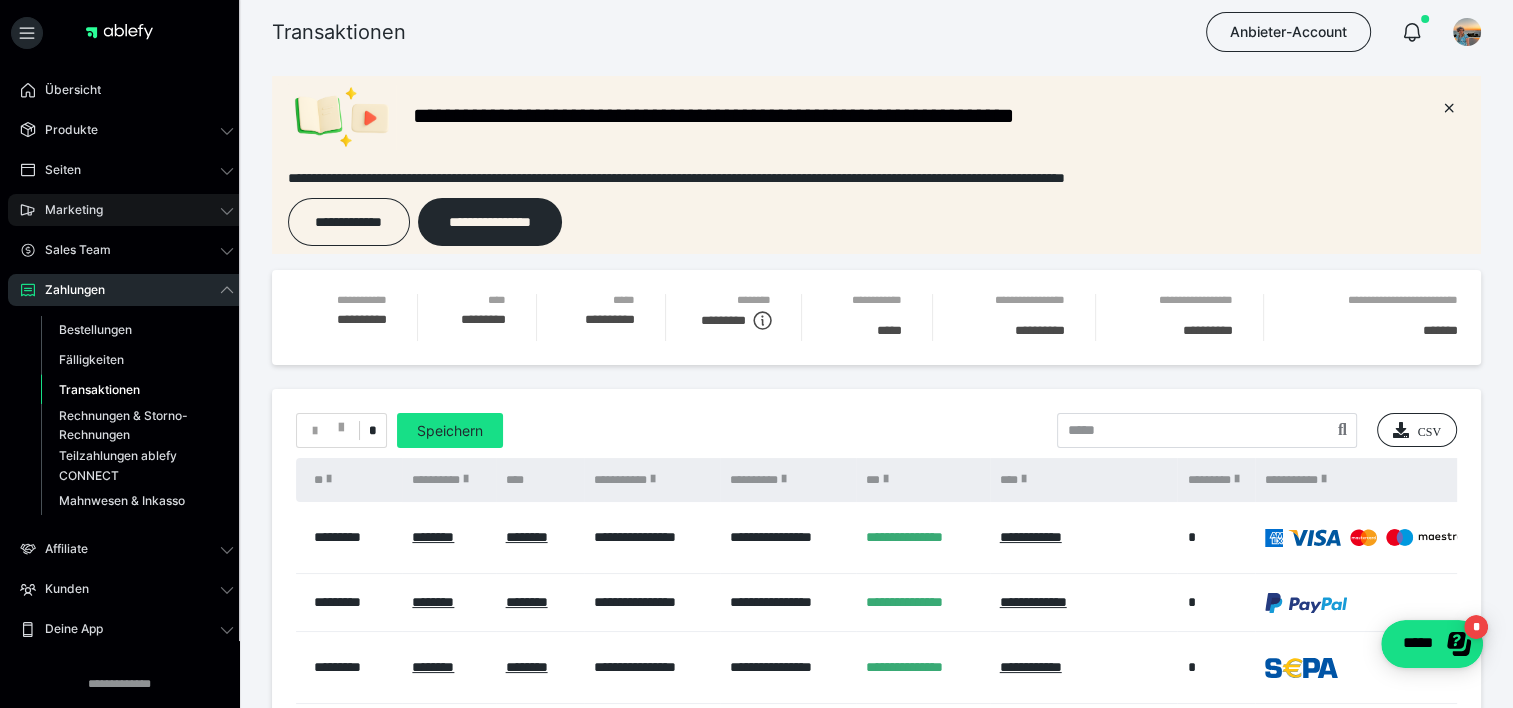 click 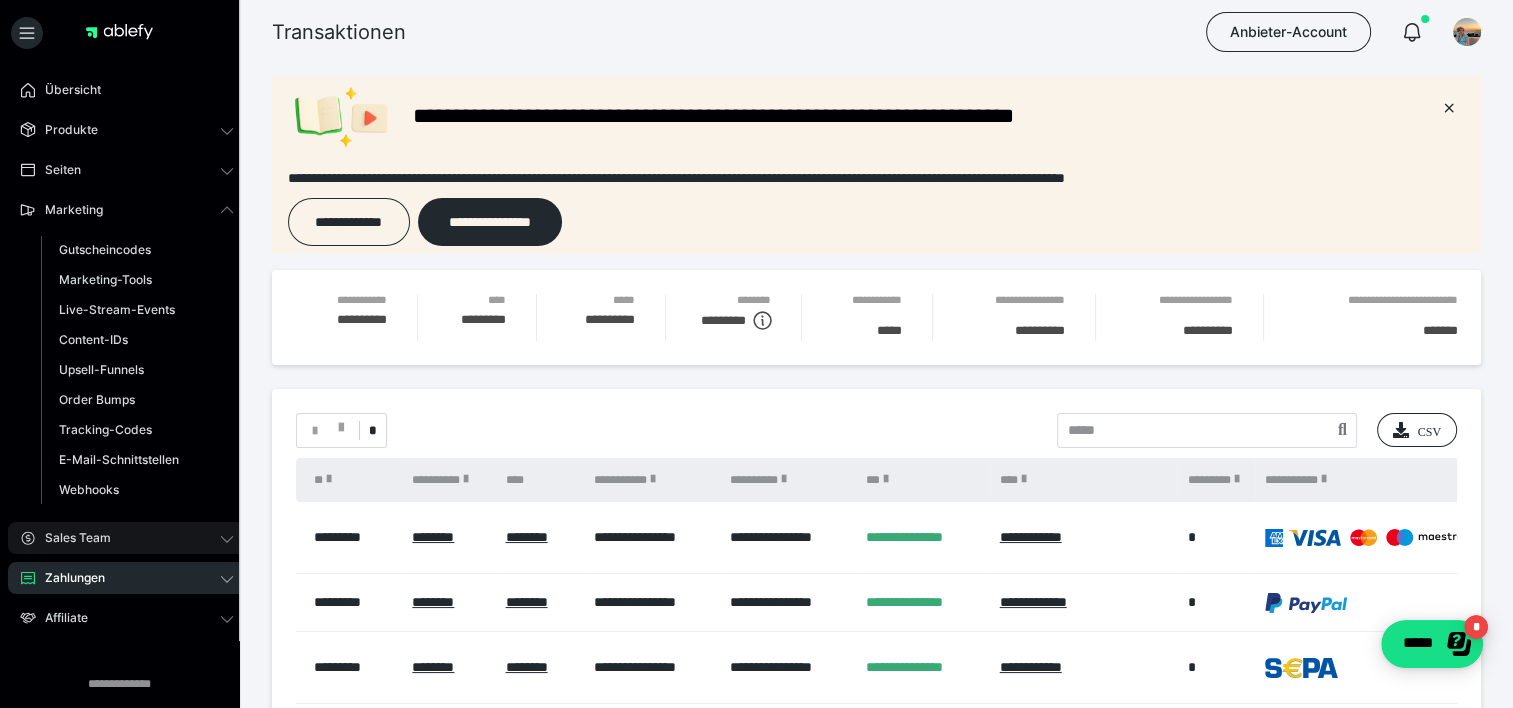 click 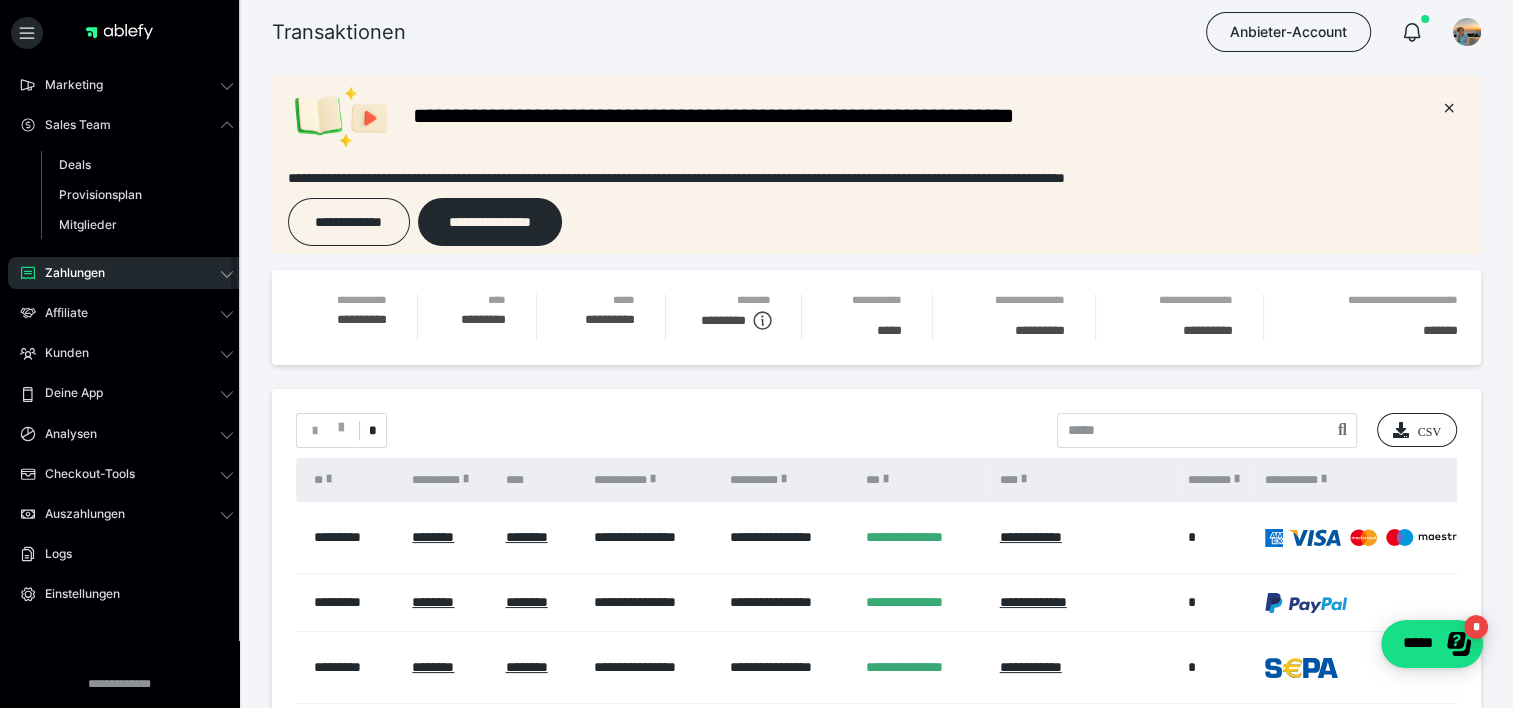 scroll, scrollTop: 139, scrollLeft: 0, axis: vertical 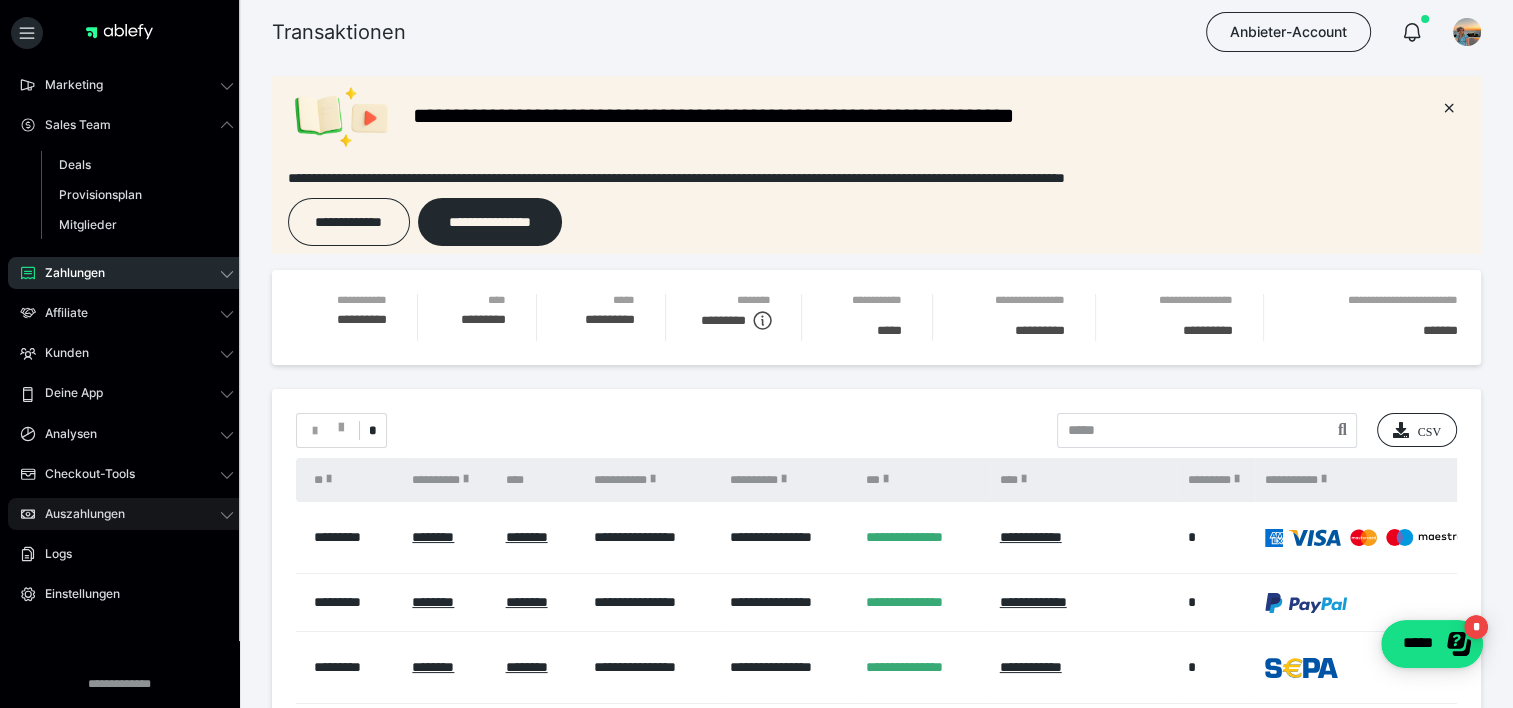 click 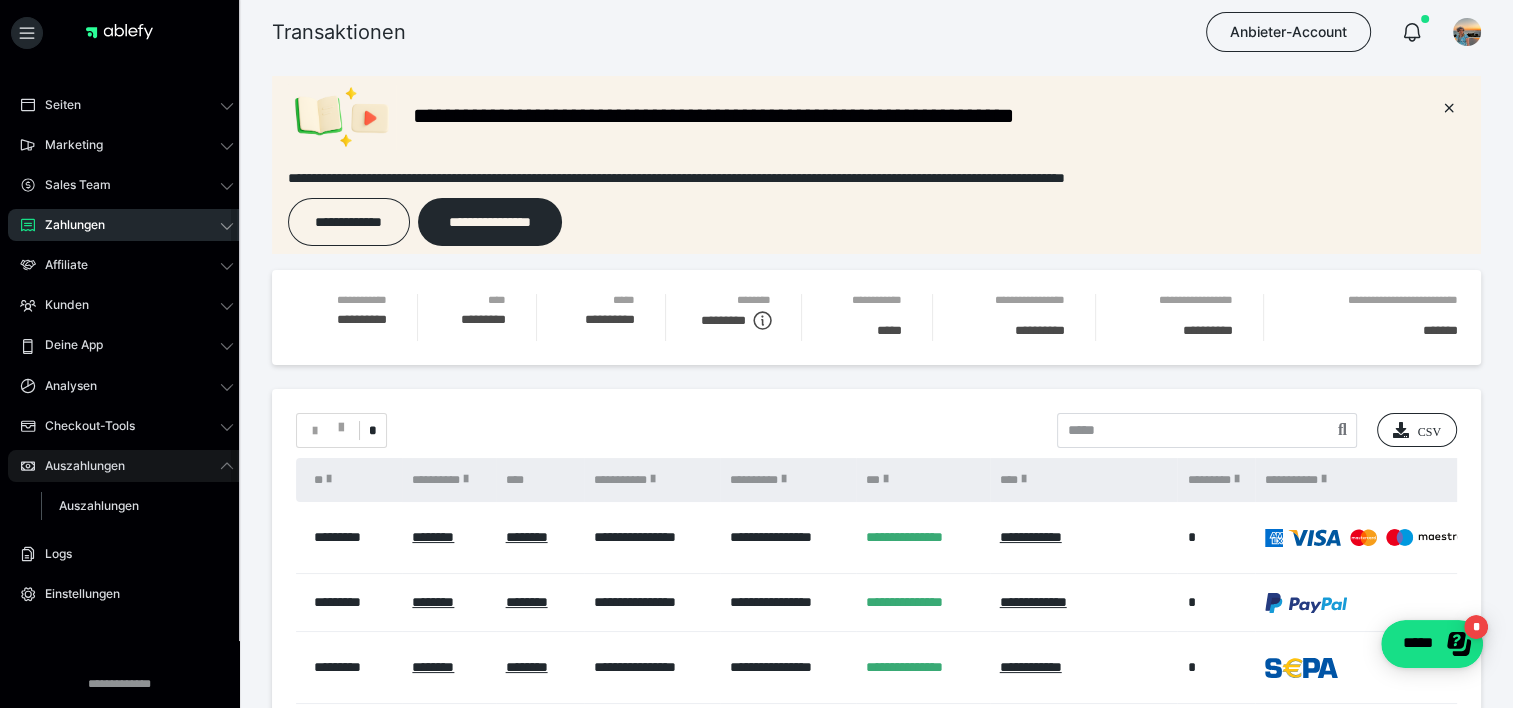 scroll, scrollTop: 80, scrollLeft: 0, axis: vertical 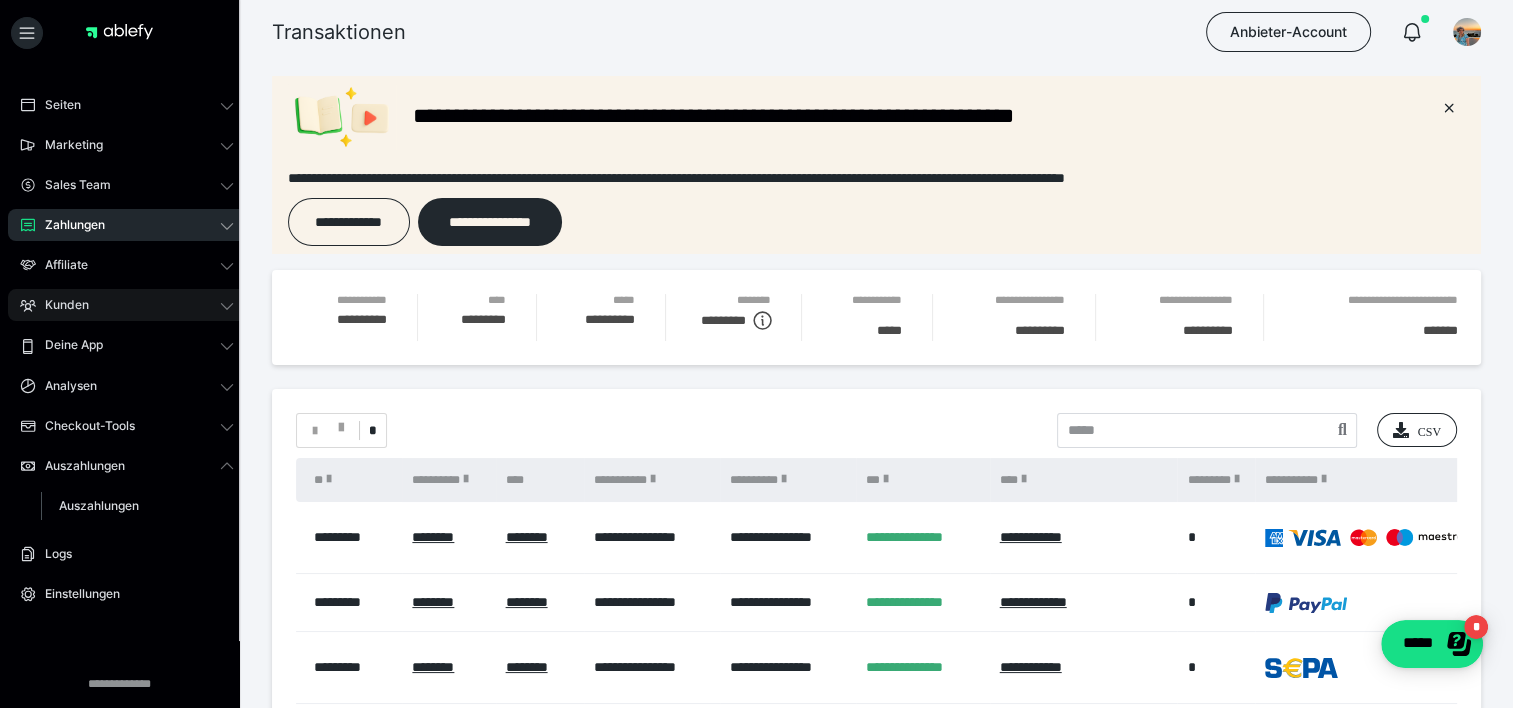 click on "Kunden" at bounding box center [127, 305] 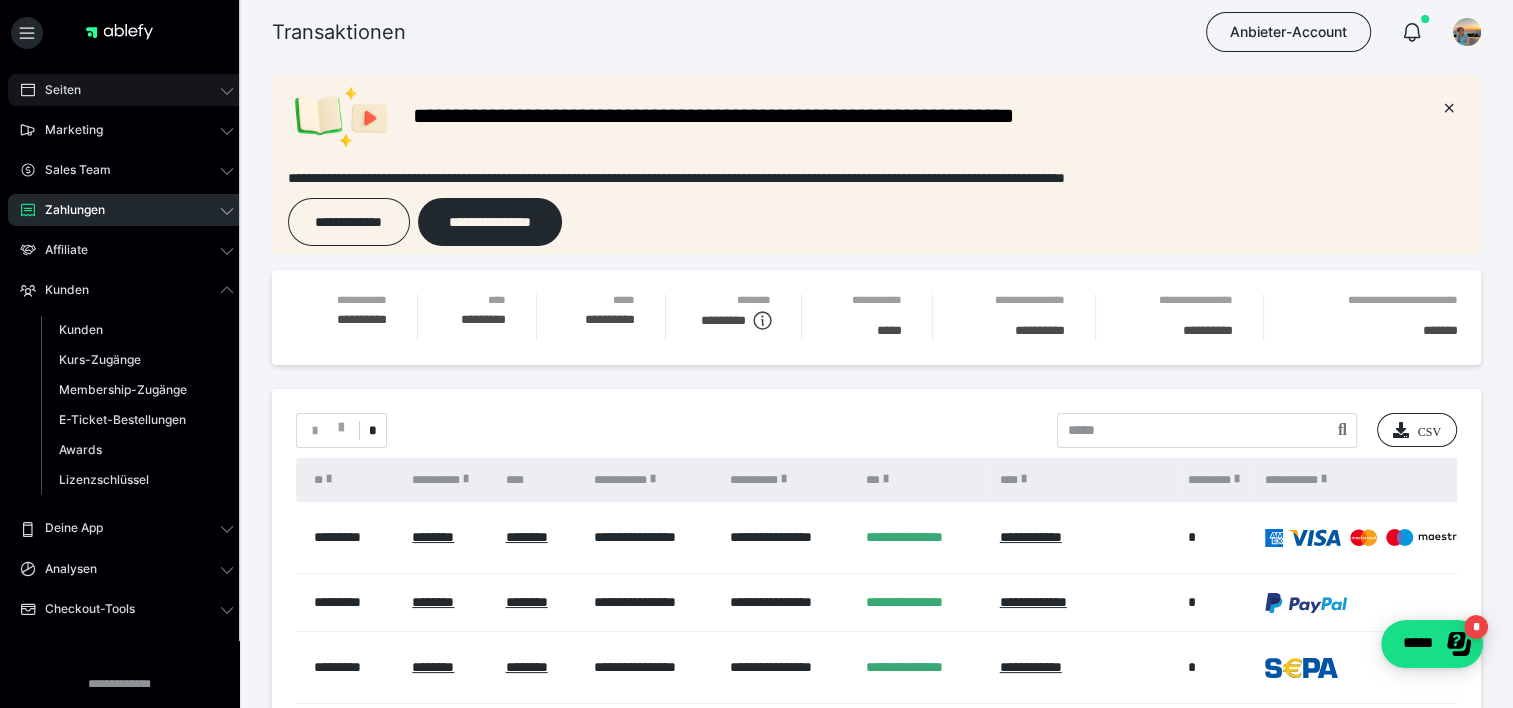 click on "Seiten" at bounding box center (56, 90) 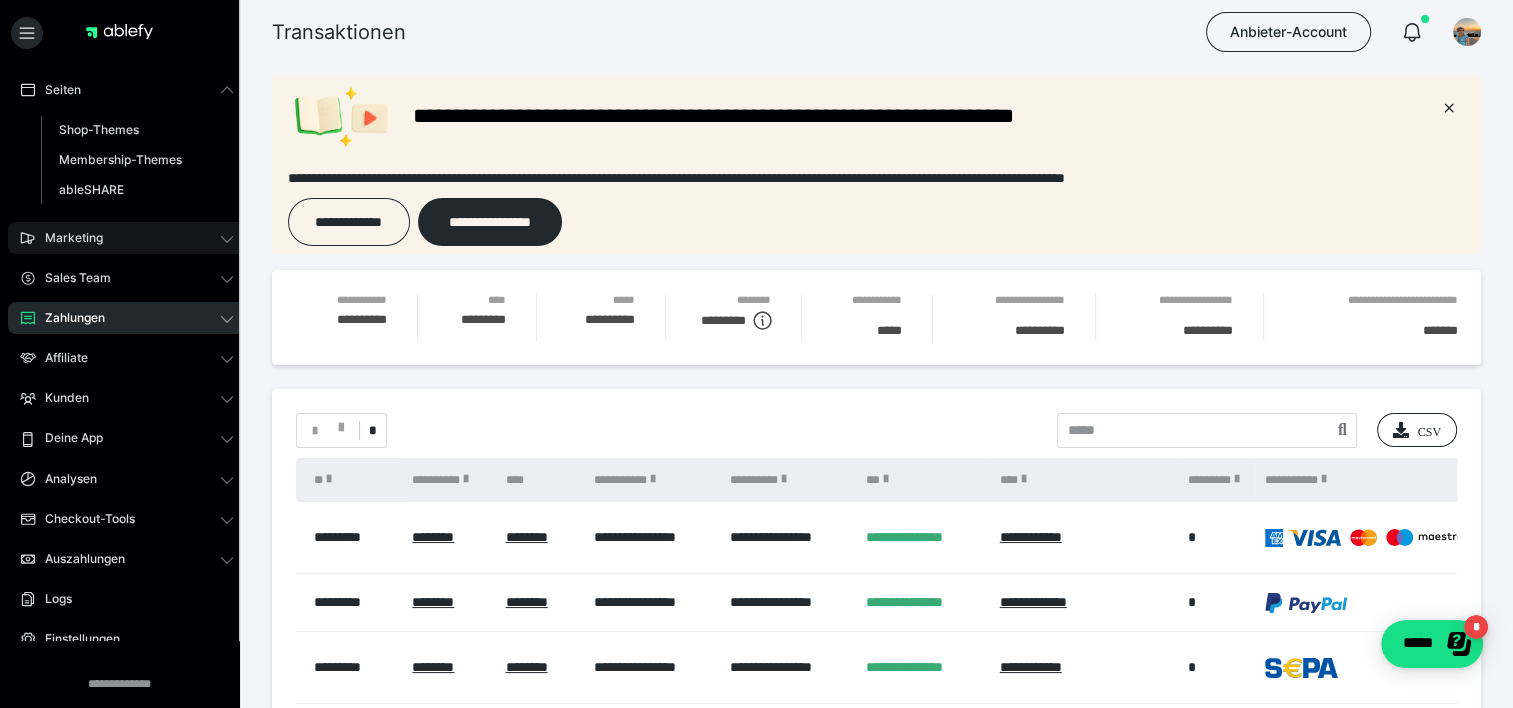 click 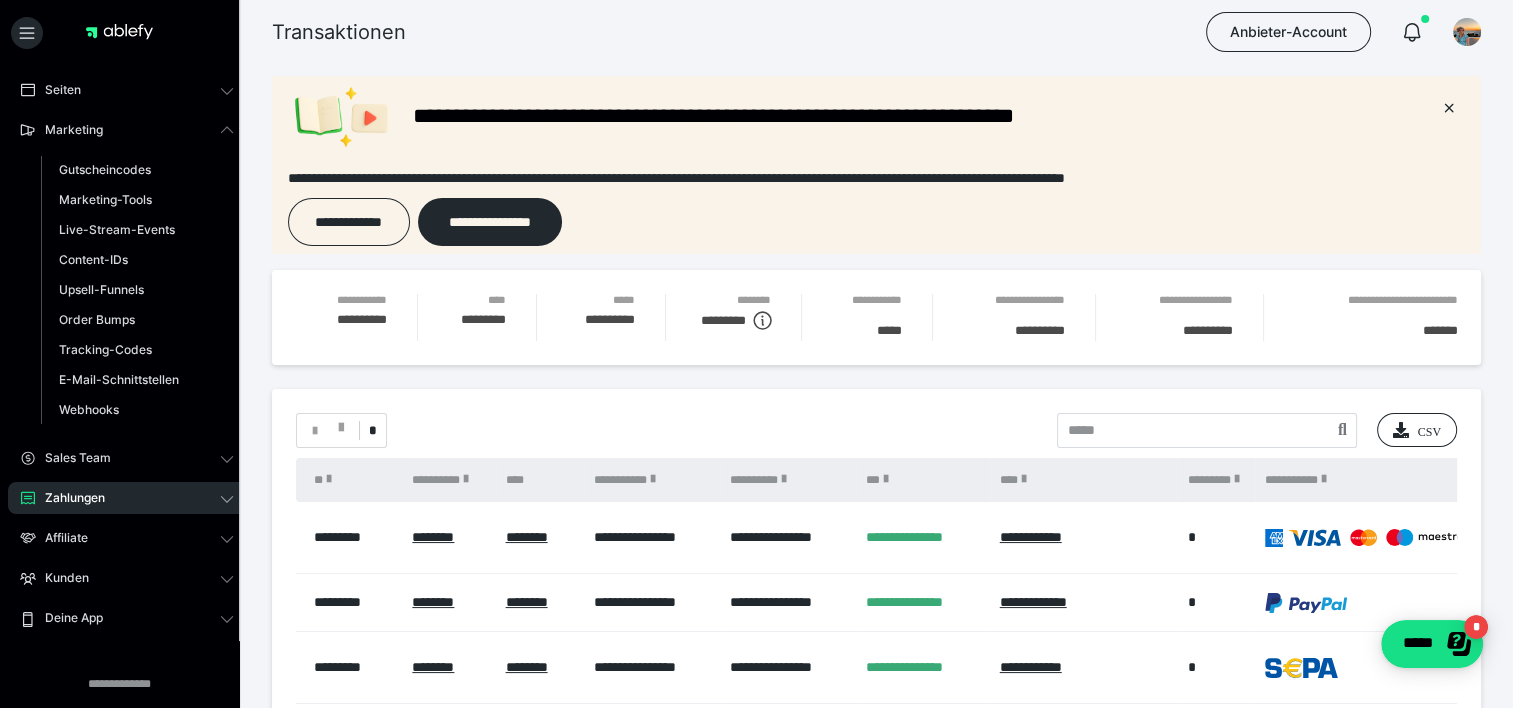 click on "Zahlungen" at bounding box center [127, 498] 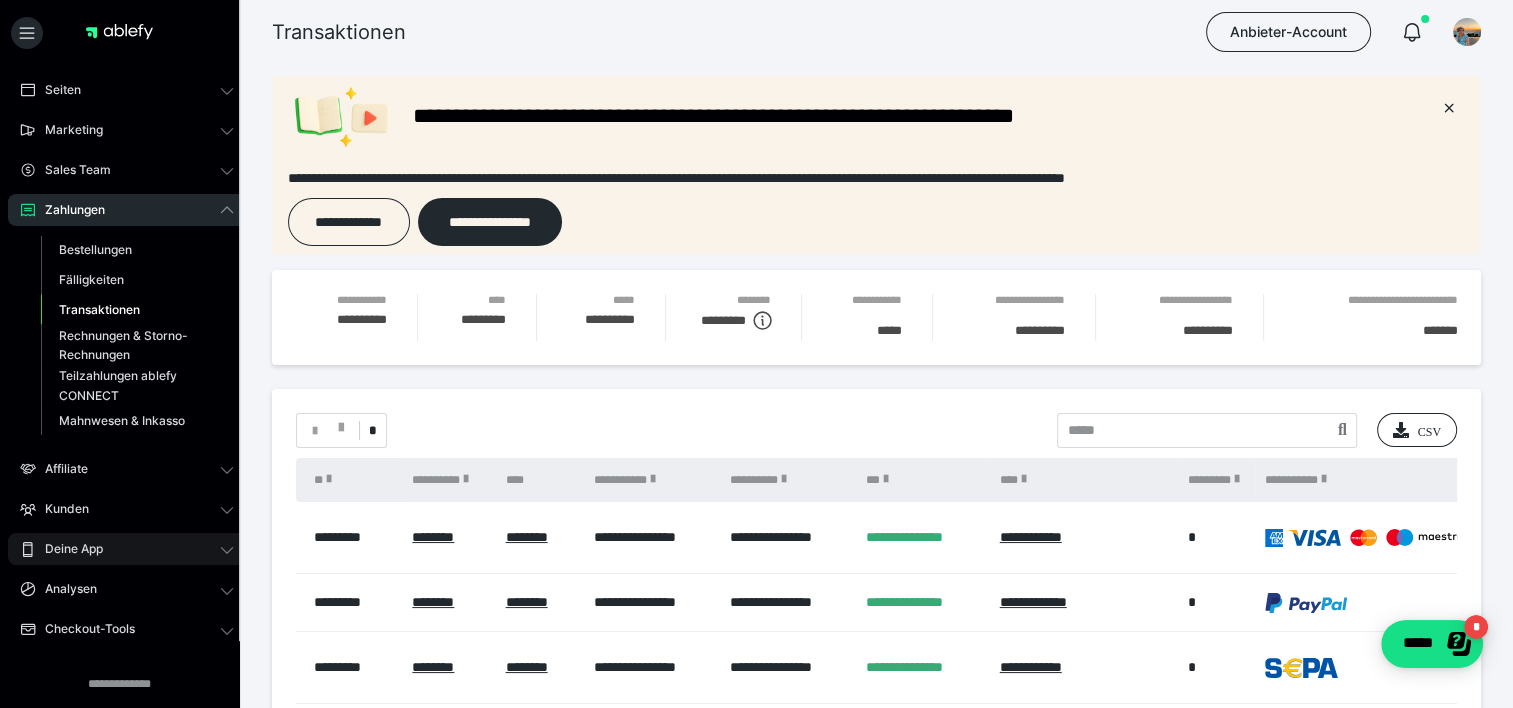 click 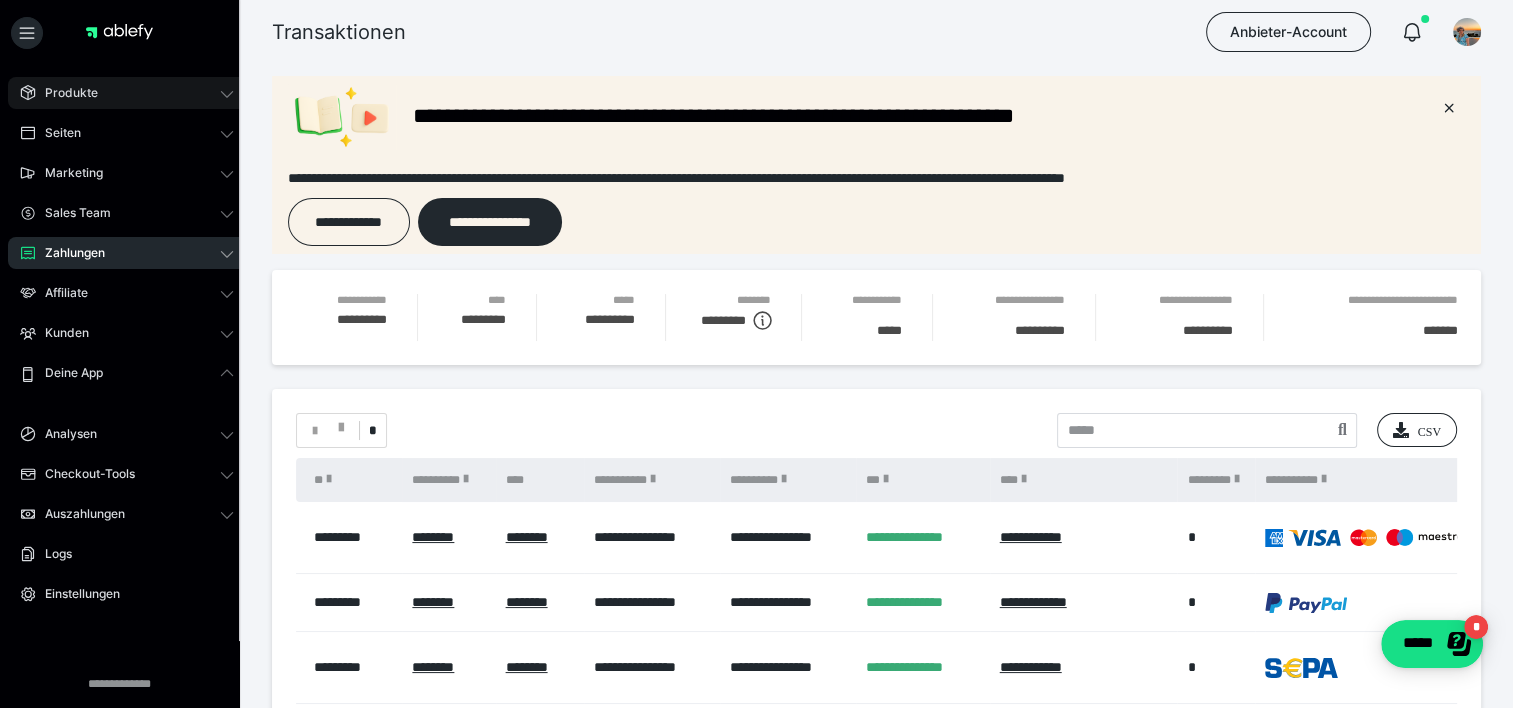 click on "Produkte" at bounding box center [64, 93] 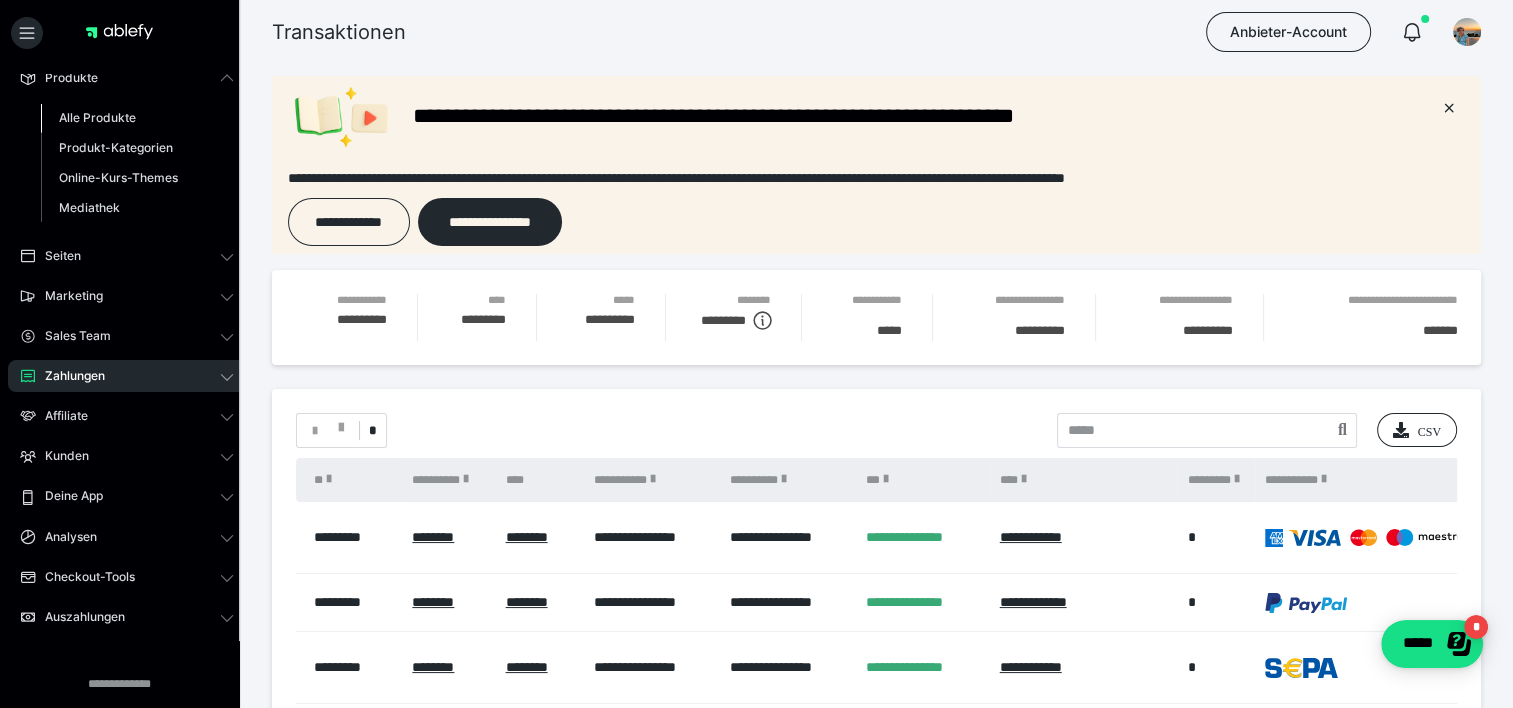 click on "Alle Produkte" at bounding box center [97, 117] 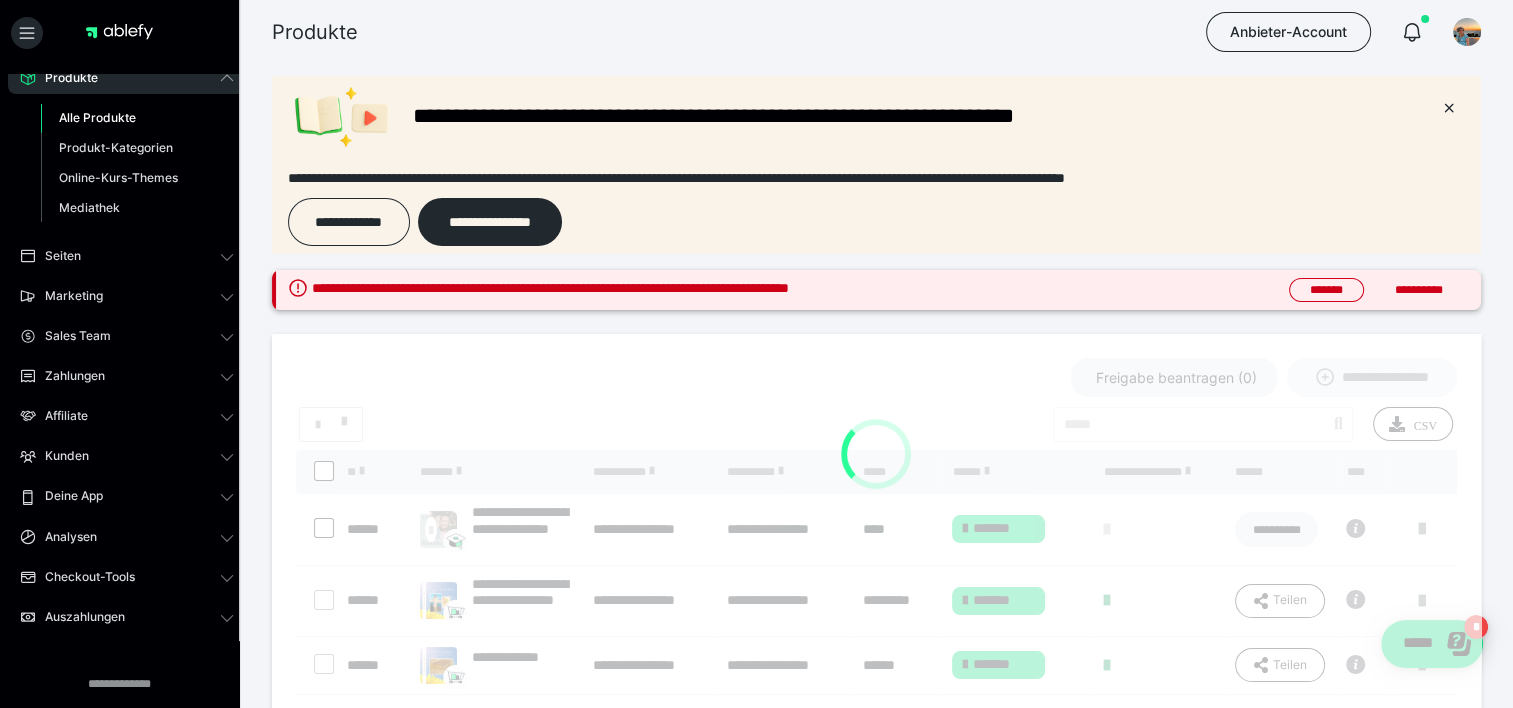 scroll, scrollTop: 0, scrollLeft: 0, axis: both 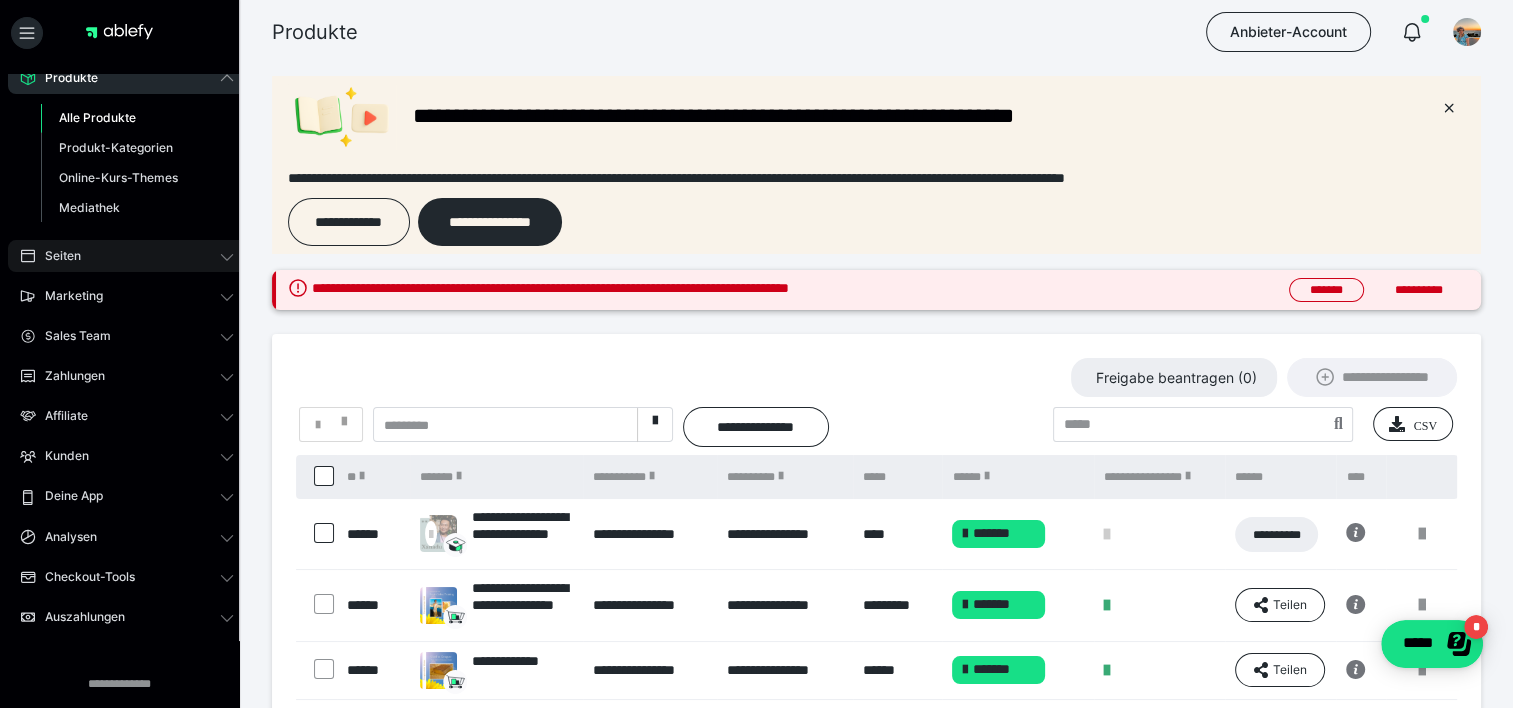 click 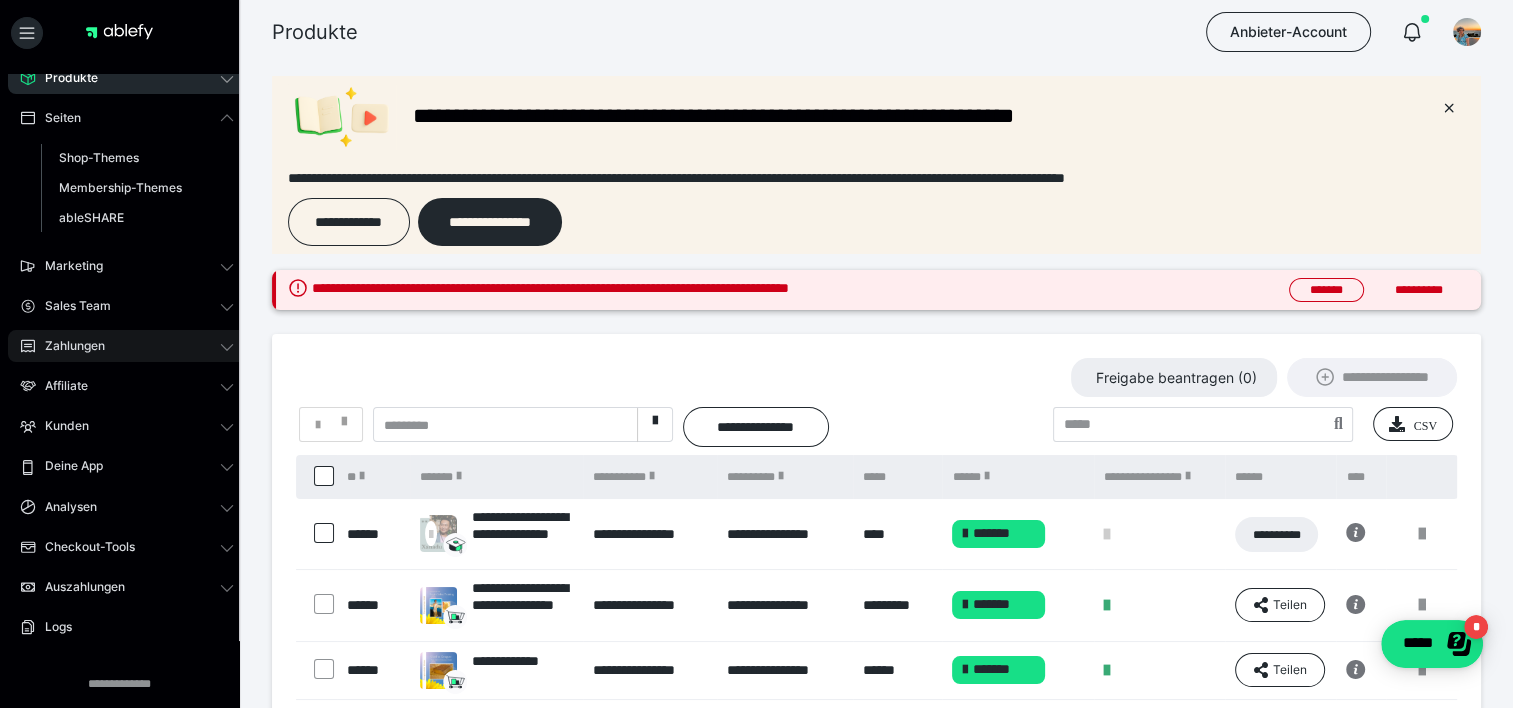 click 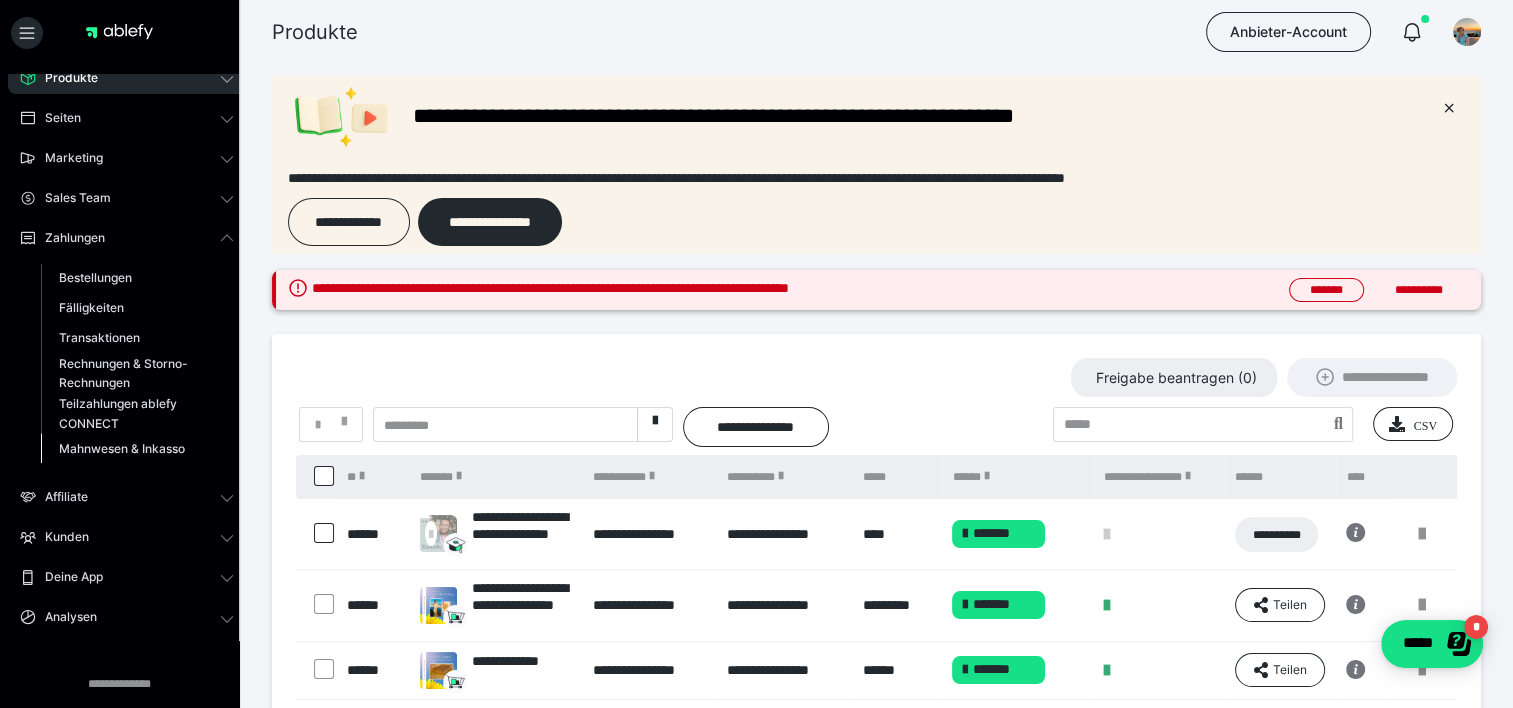 click on "Mahnwesen & Inkasso" at bounding box center [122, 448] 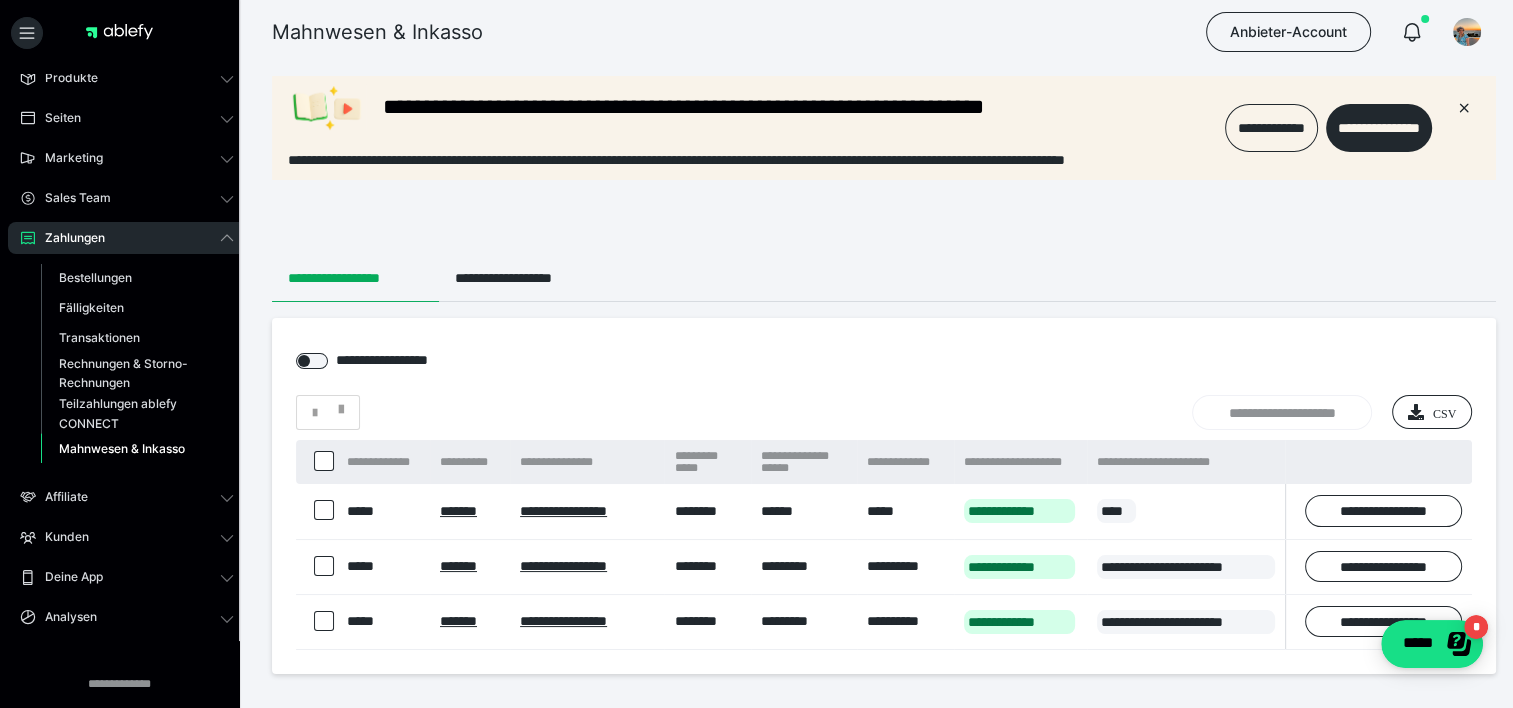 scroll, scrollTop: 0, scrollLeft: 0, axis: both 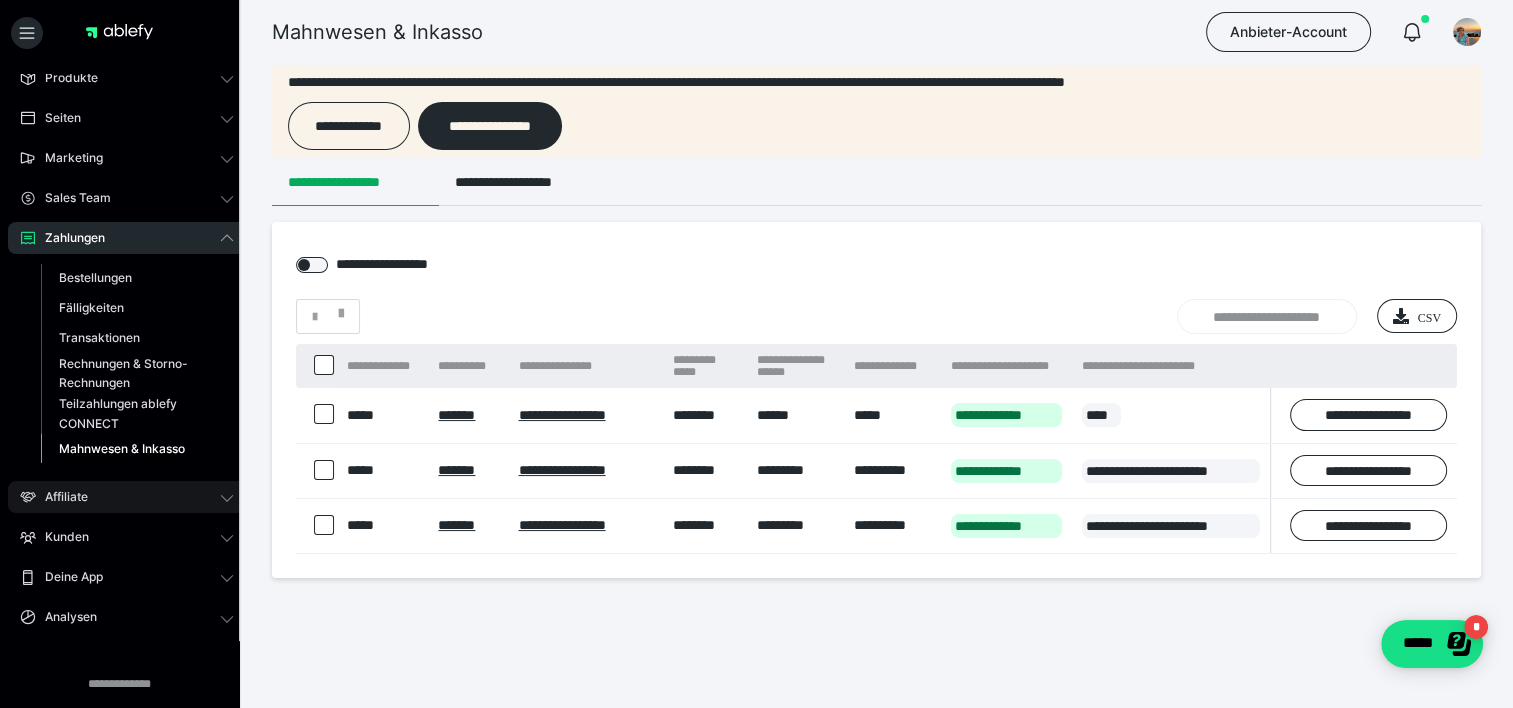 click 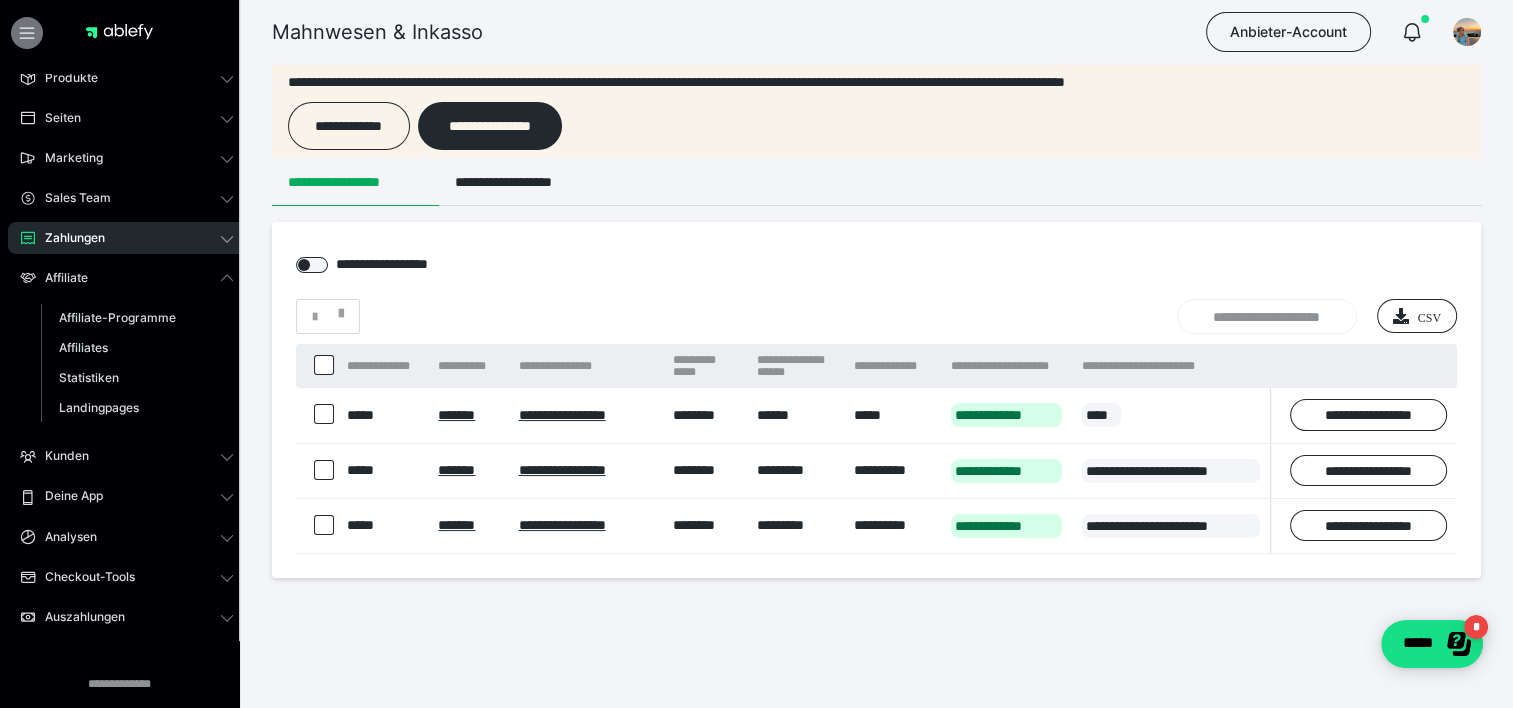 click 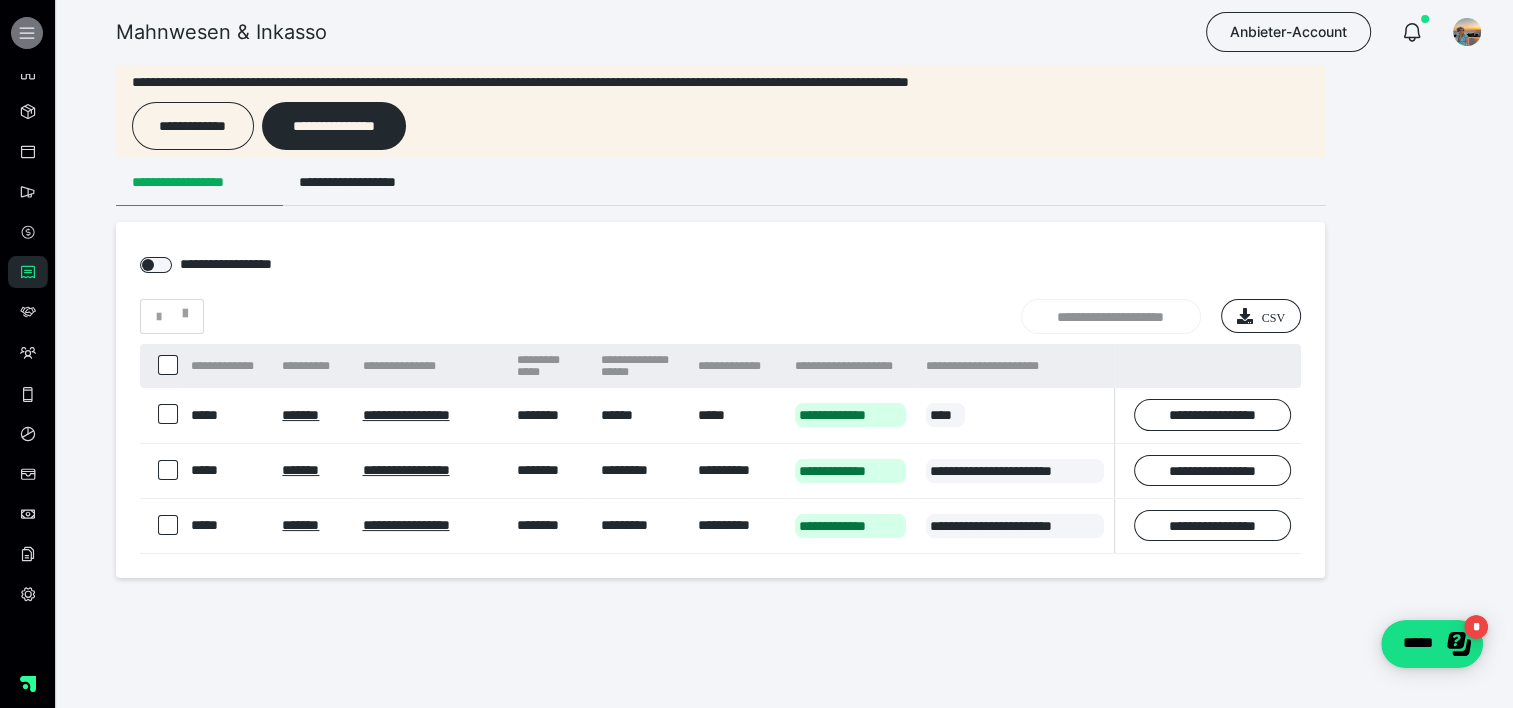 scroll, scrollTop: 32, scrollLeft: 0, axis: vertical 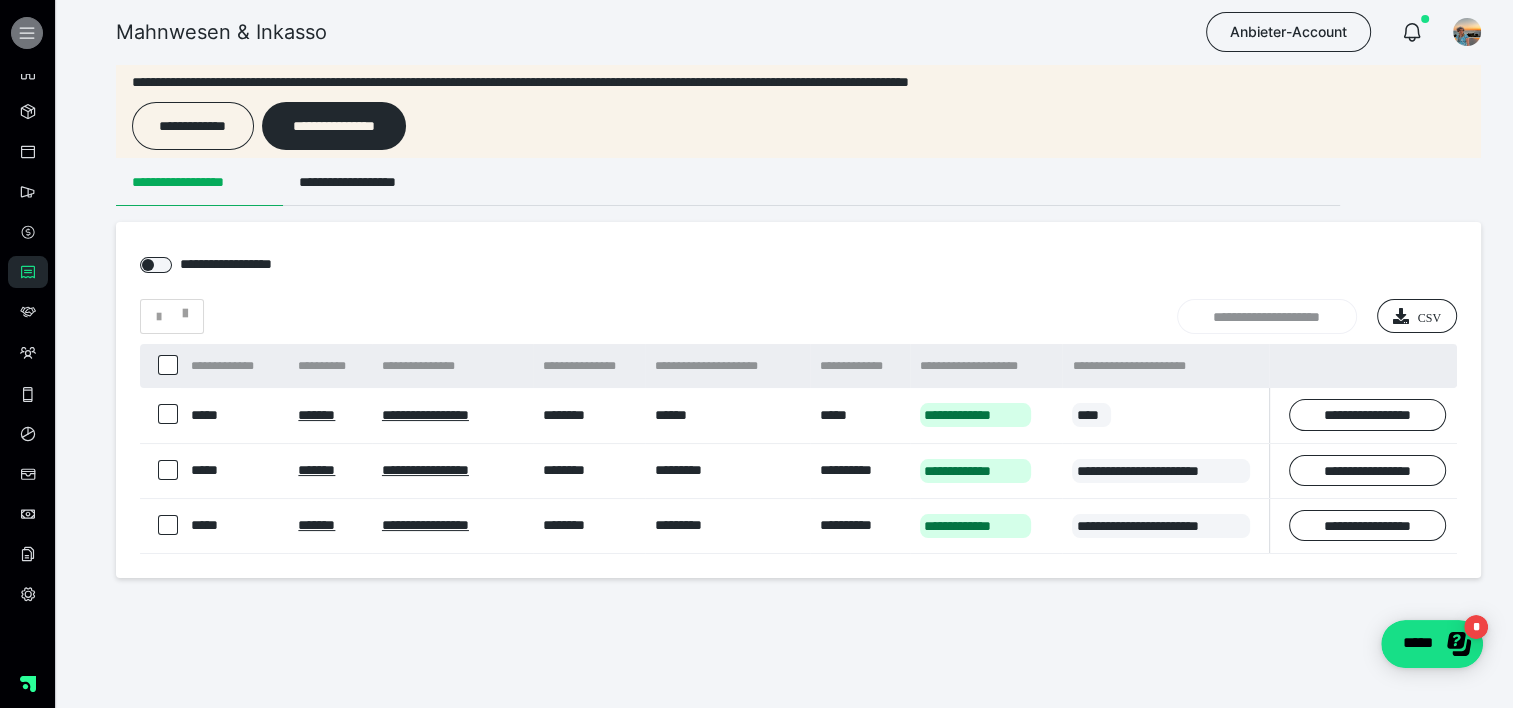 click 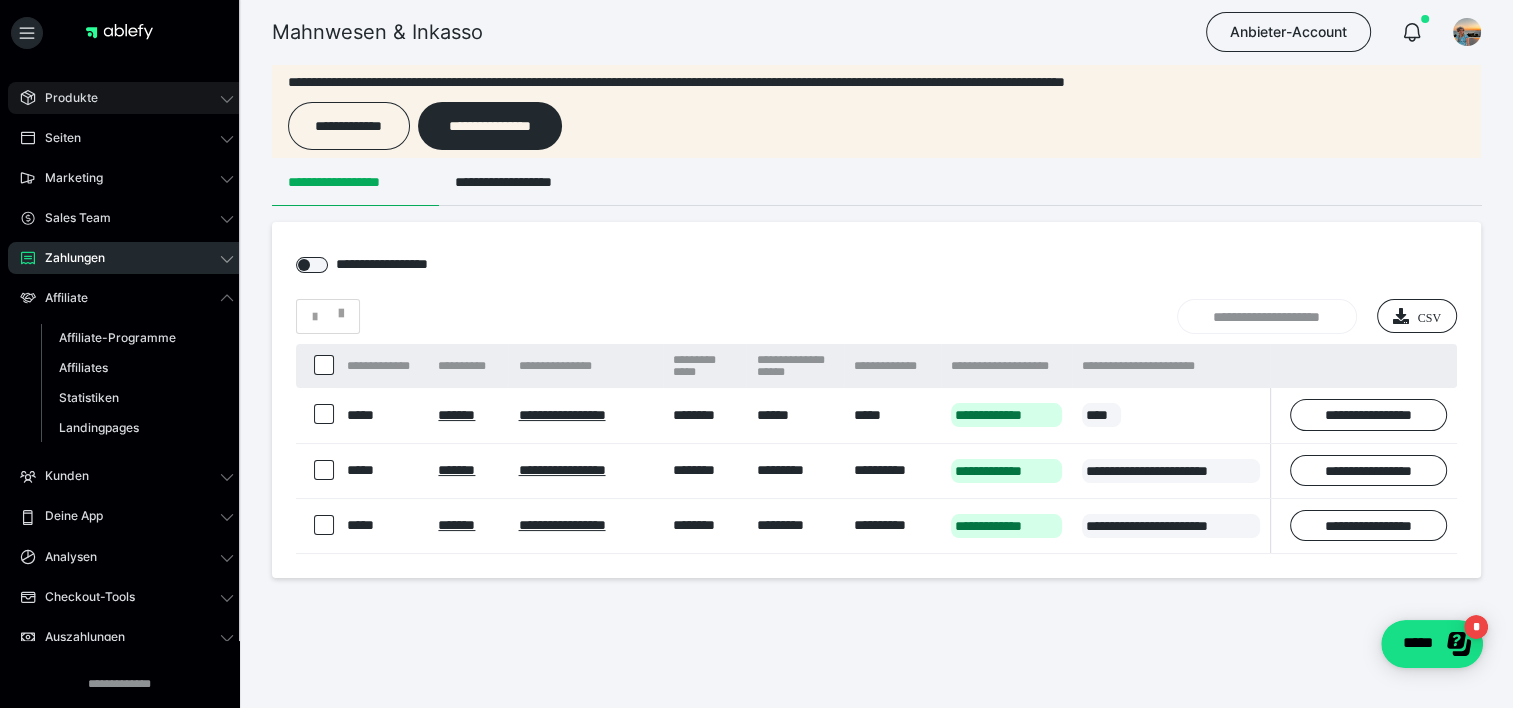 click on "Produkte" at bounding box center [64, 98] 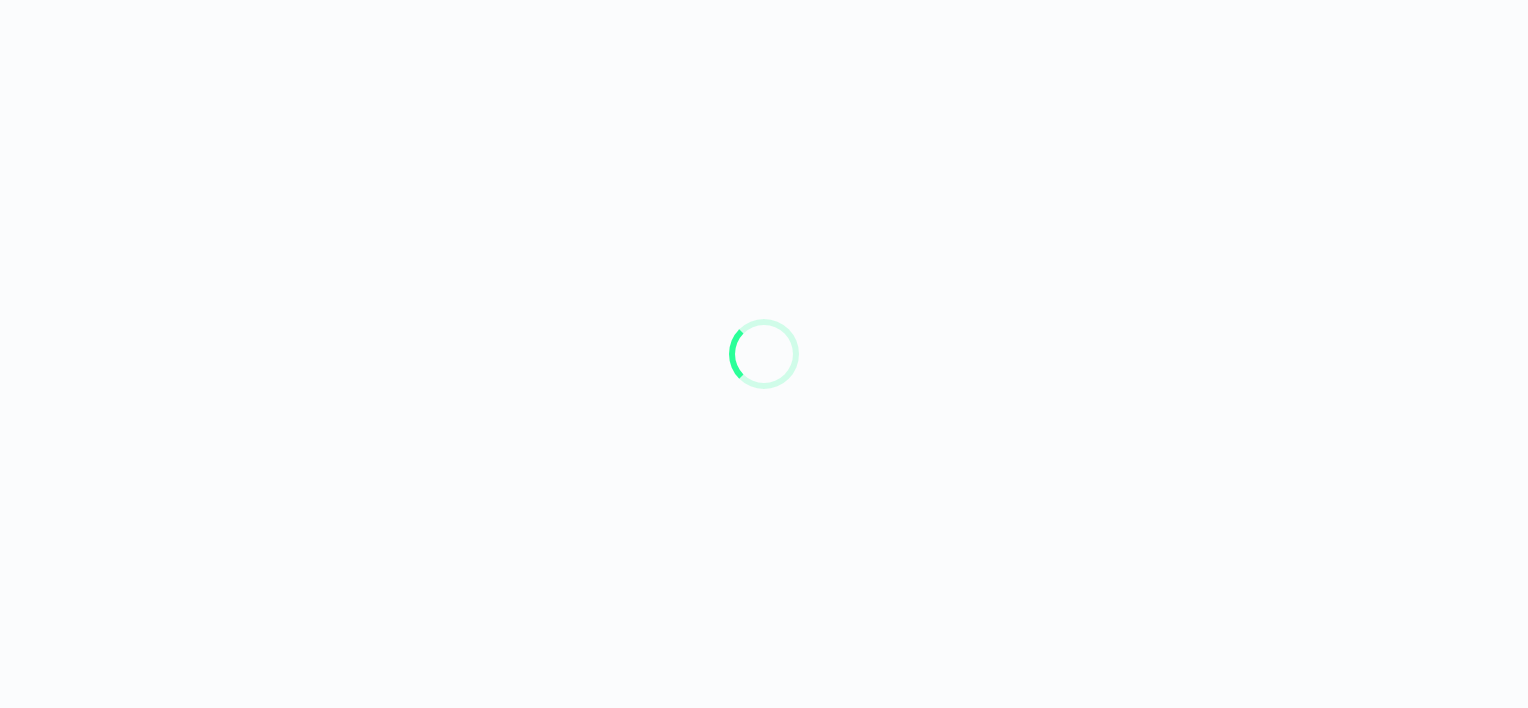 scroll, scrollTop: 0, scrollLeft: 0, axis: both 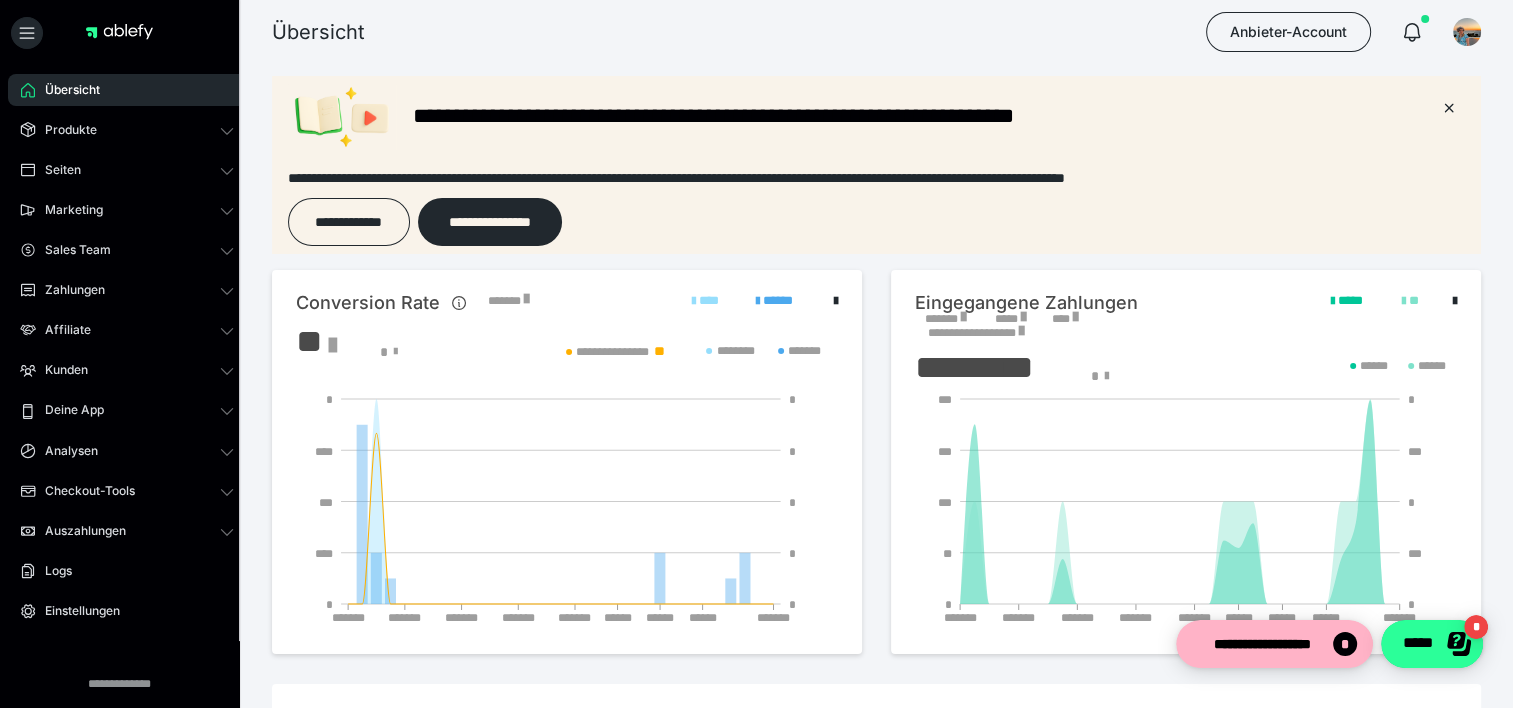 click on "*****" 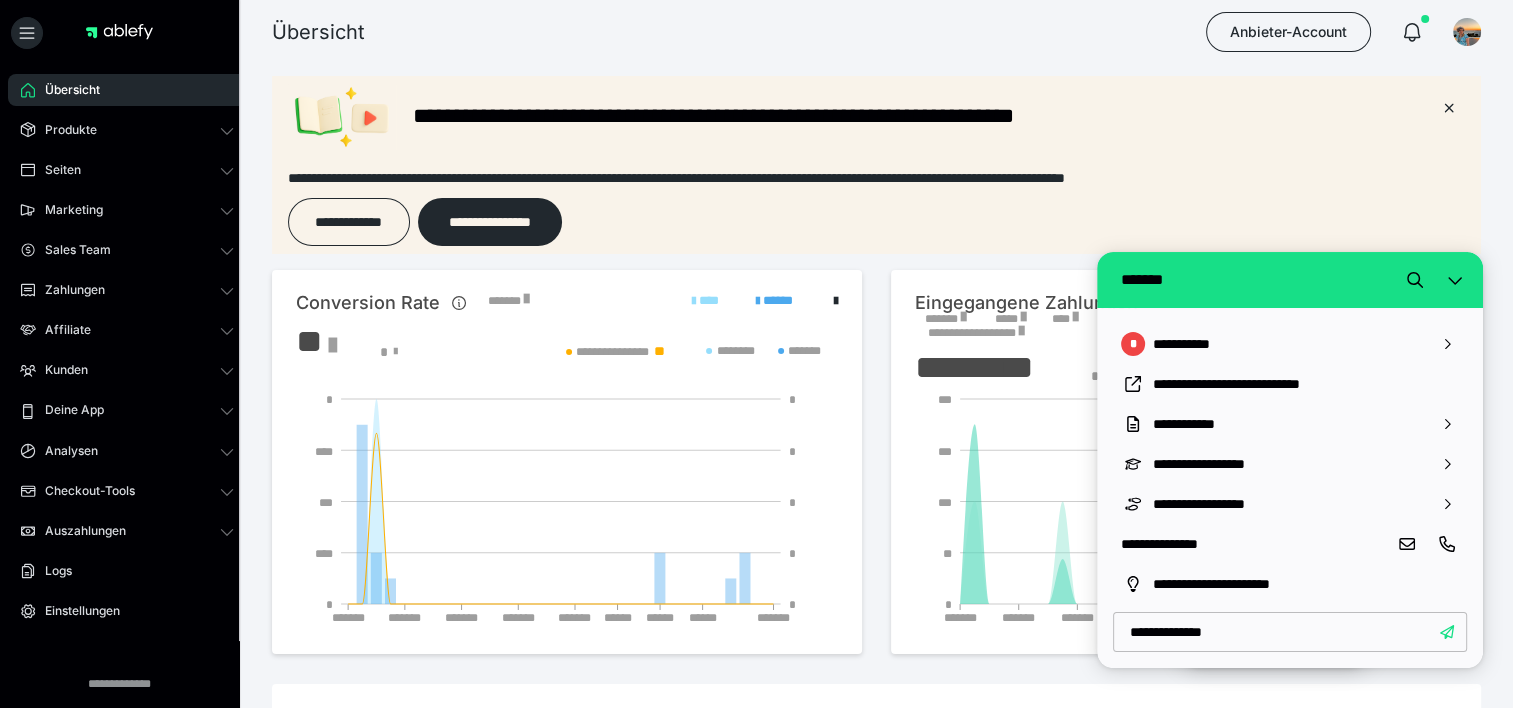 click on "**********" at bounding box center (1290, 632) 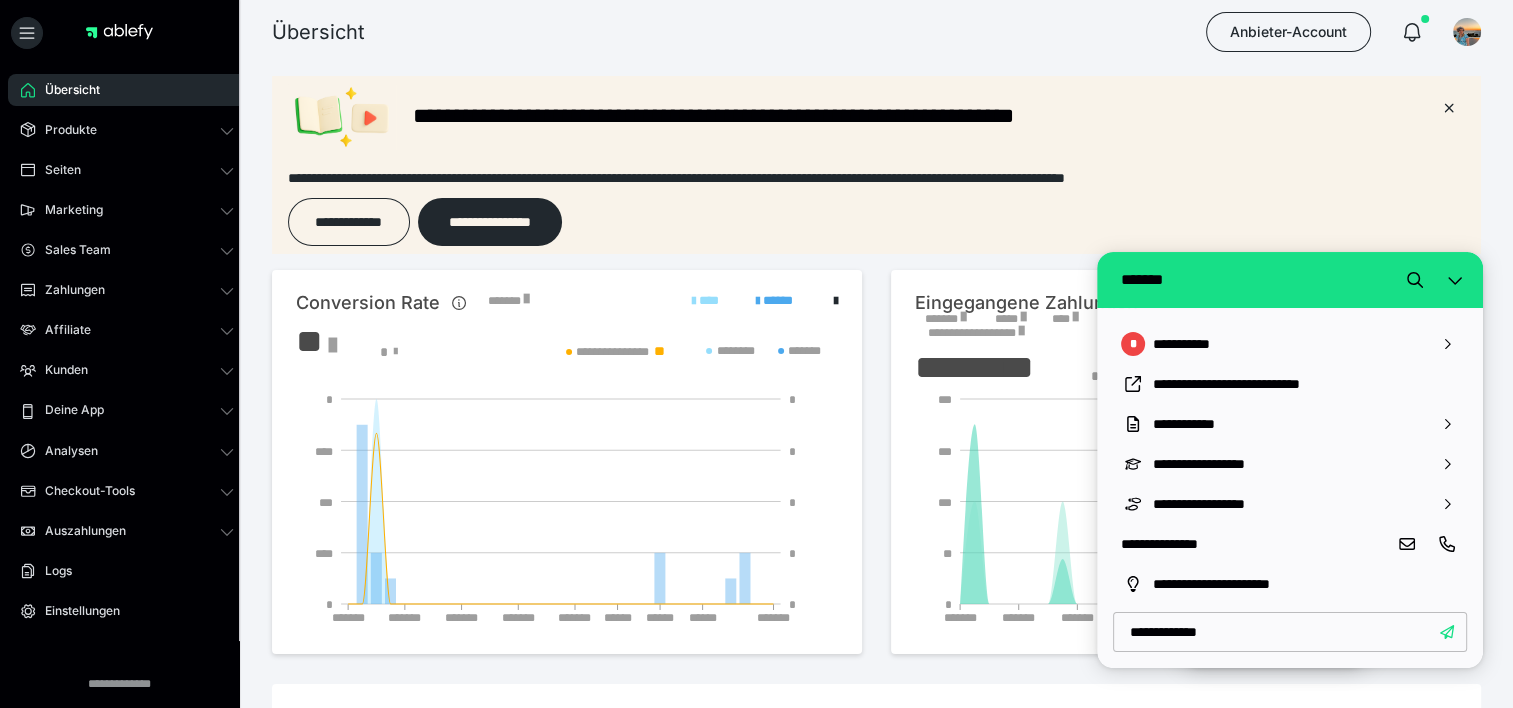 click on "**********" at bounding box center [1290, 632] 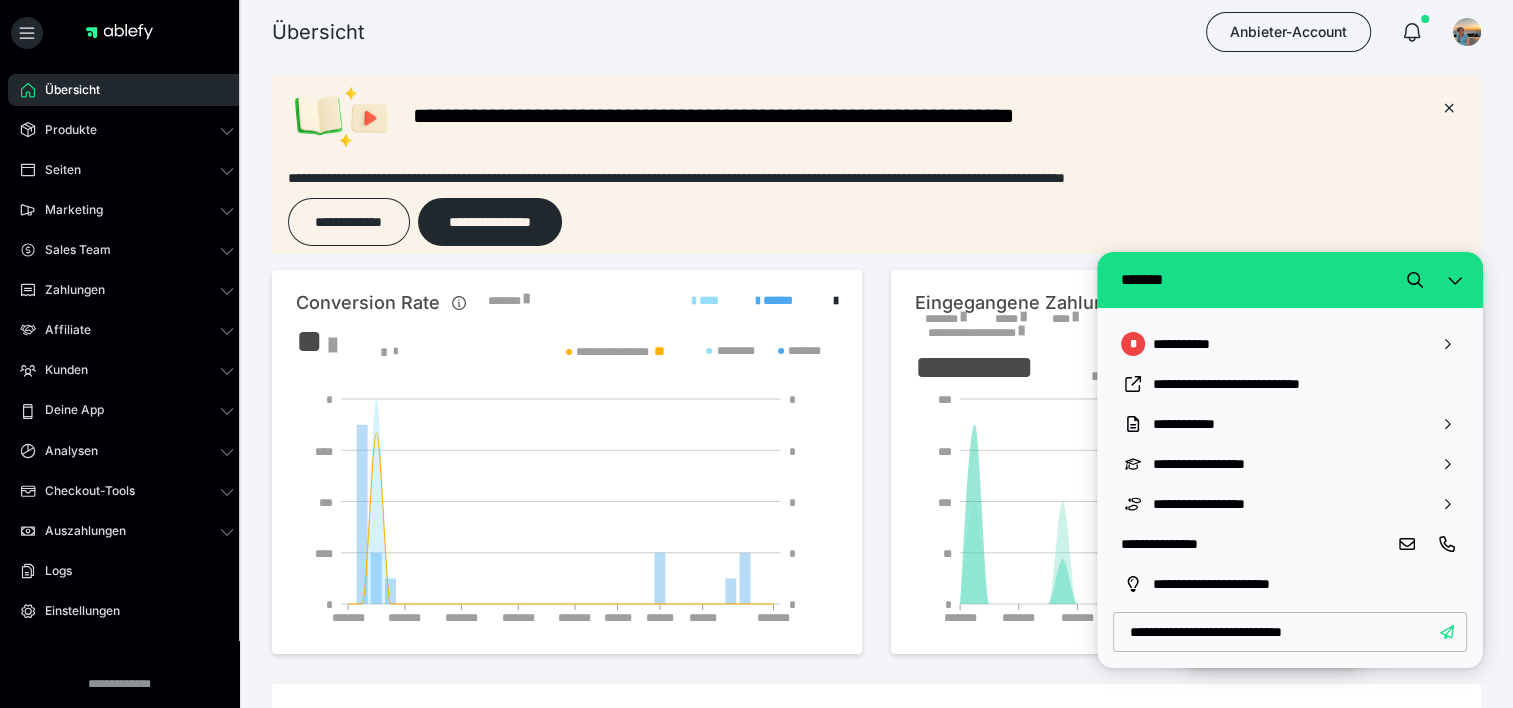 click on "**********" at bounding box center [1290, 632] 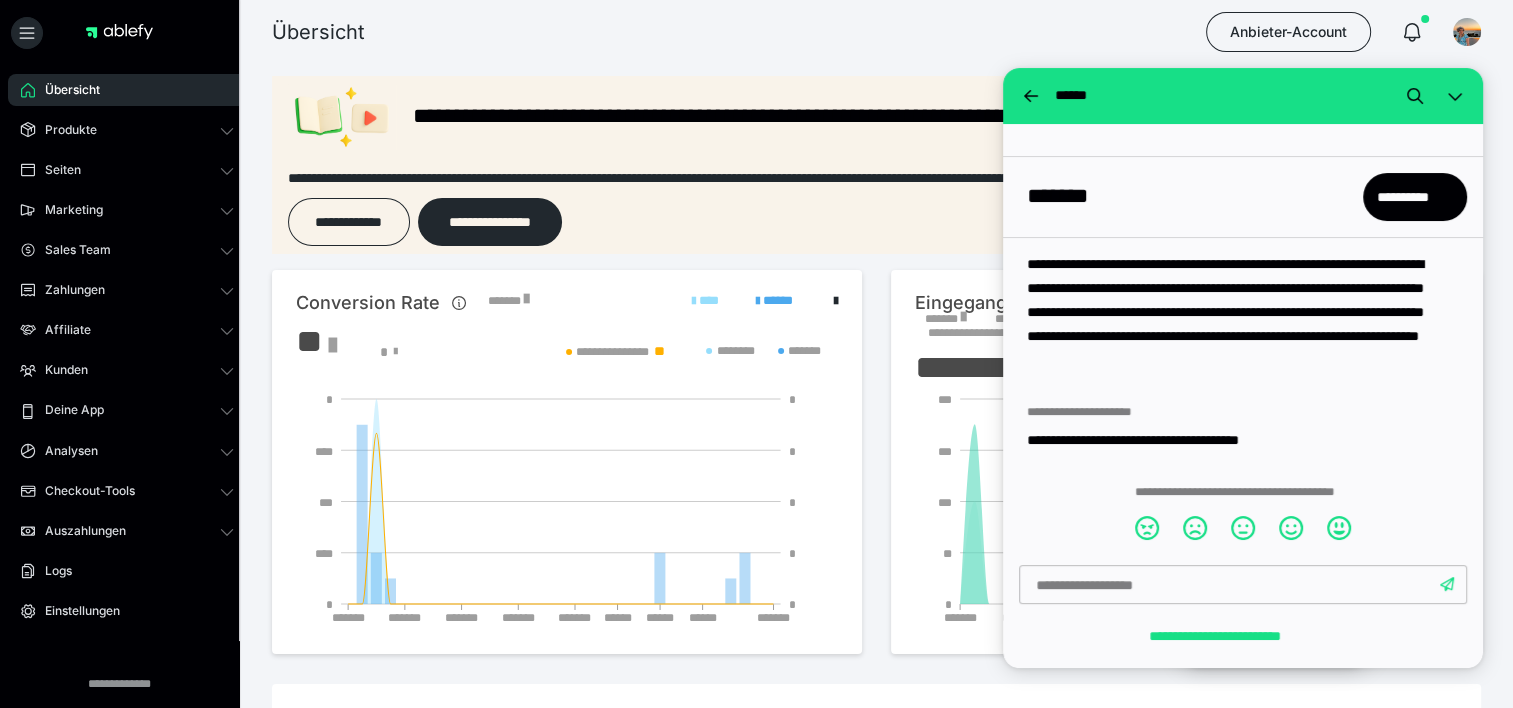 scroll, scrollTop: 161, scrollLeft: 0, axis: vertical 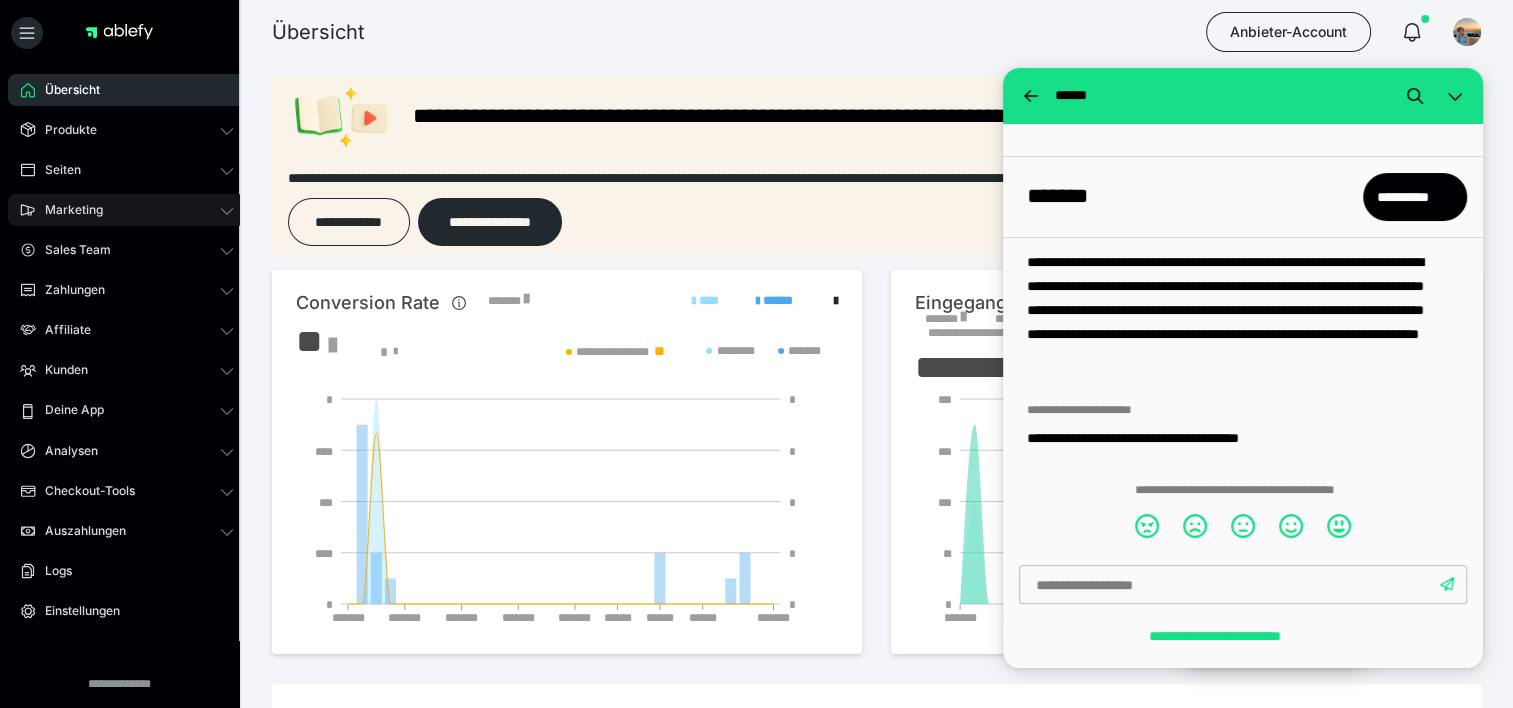 click 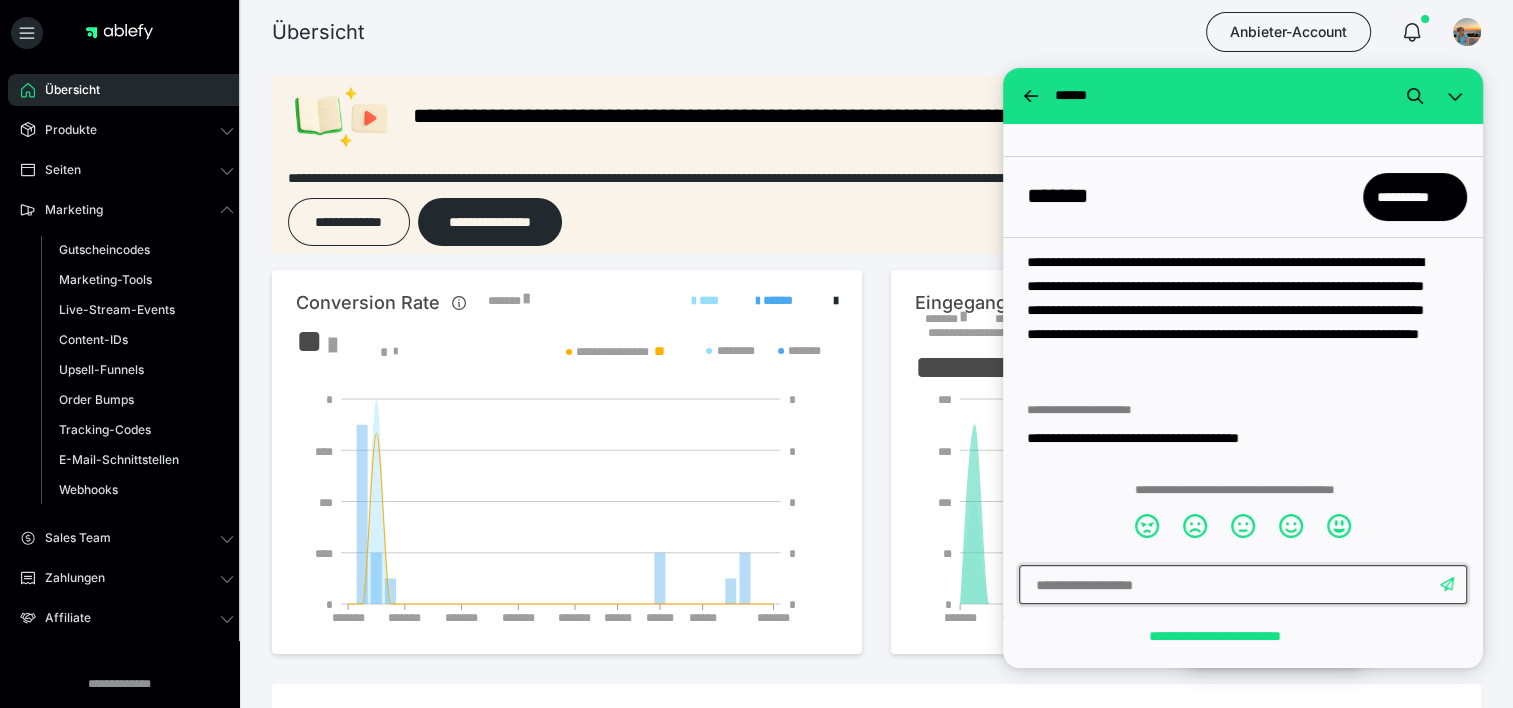 click at bounding box center [1243, 585] 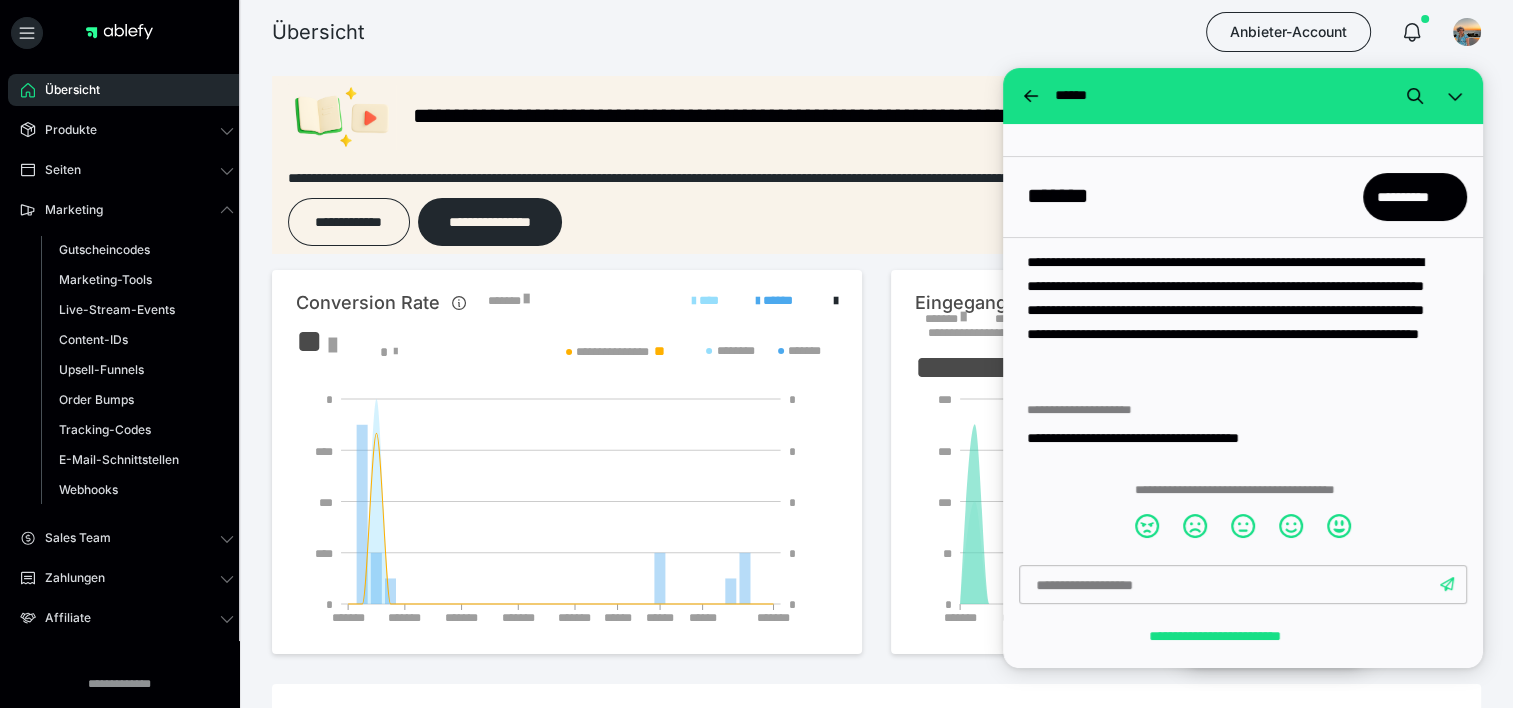 click on "Übersicht Anbieter-Account" at bounding box center (756, 32) 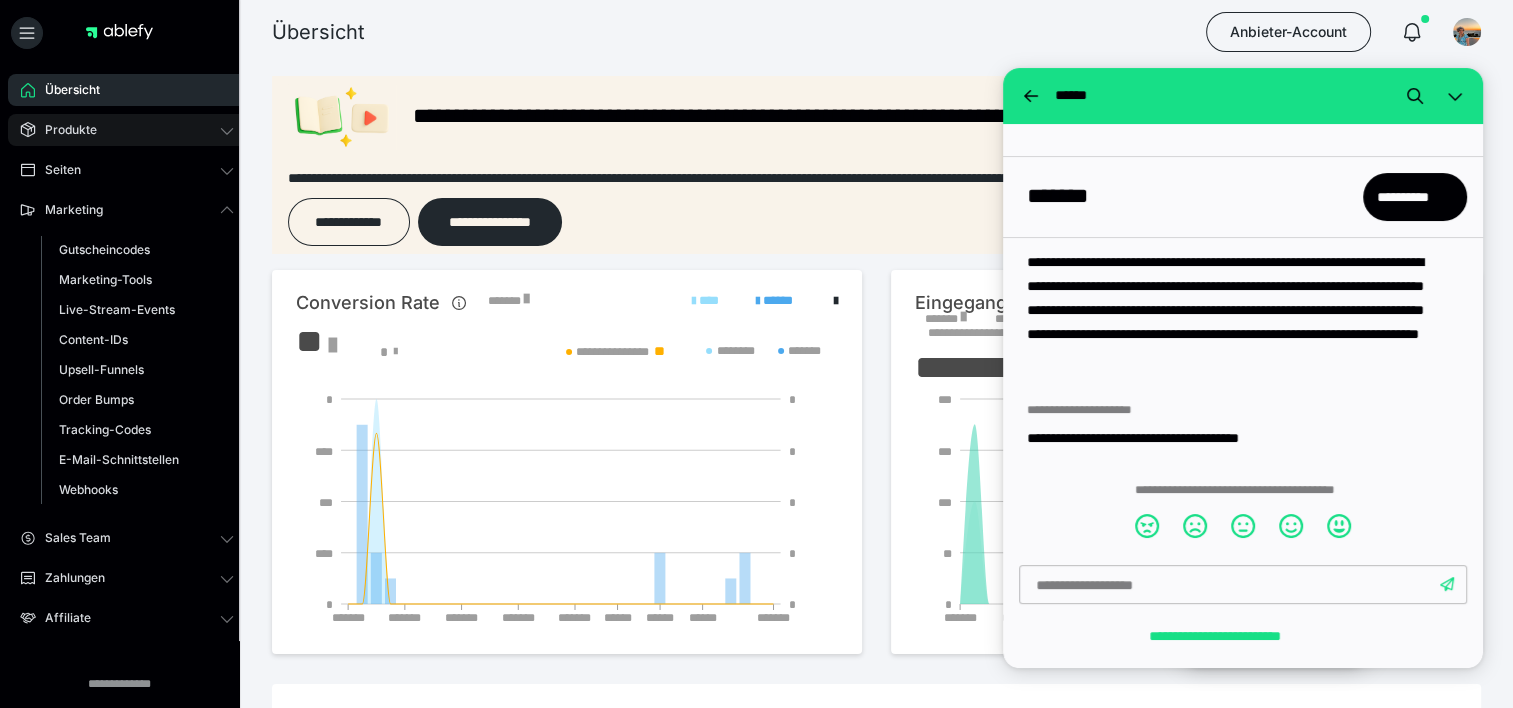 click on "Produkte" at bounding box center [127, 130] 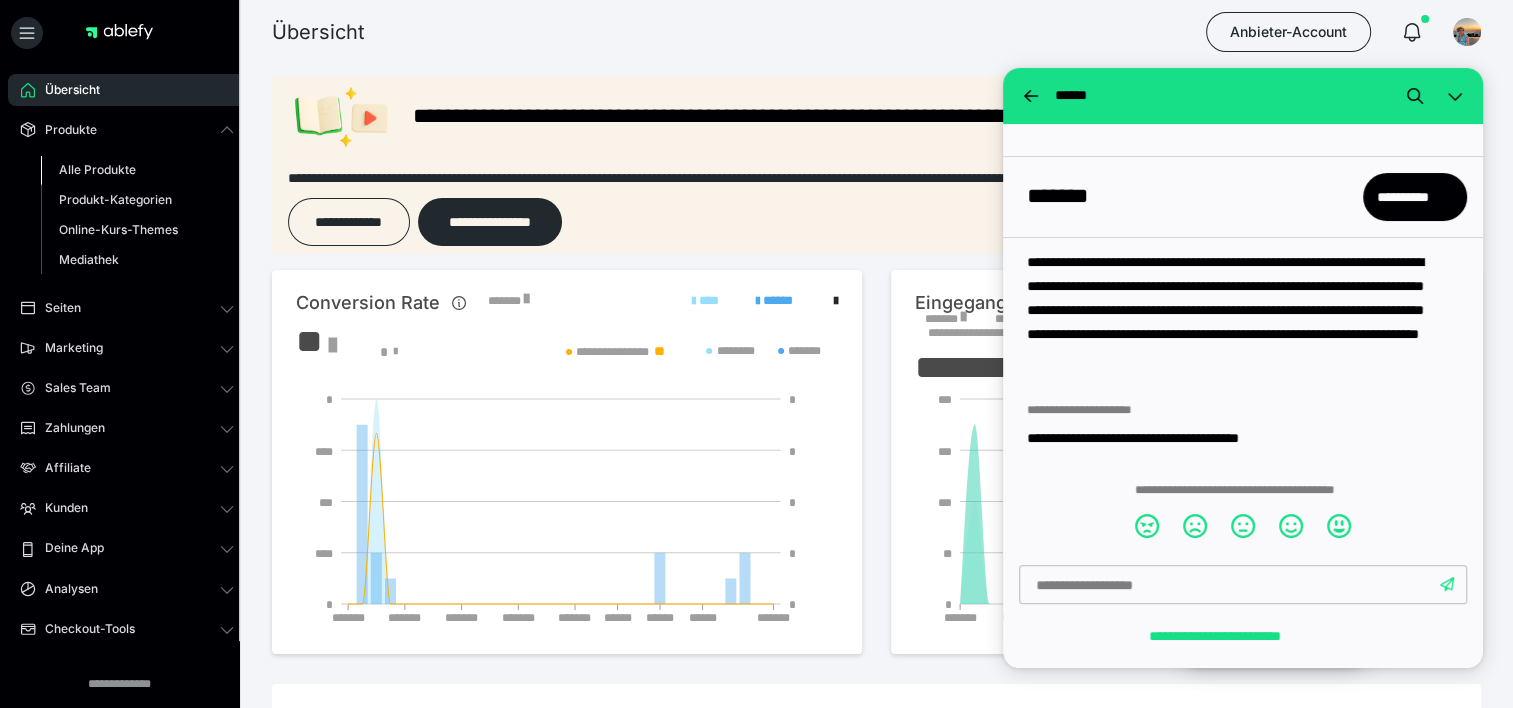 click on "Alle Produkte" at bounding box center (97, 169) 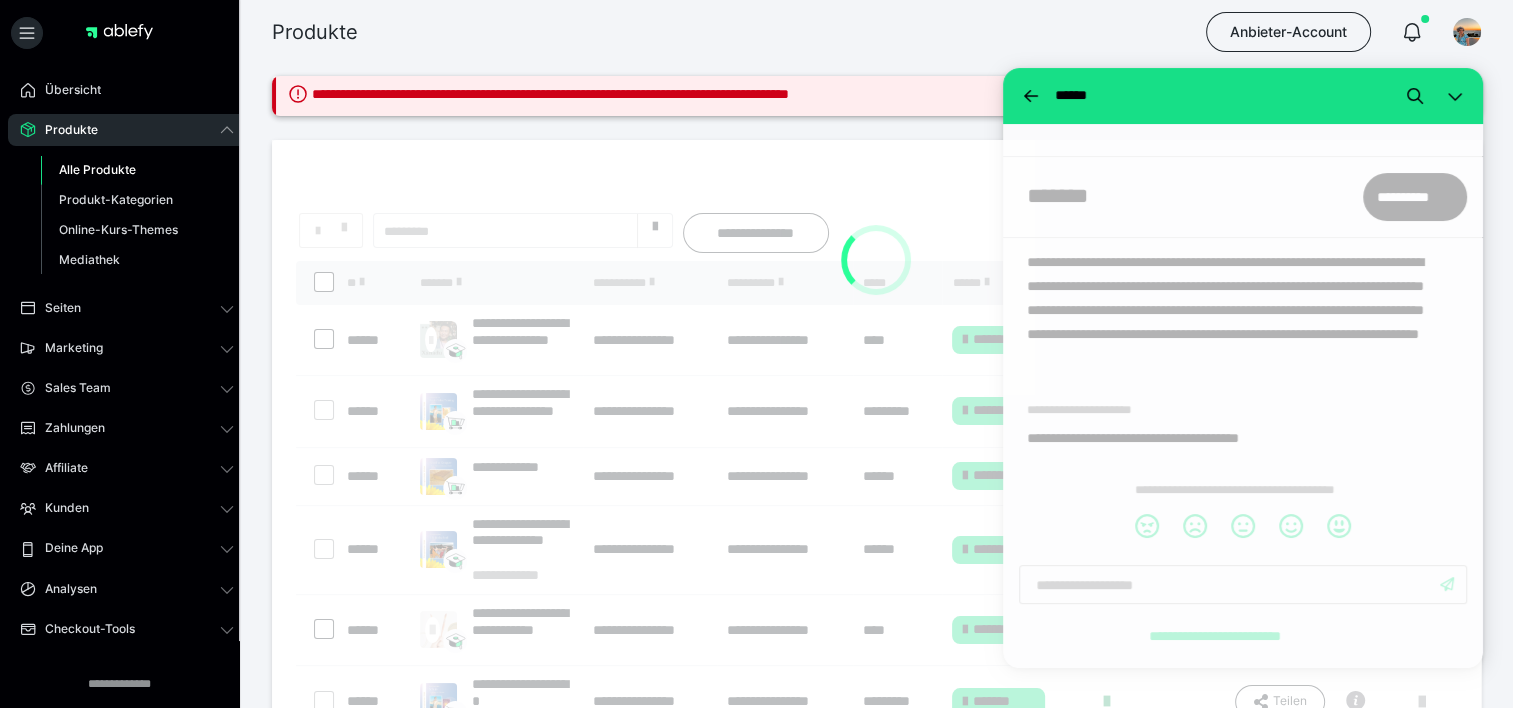 scroll, scrollTop: 0, scrollLeft: 0, axis: both 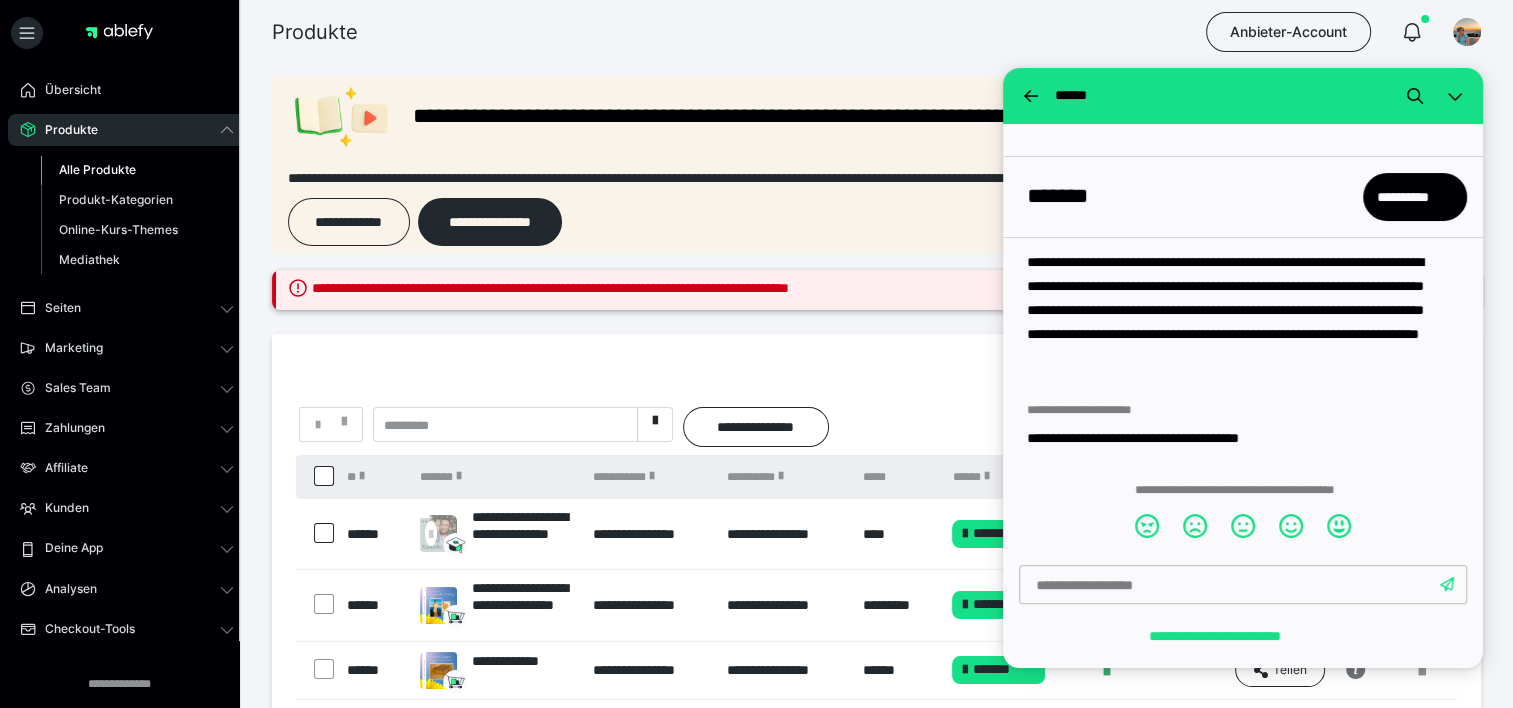 click on "Produkte Anbieter-Account" at bounding box center [756, 32] 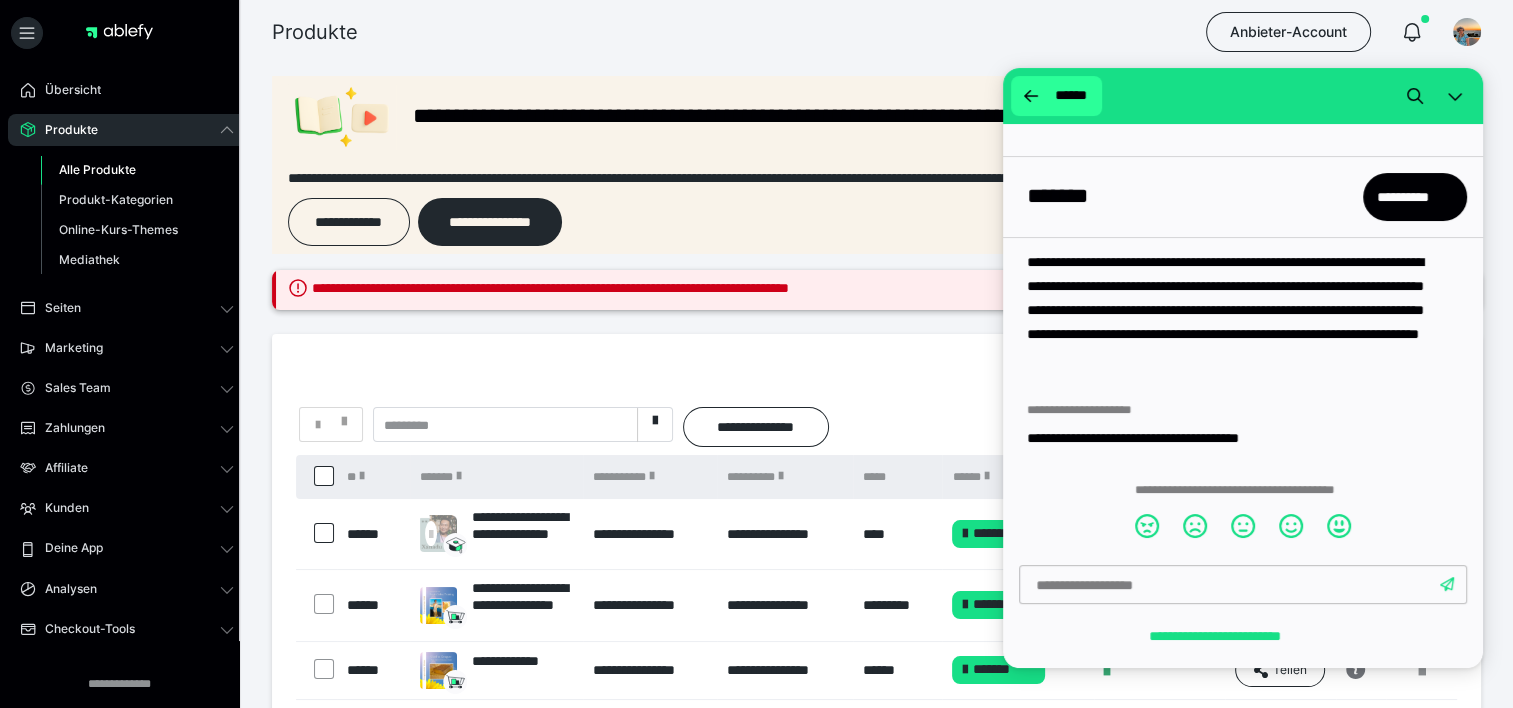 click 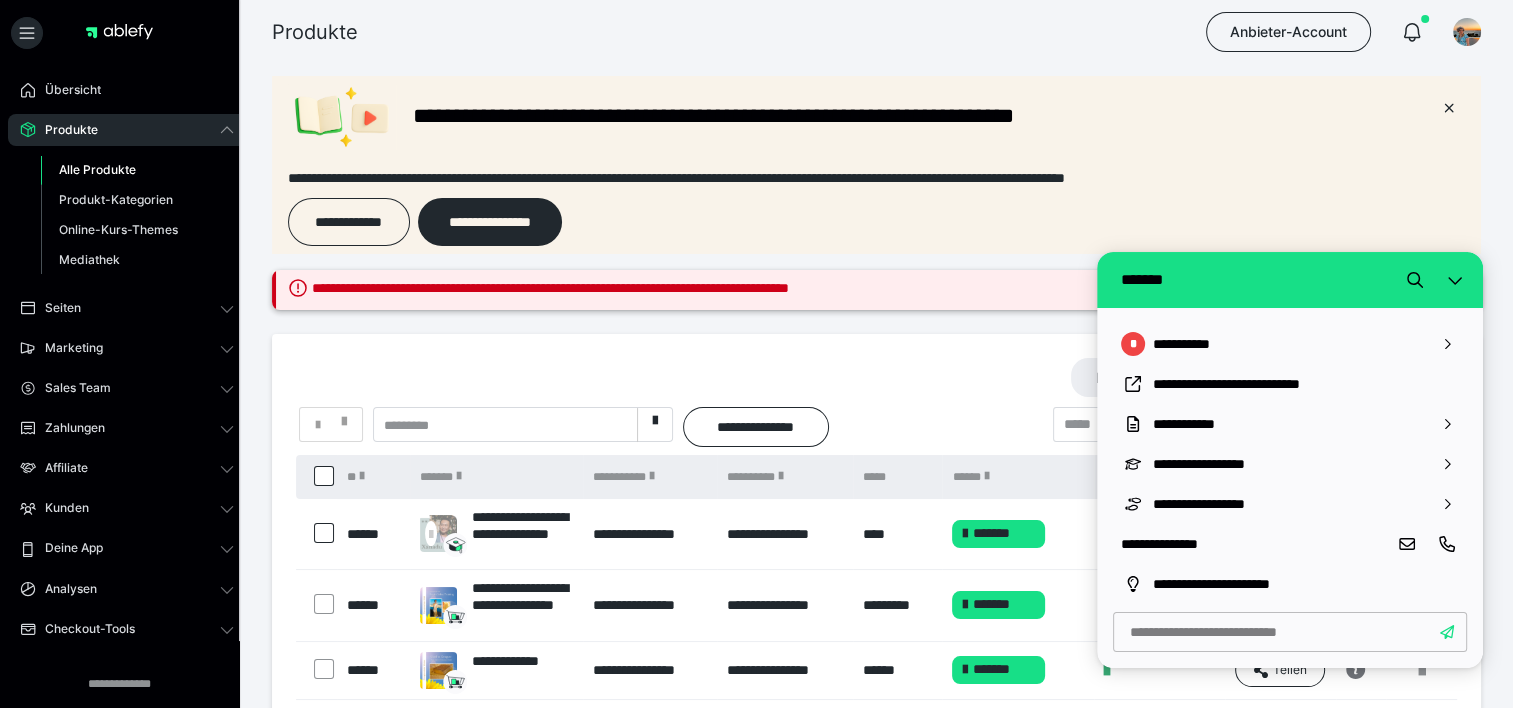 click on "**********" at bounding box center (876, 165) 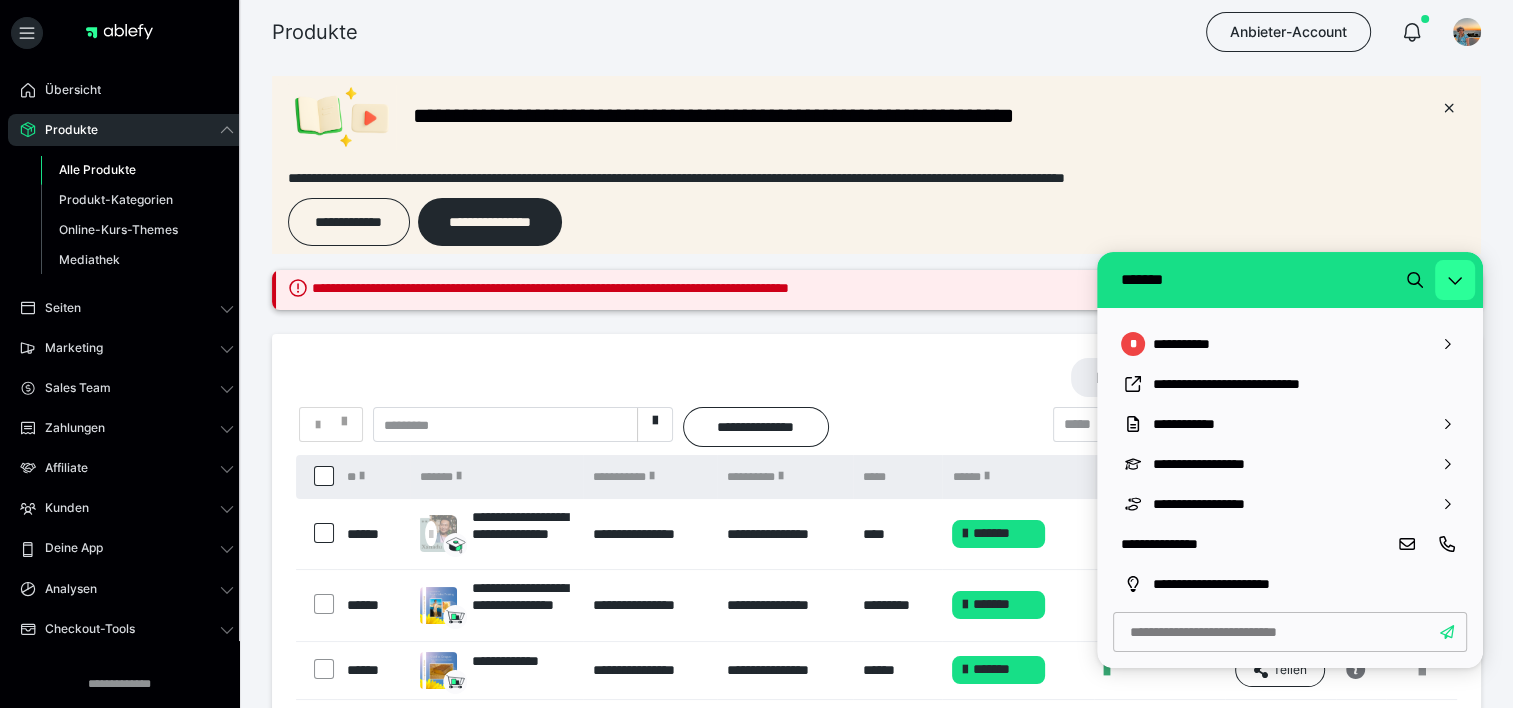 click 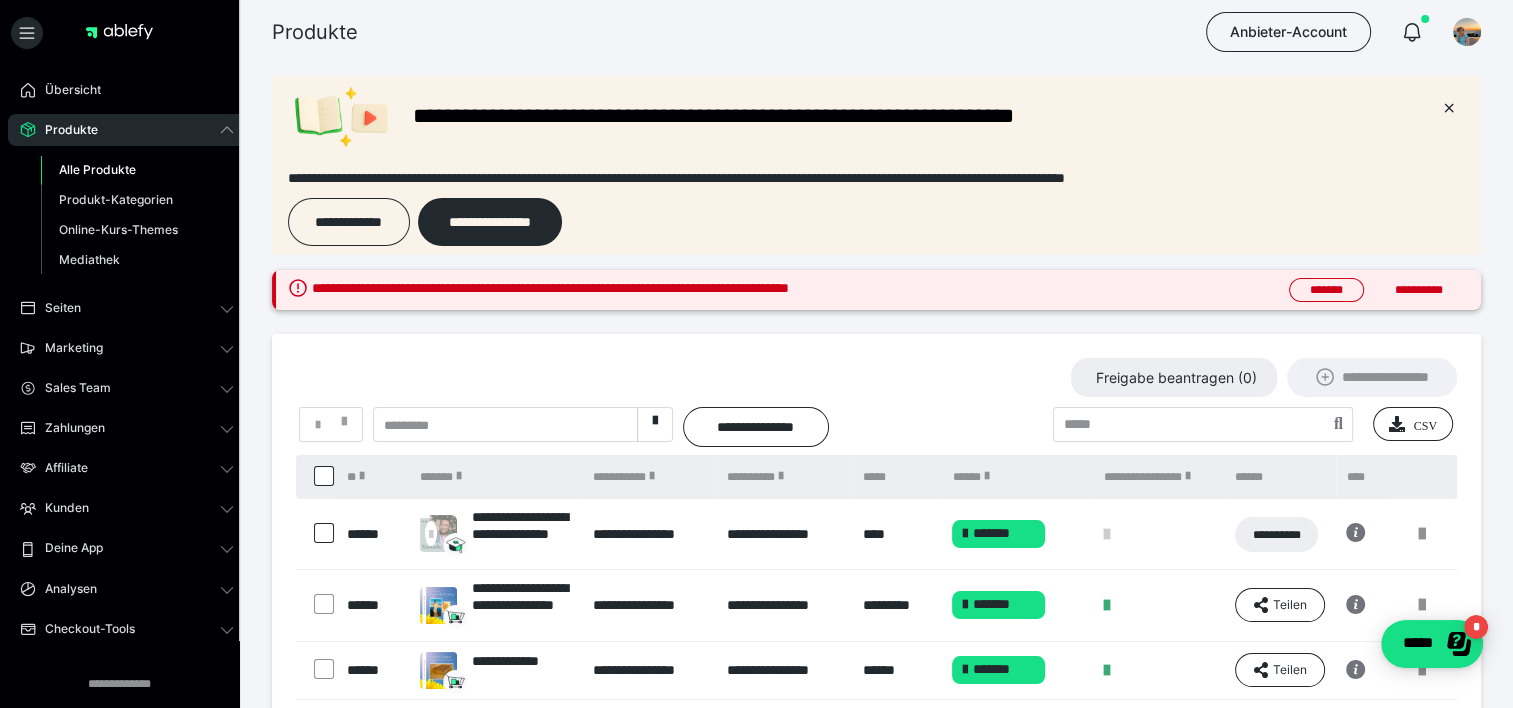 scroll, scrollTop: 0, scrollLeft: 0, axis: both 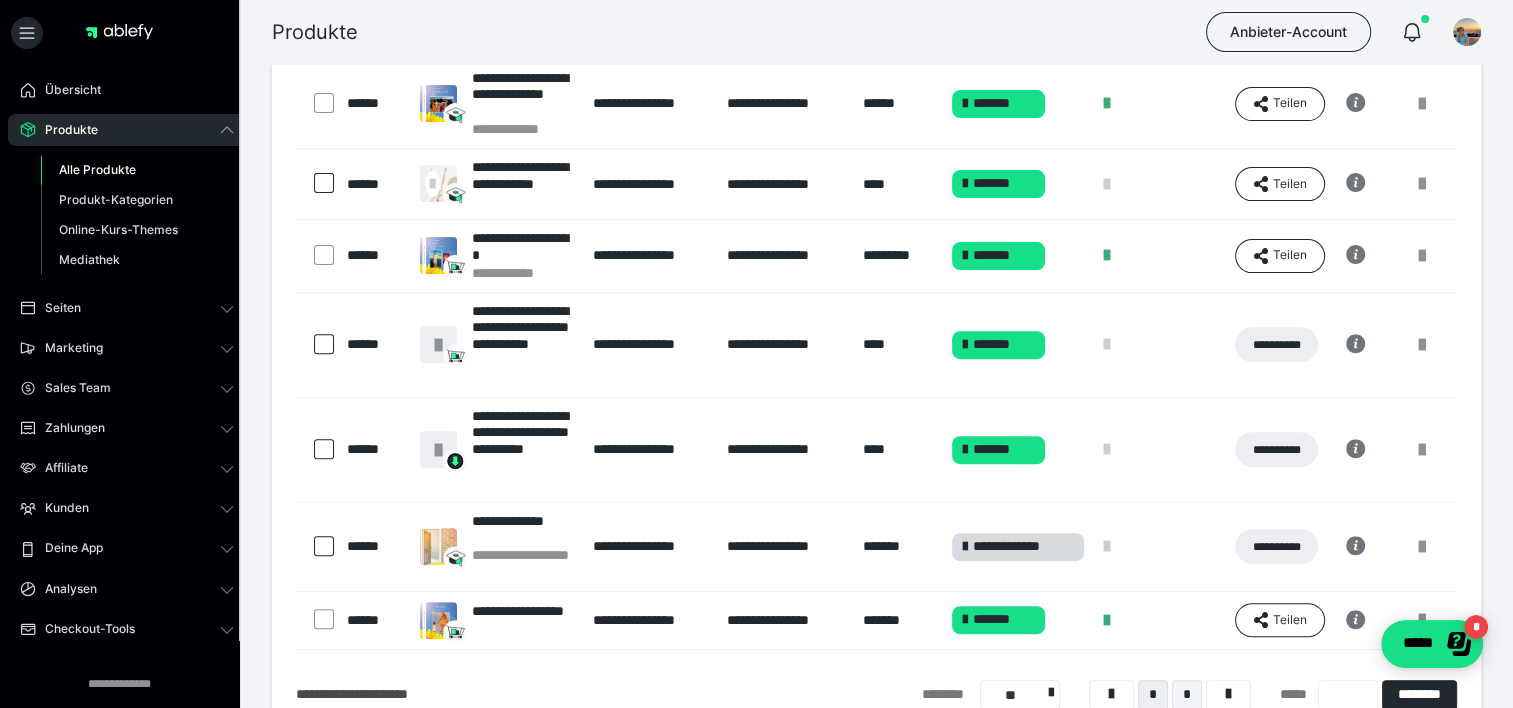 click on "*" at bounding box center (1187, 695) 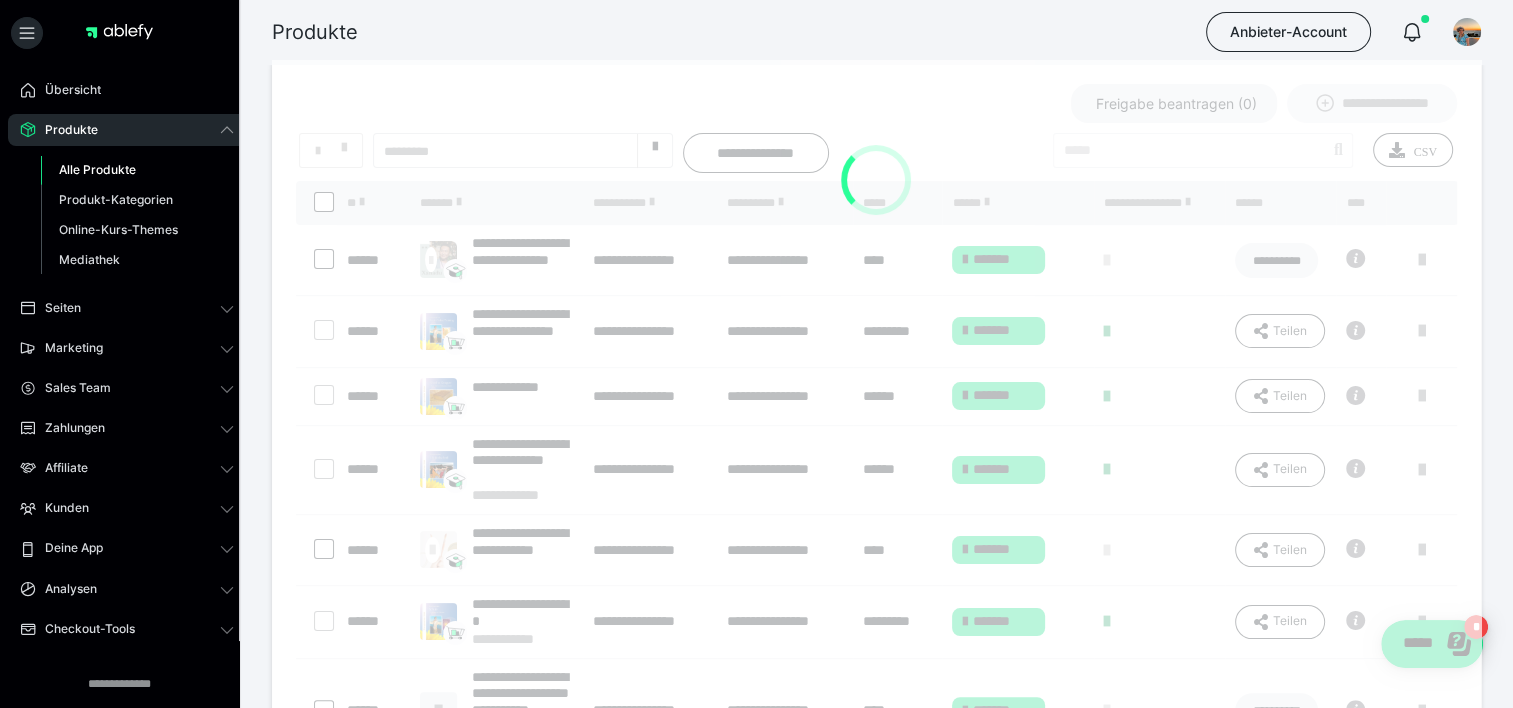 scroll, scrollTop: 128, scrollLeft: 0, axis: vertical 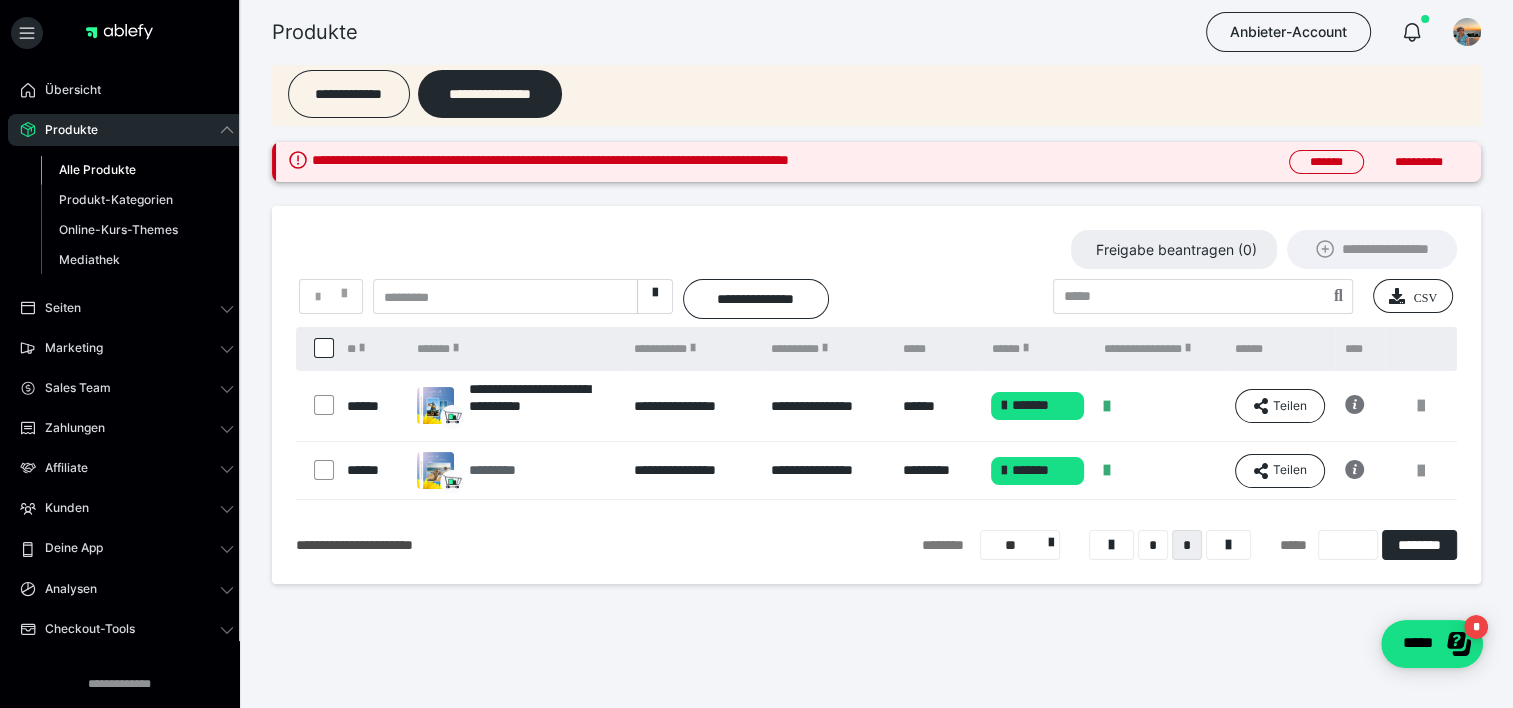 click on "*********" at bounding box center (499, 470) 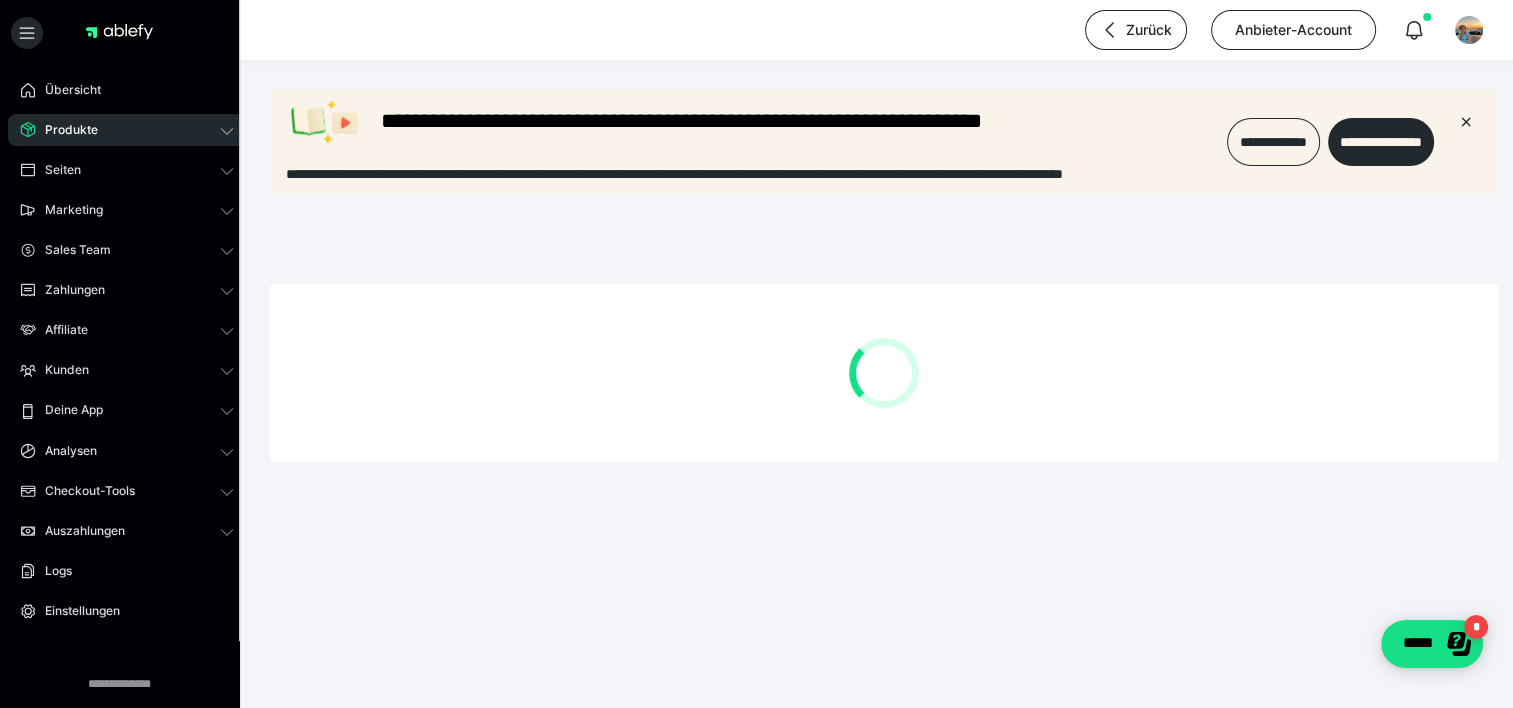 scroll, scrollTop: 0, scrollLeft: 0, axis: both 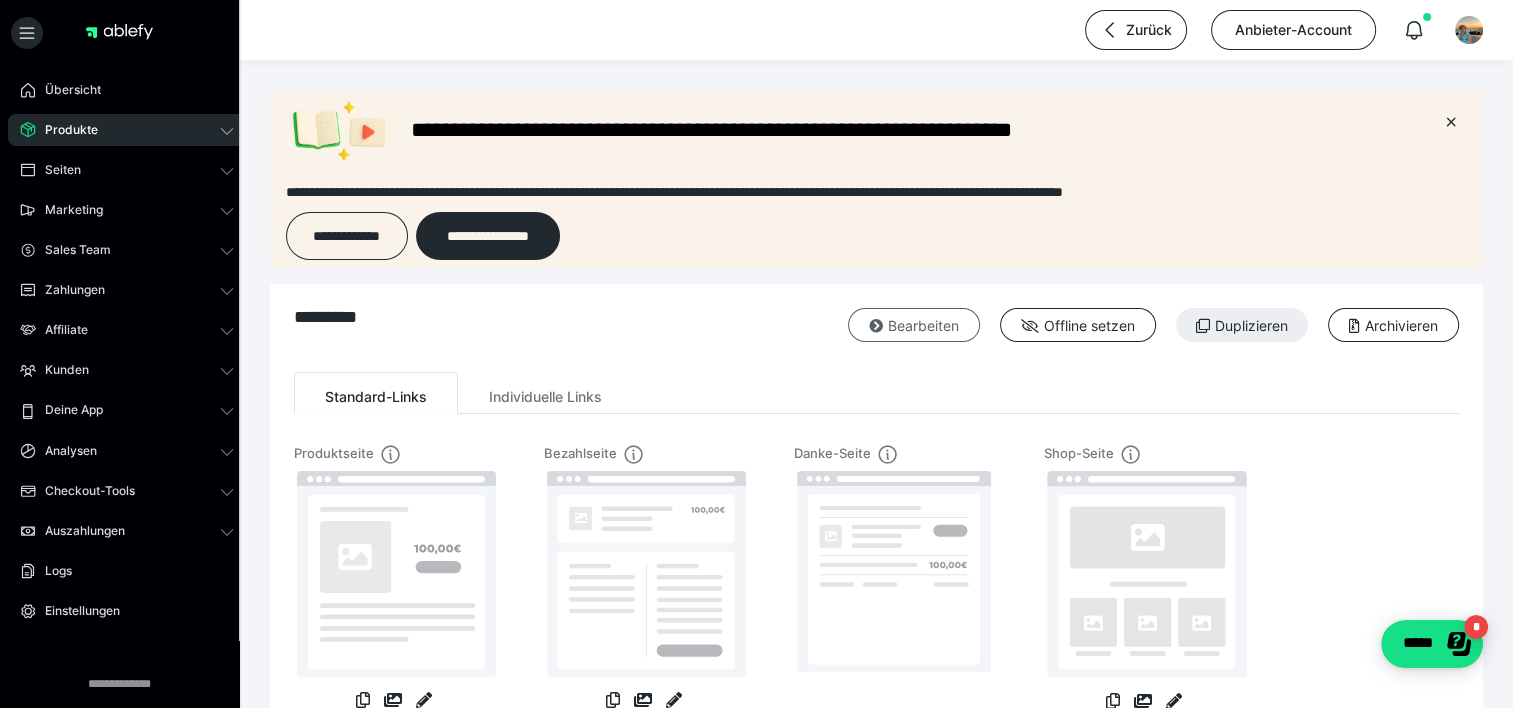click on "Bearbeiten" at bounding box center [914, 325] 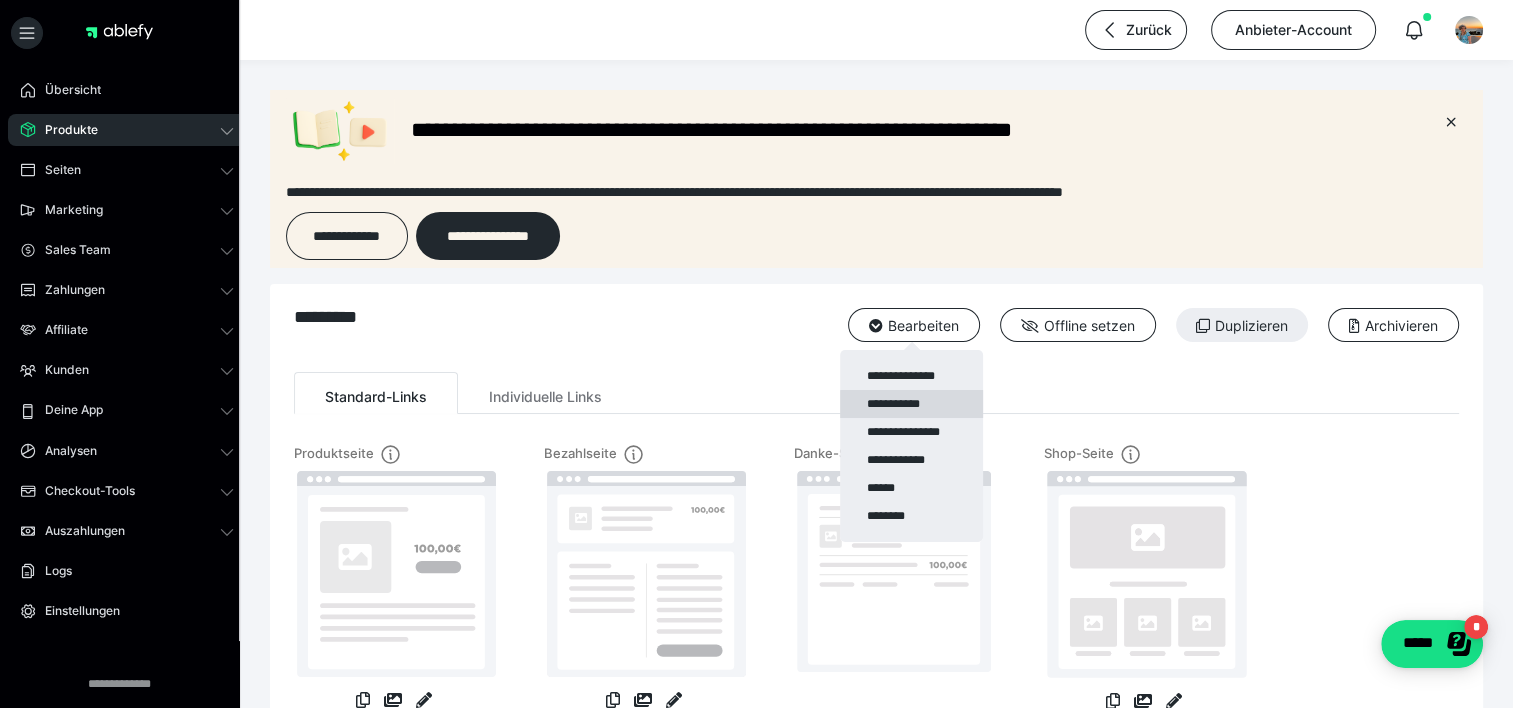 click on "**********" at bounding box center (911, 404) 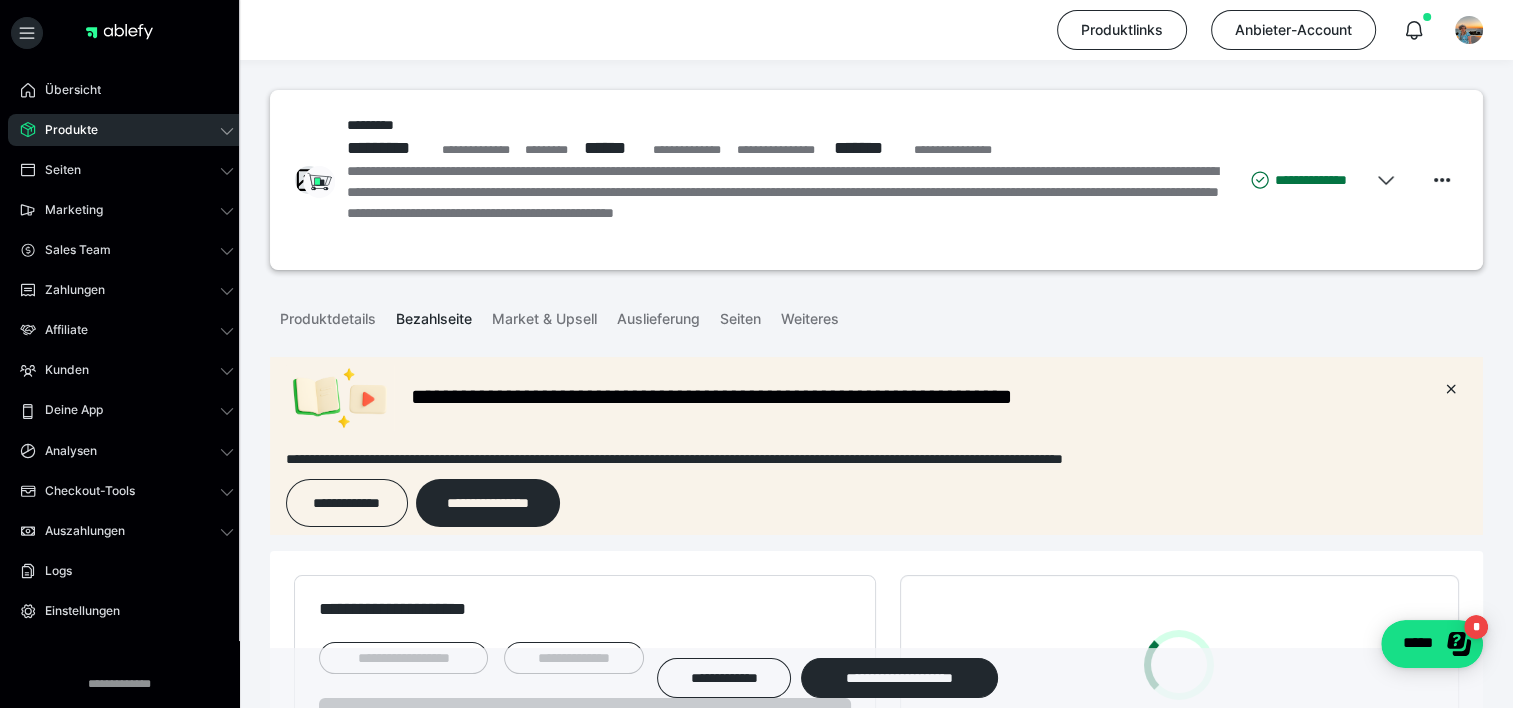 scroll, scrollTop: 0, scrollLeft: 0, axis: both 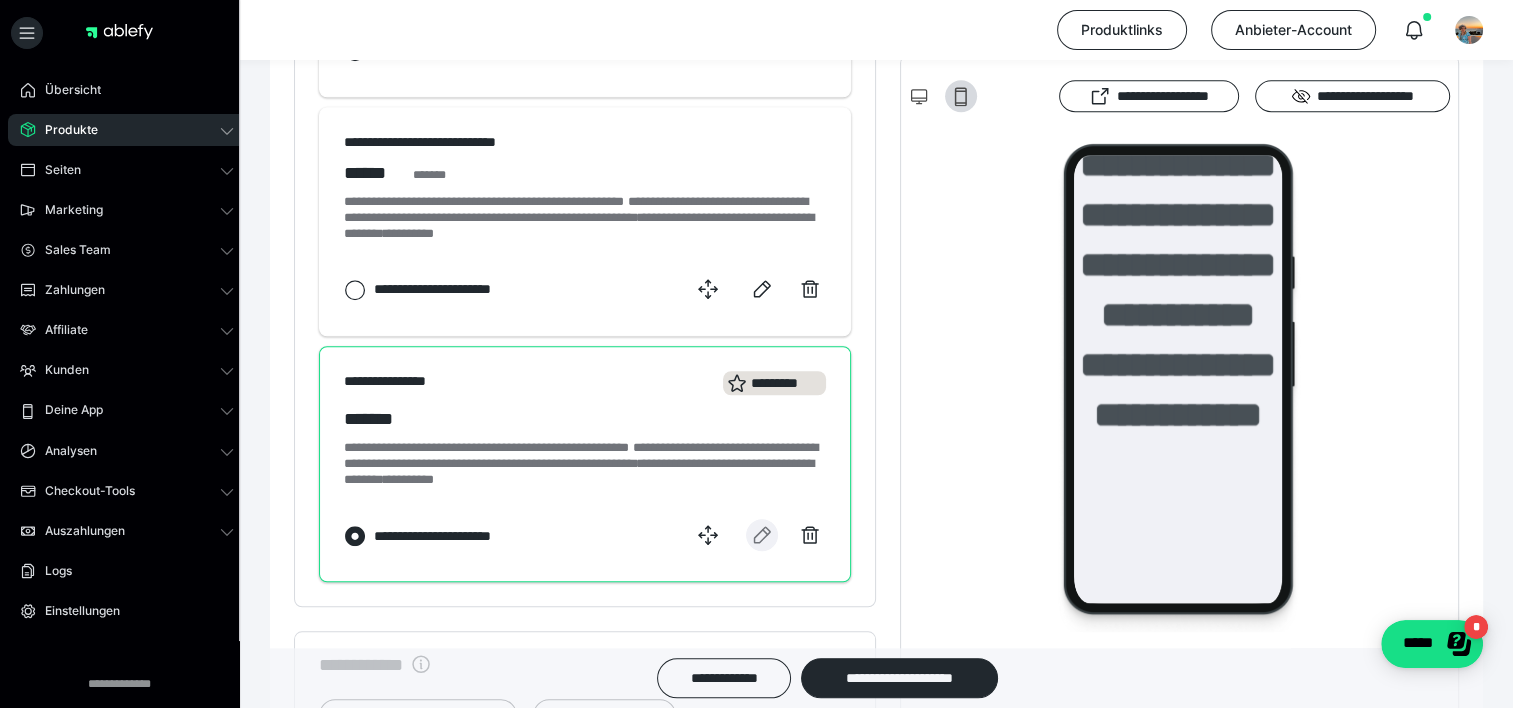 click 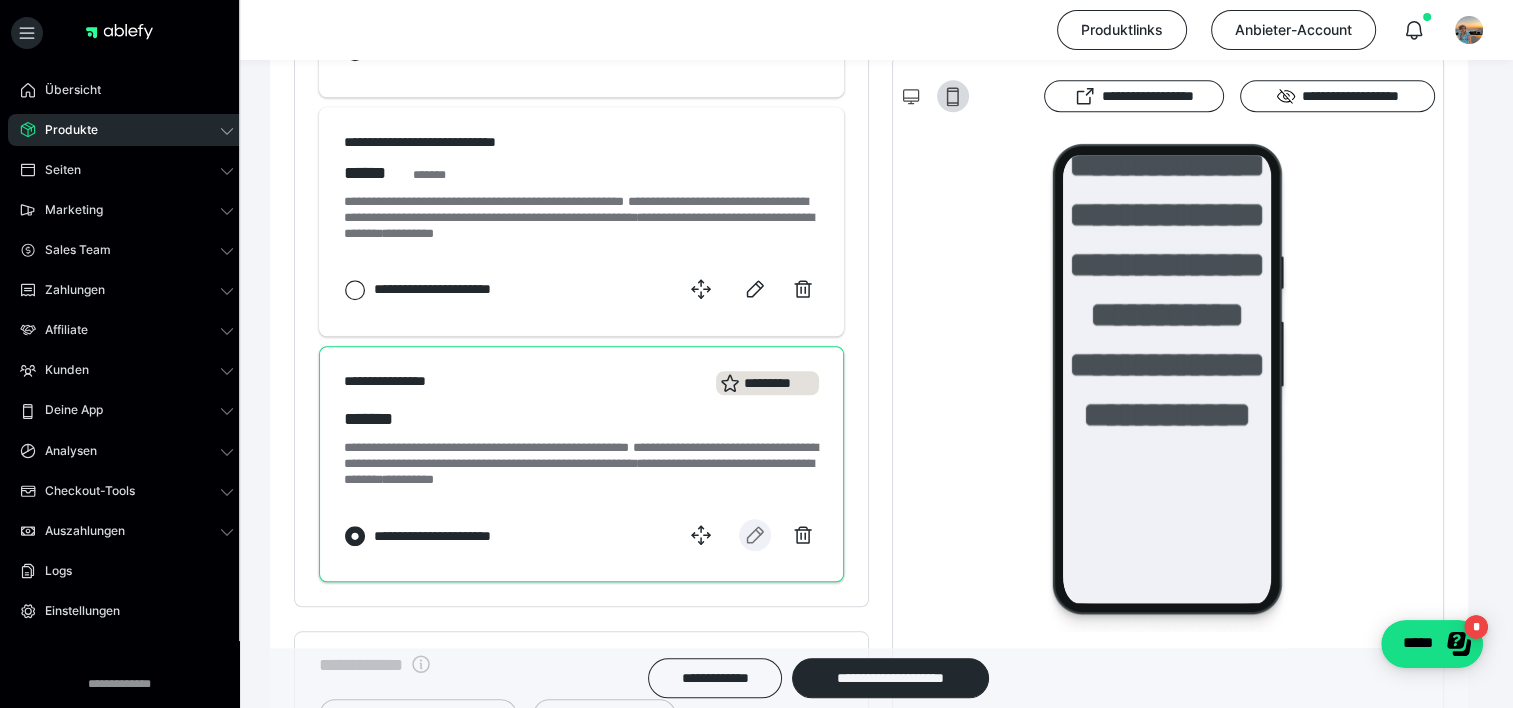 select on "14" 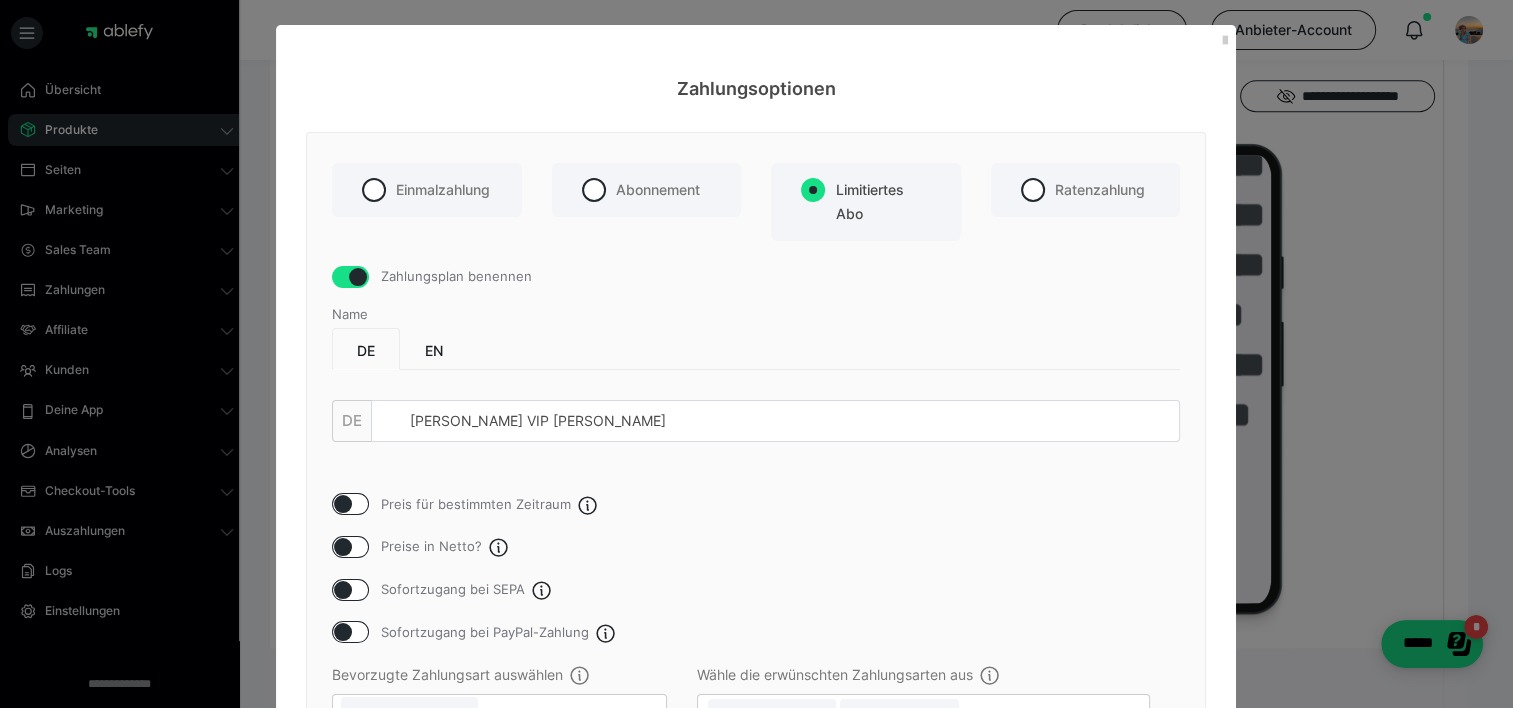 scroll, scrollTop: 0, scrollLeft: 0, axis: both 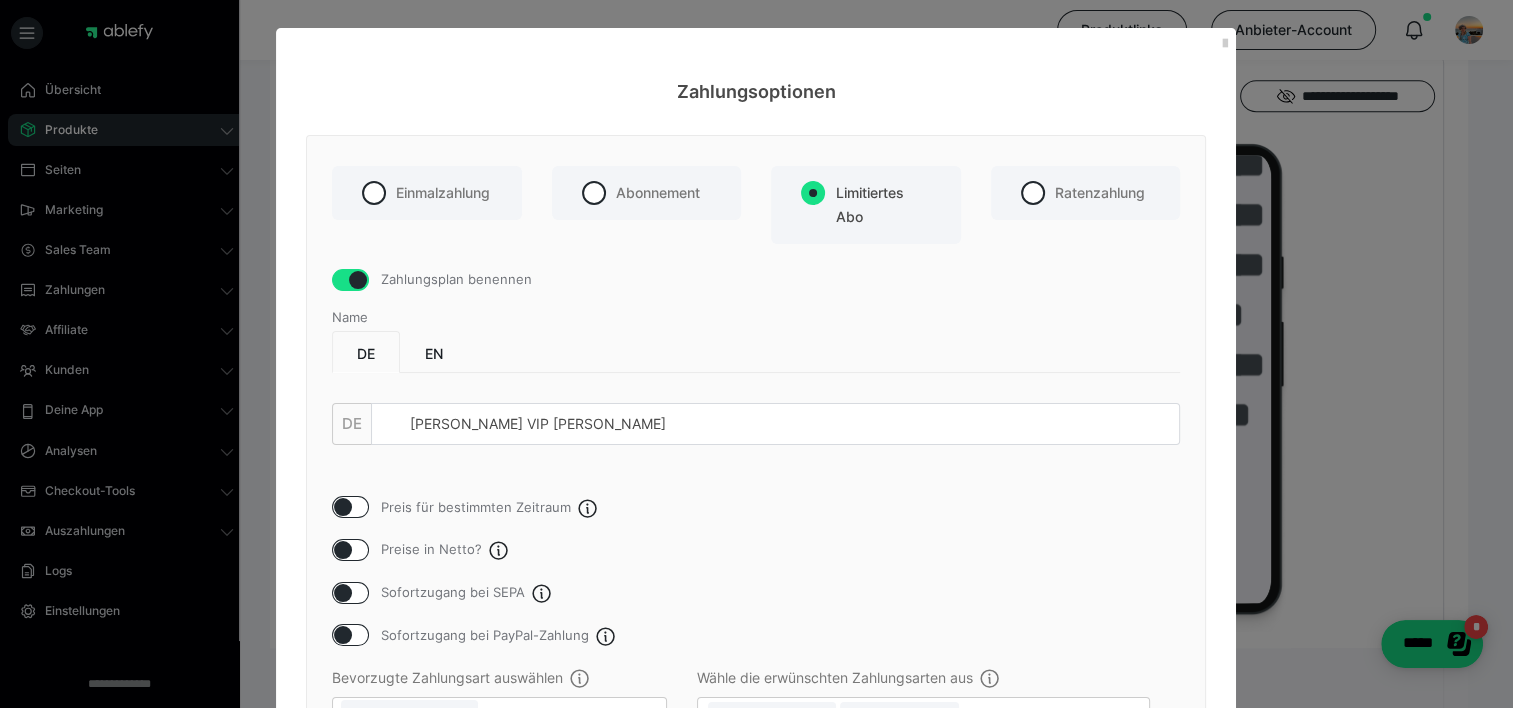drag, startPoint x: 1509, startPoint y: 692, endPoint x: 976, endPoint y: 564, distance: 548.1542 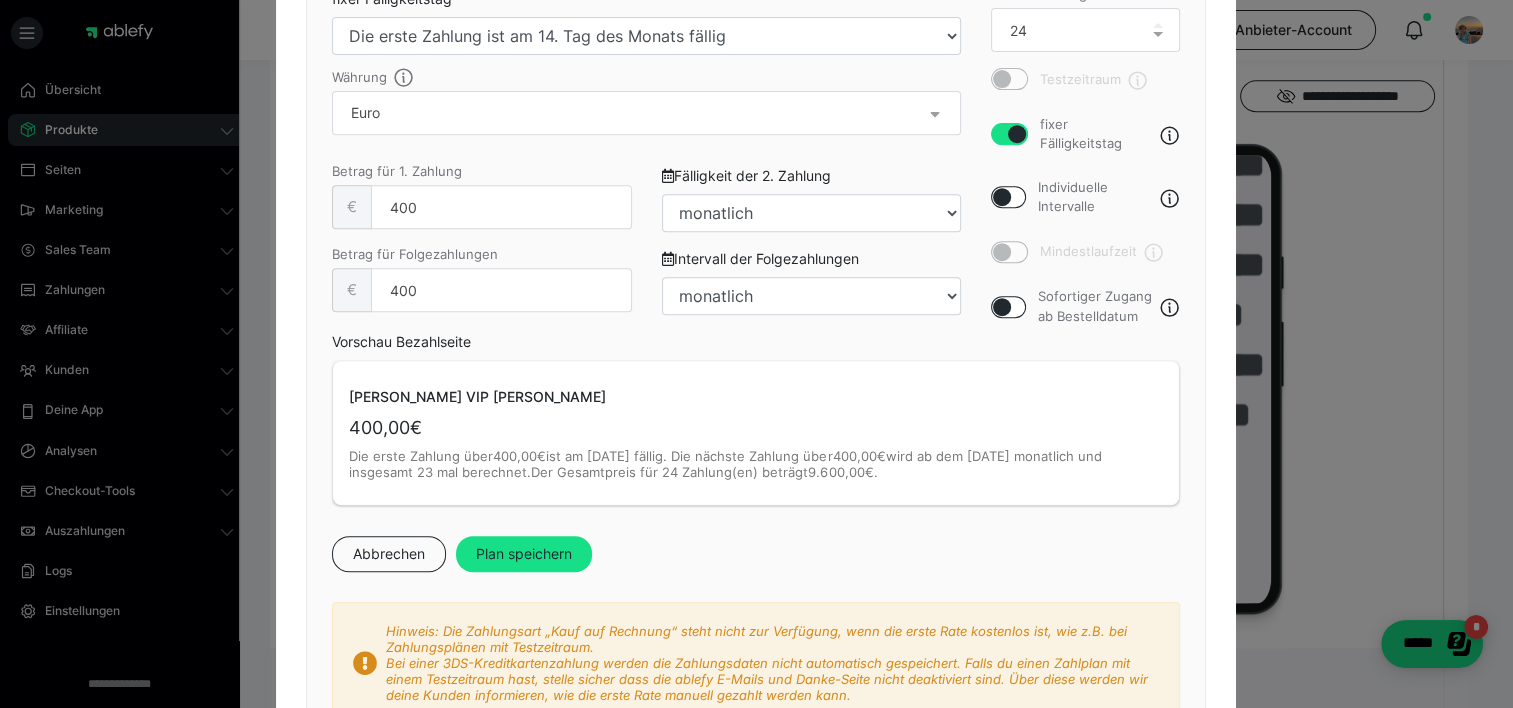 scroll, scrollTop: 840, scrollLeft: 0, axis: vertical 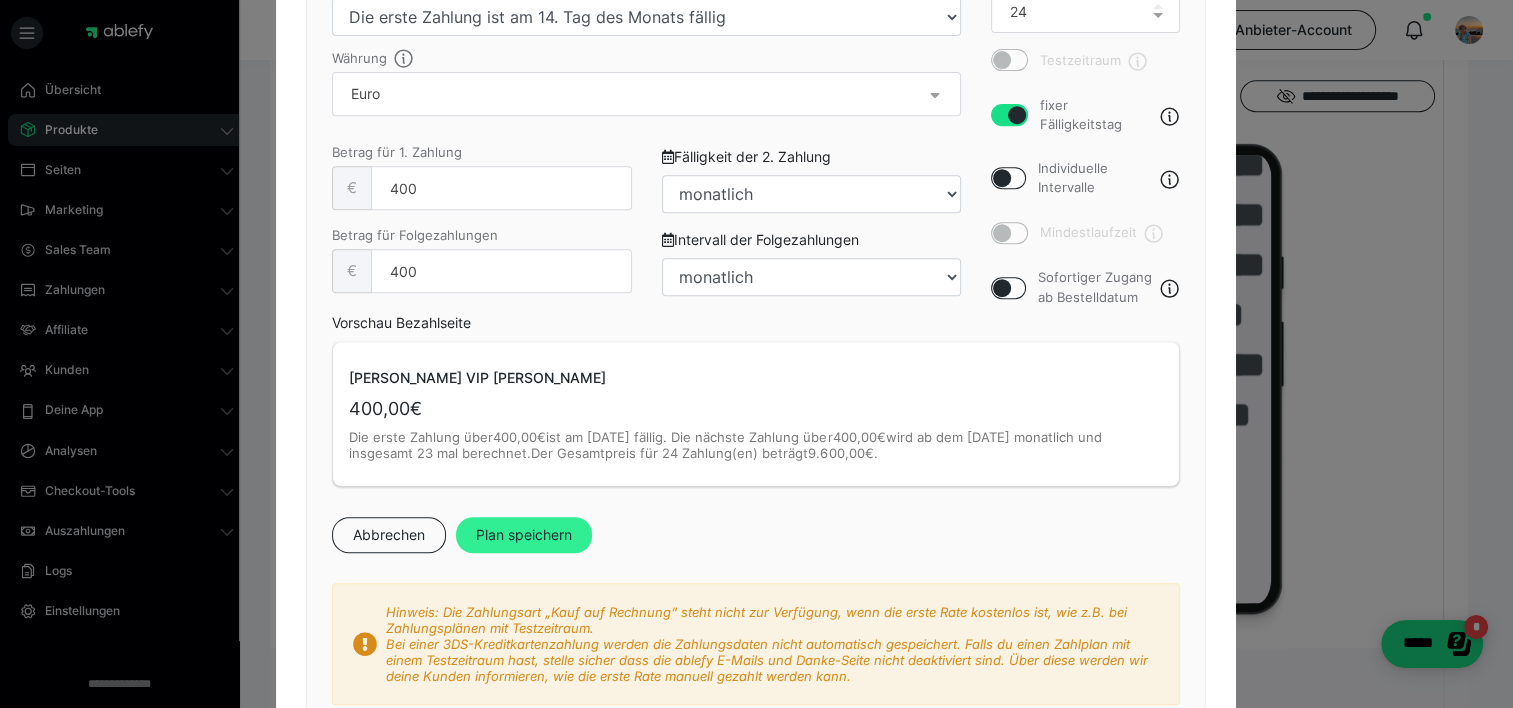 click on "Plan speichern" at bounding box center (524, 535) 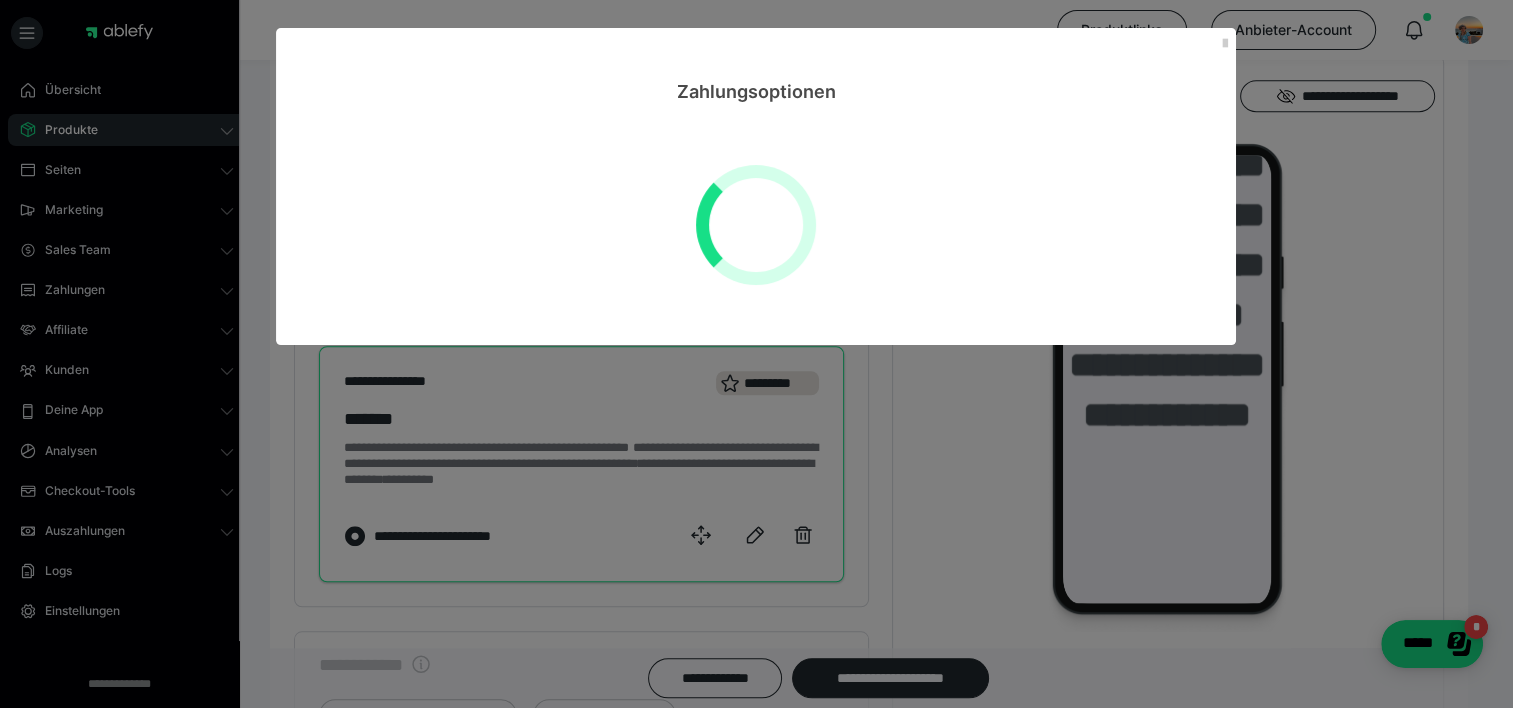select on "**" 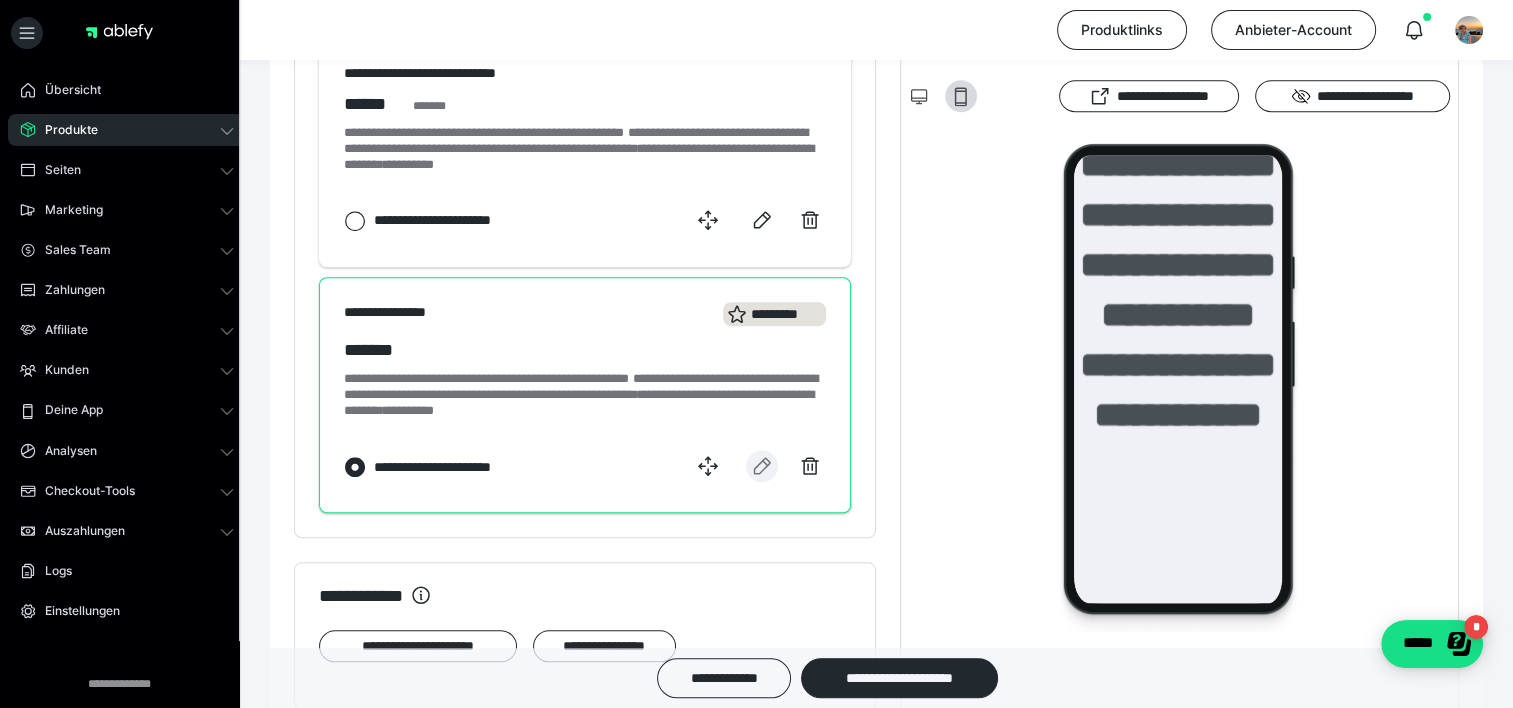scroll, scrollTop: 1769, scrollLeft: 0, axis: vertical 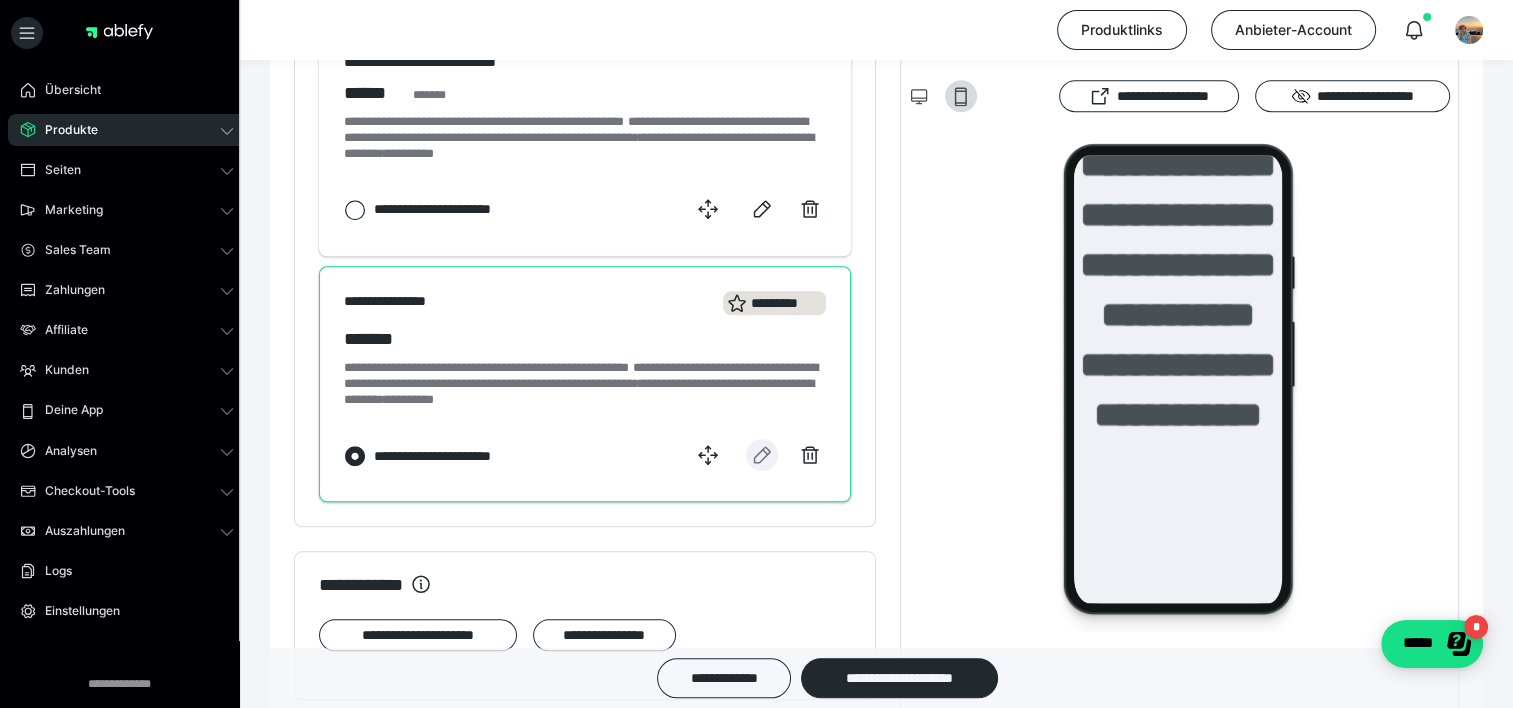 click 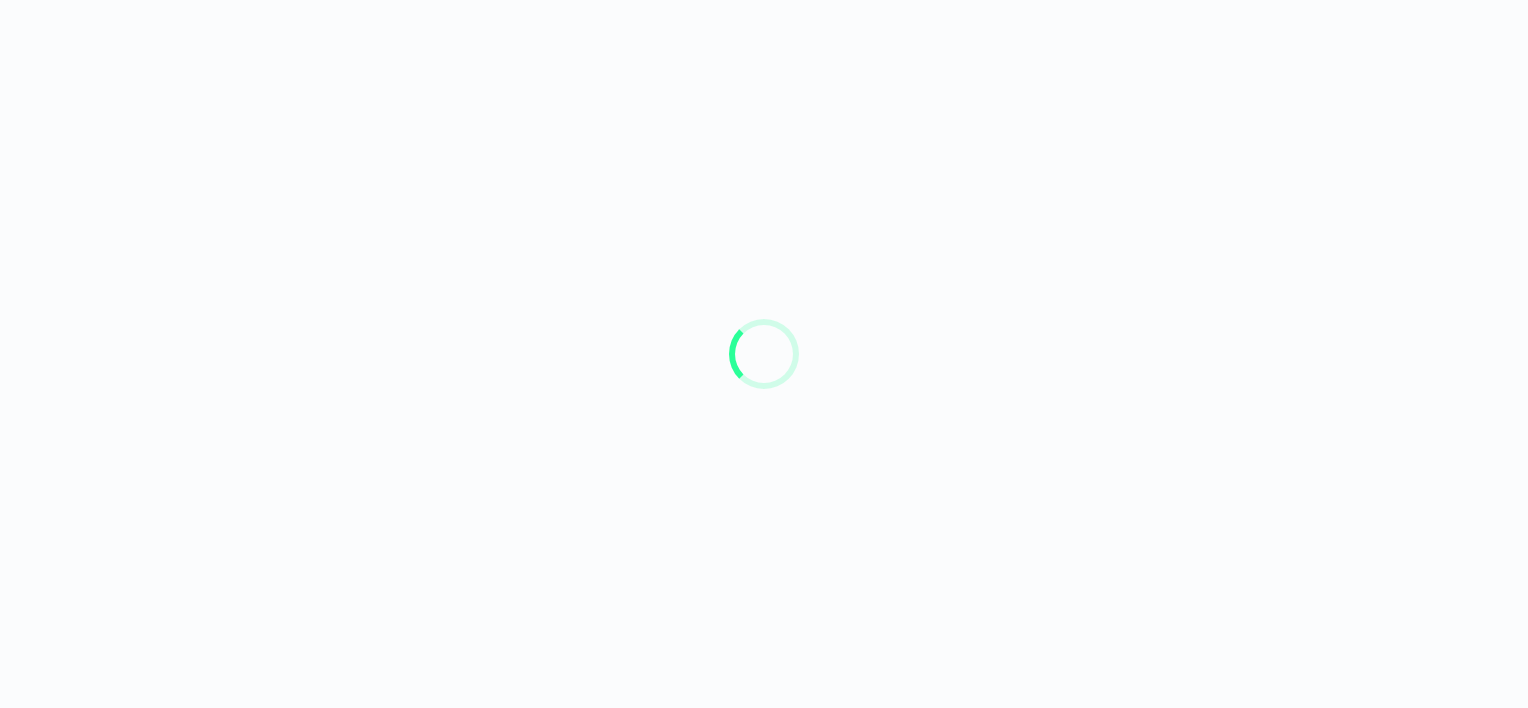 scroll, scrollTop: 0, scrollLeft: 0, axis: both 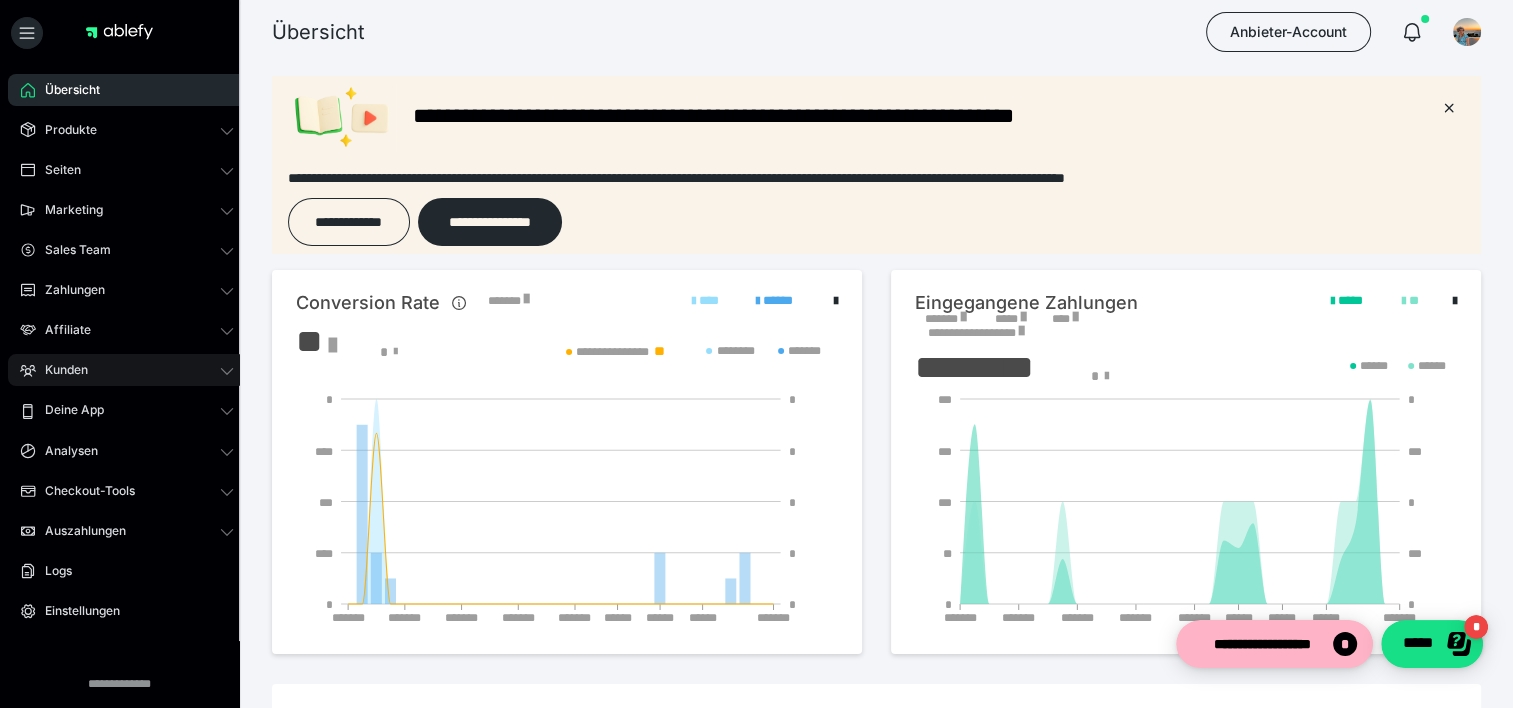 click on "Kunden" at bounding box center [59, 370] 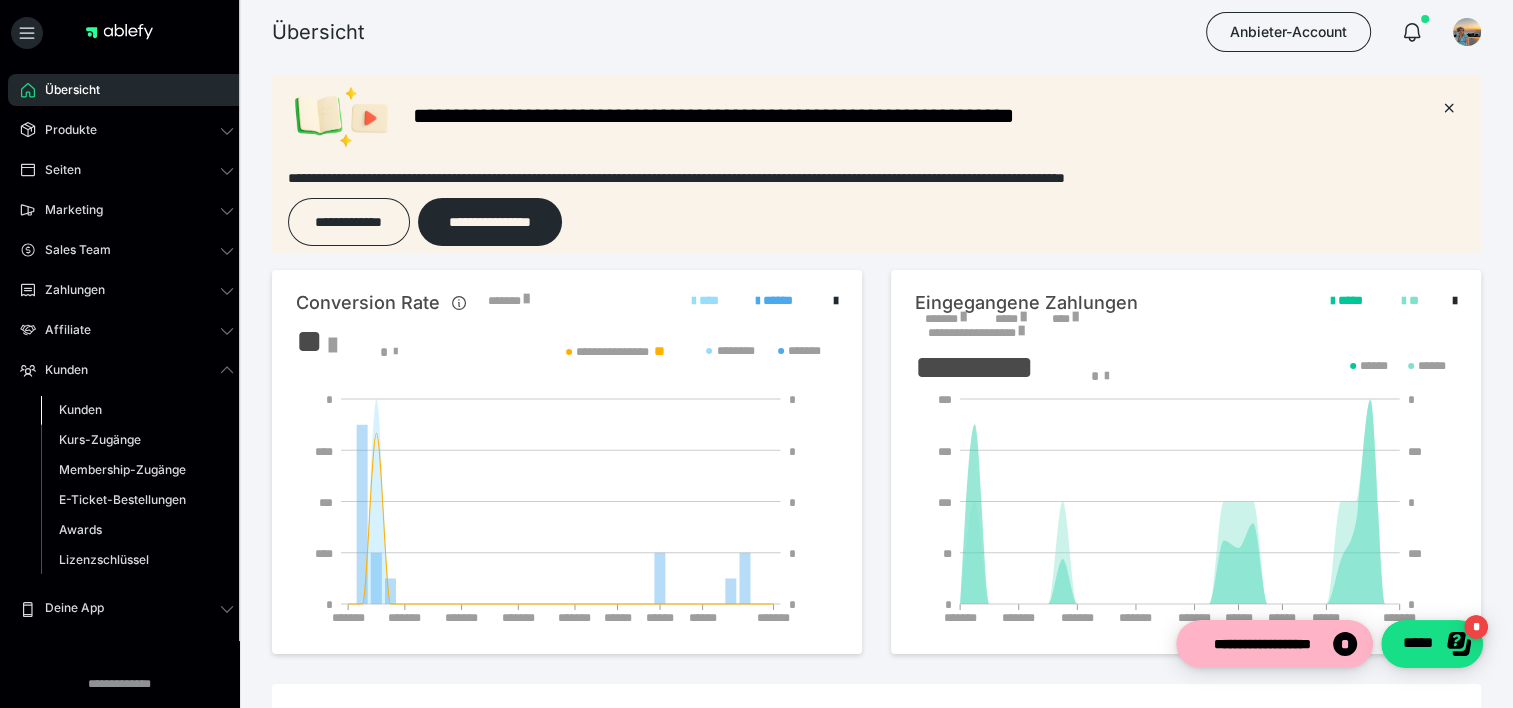 click on "Kunden" at bounding box center (80, 409) 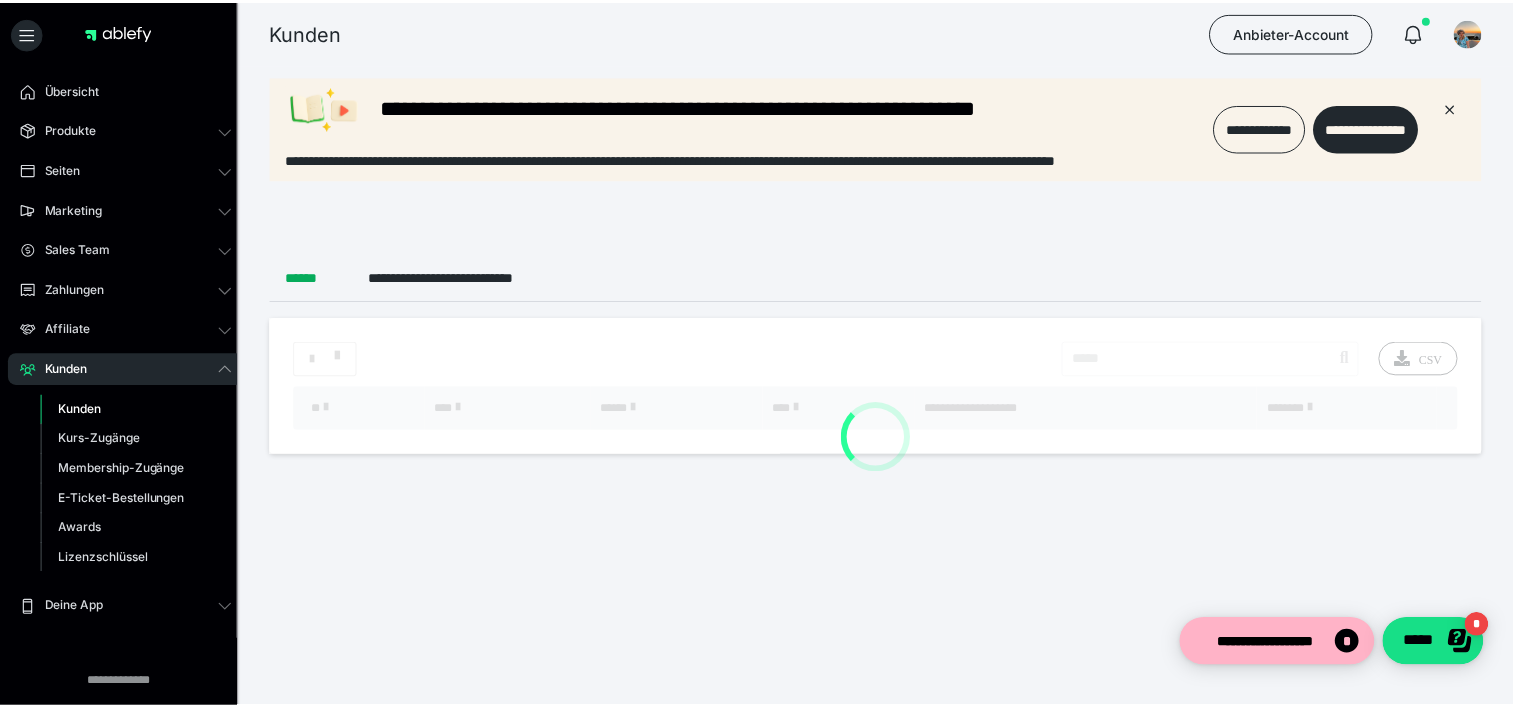 scroll, scrollTop: 0, scrollLeft: 0, axis: both 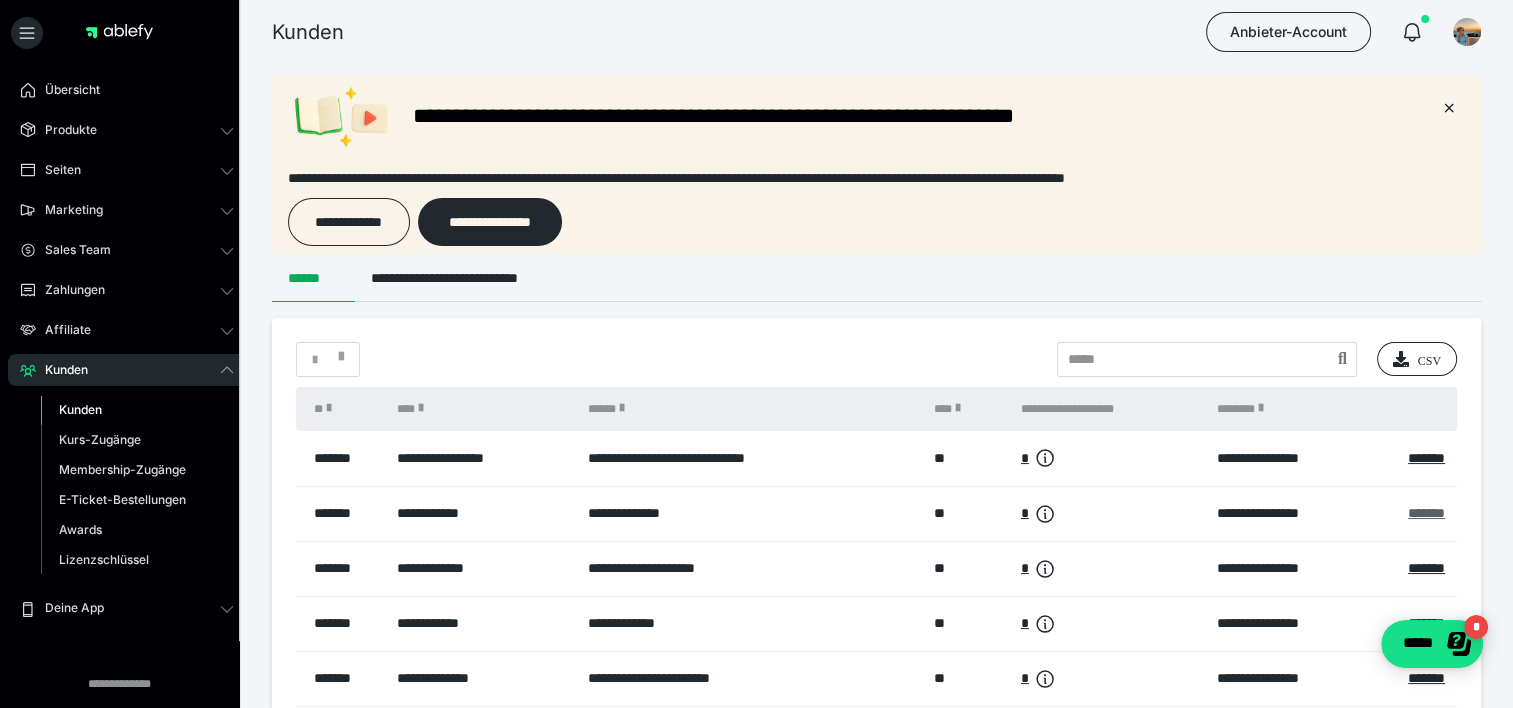click on "*******" at bounding box center (1426, 513) 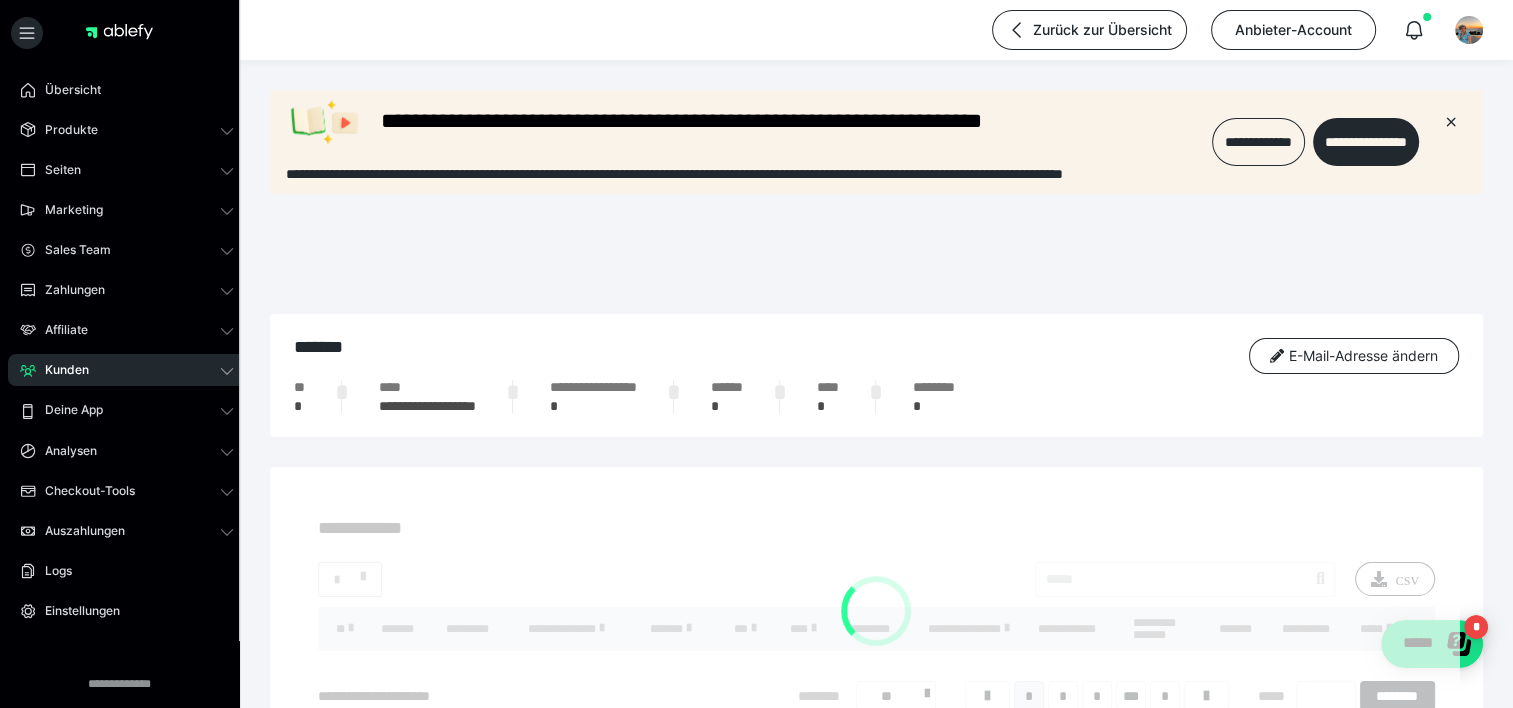 scroll, scrollTop: 0, scrollLeft: 0, axis: both 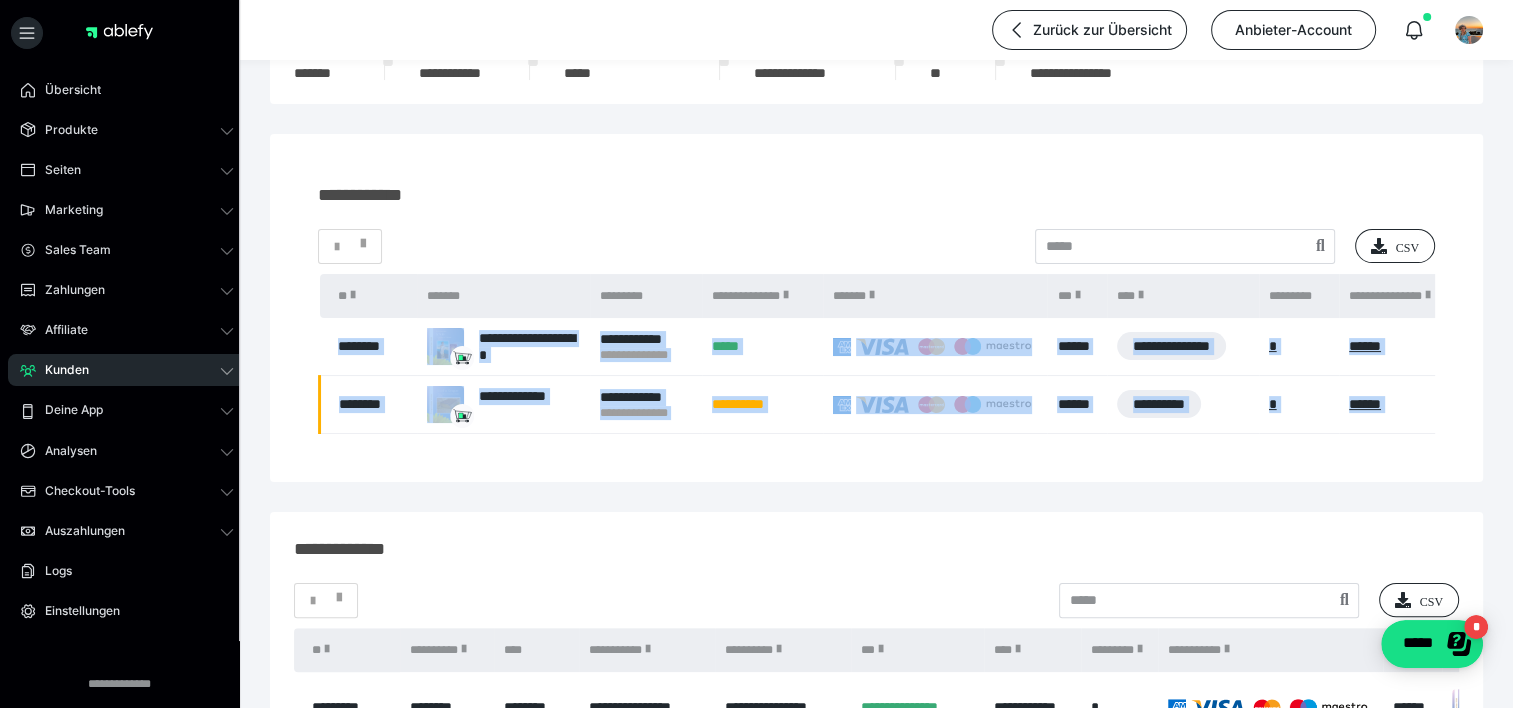 drag, startPoint x: 1510, startPoint y: 376, endPoint x: 1507, endPoint y: 442, distance: 66.068146 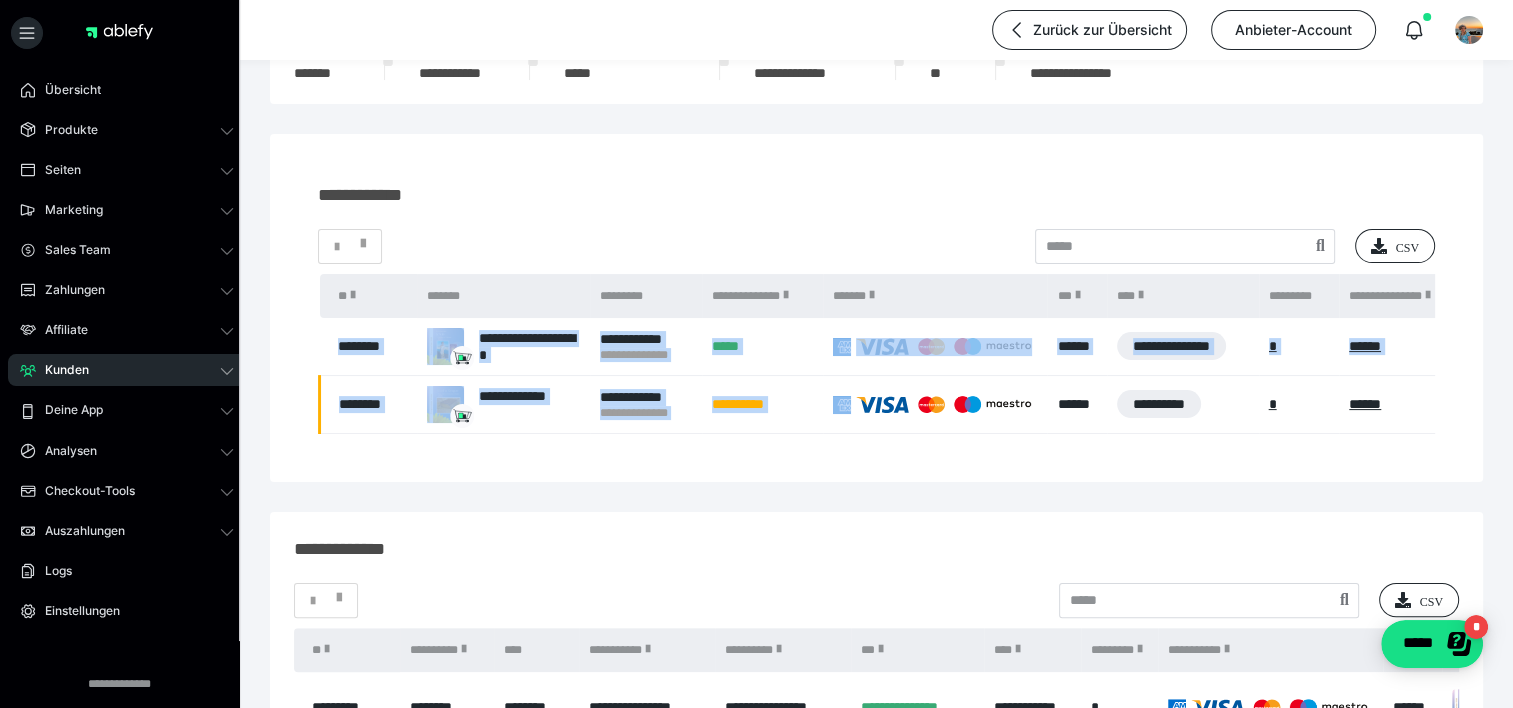 drag, startPoint x: 924, startPoint y: 431, endPoint x: 1250, endPoint y: 449, distance: 326.49655 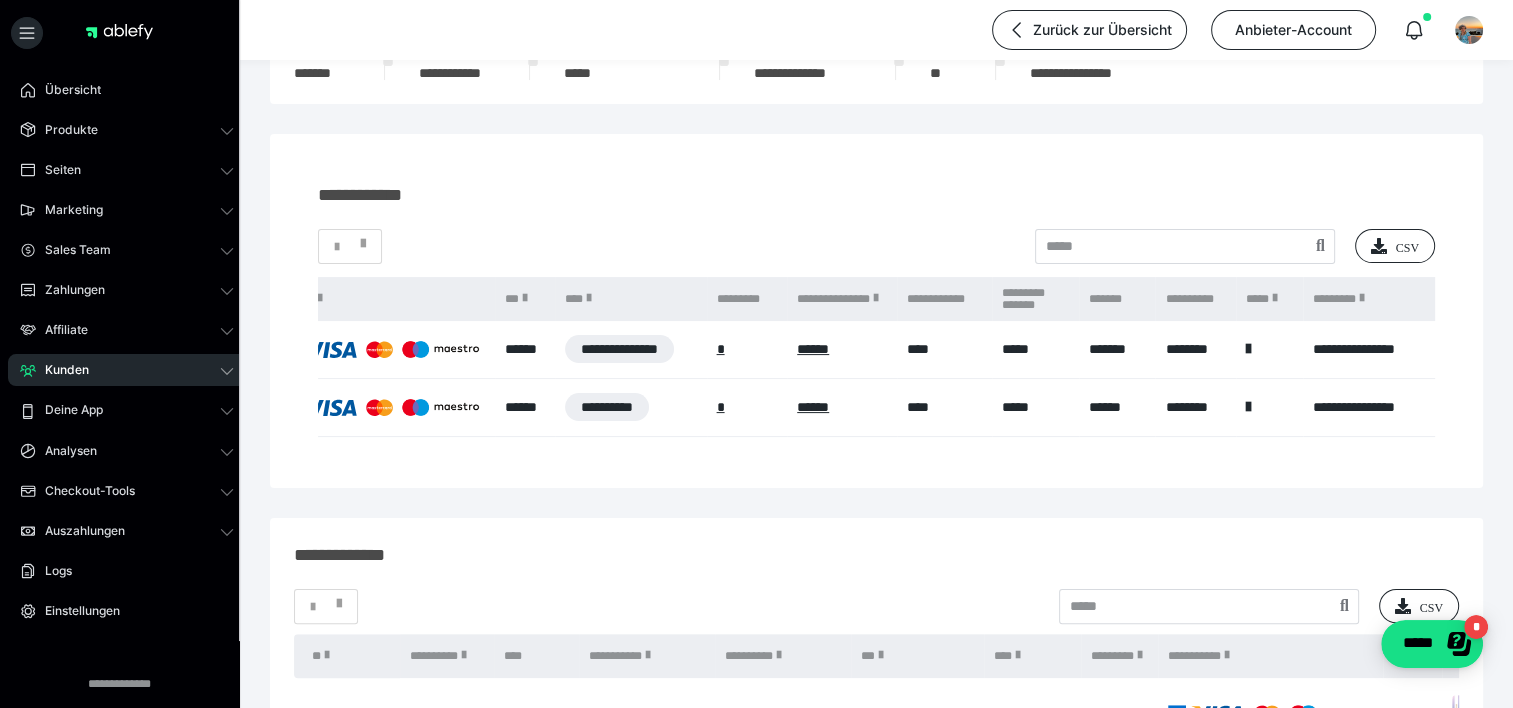scroll, scrollTop: 0, scrollLeft: 846, axis: horizontal 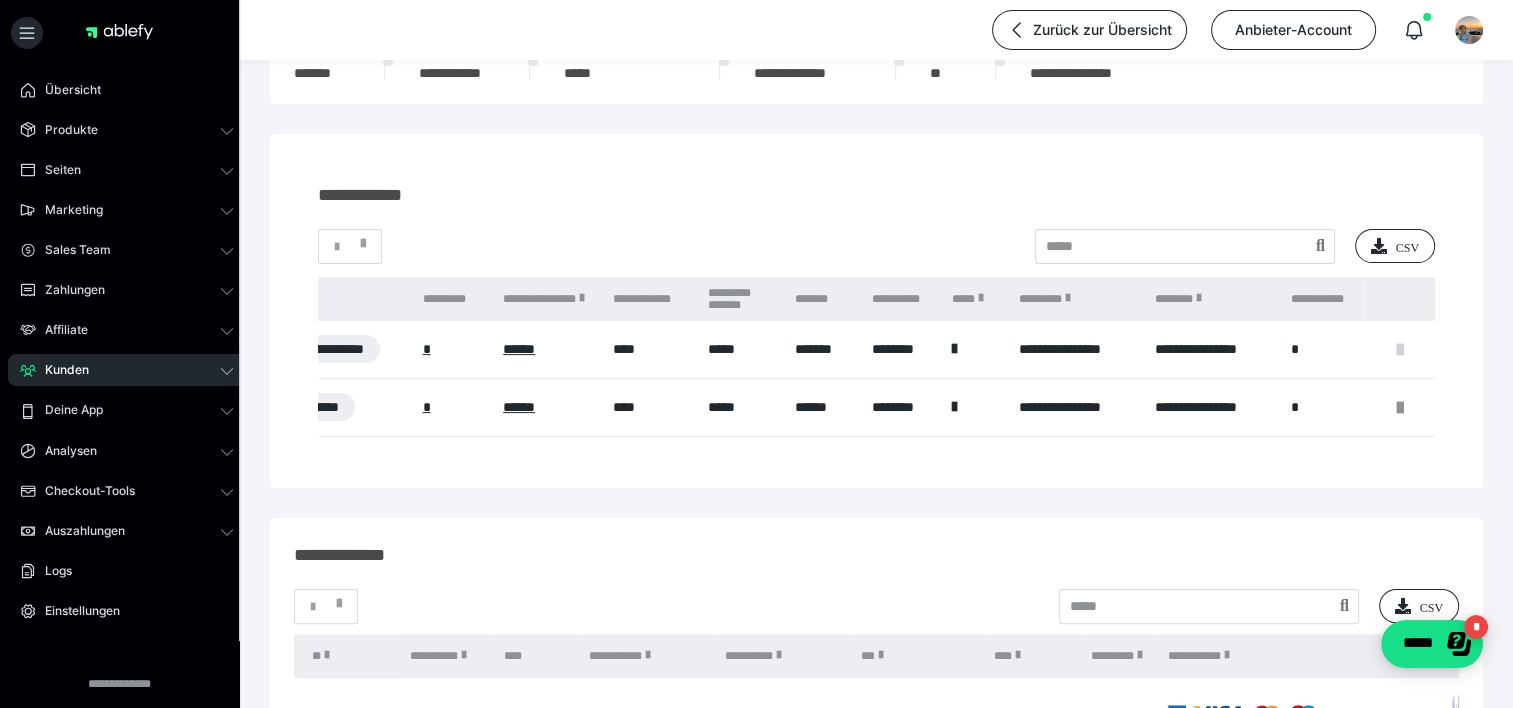 click at bounding box center (1400, 350) 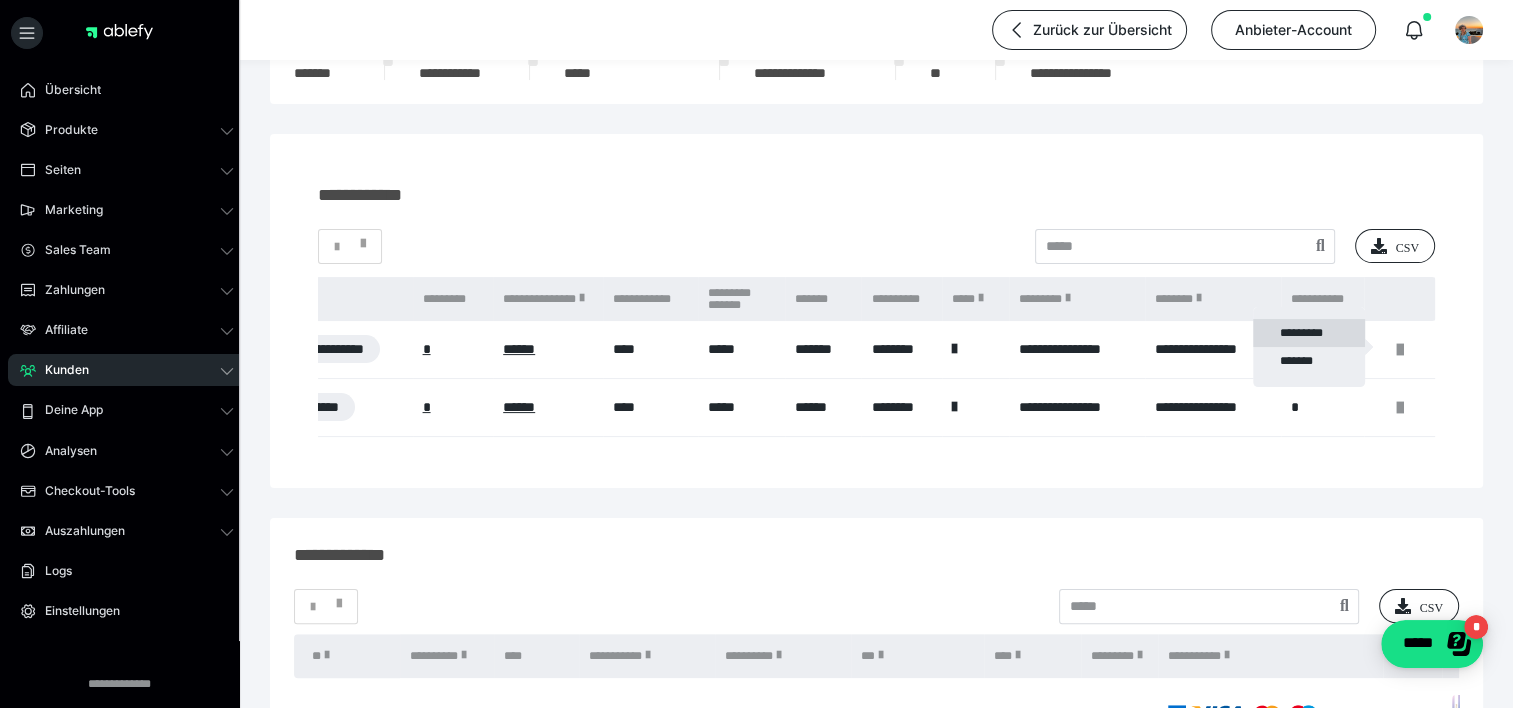 click on "*********" at bounding box center (1309, 333) 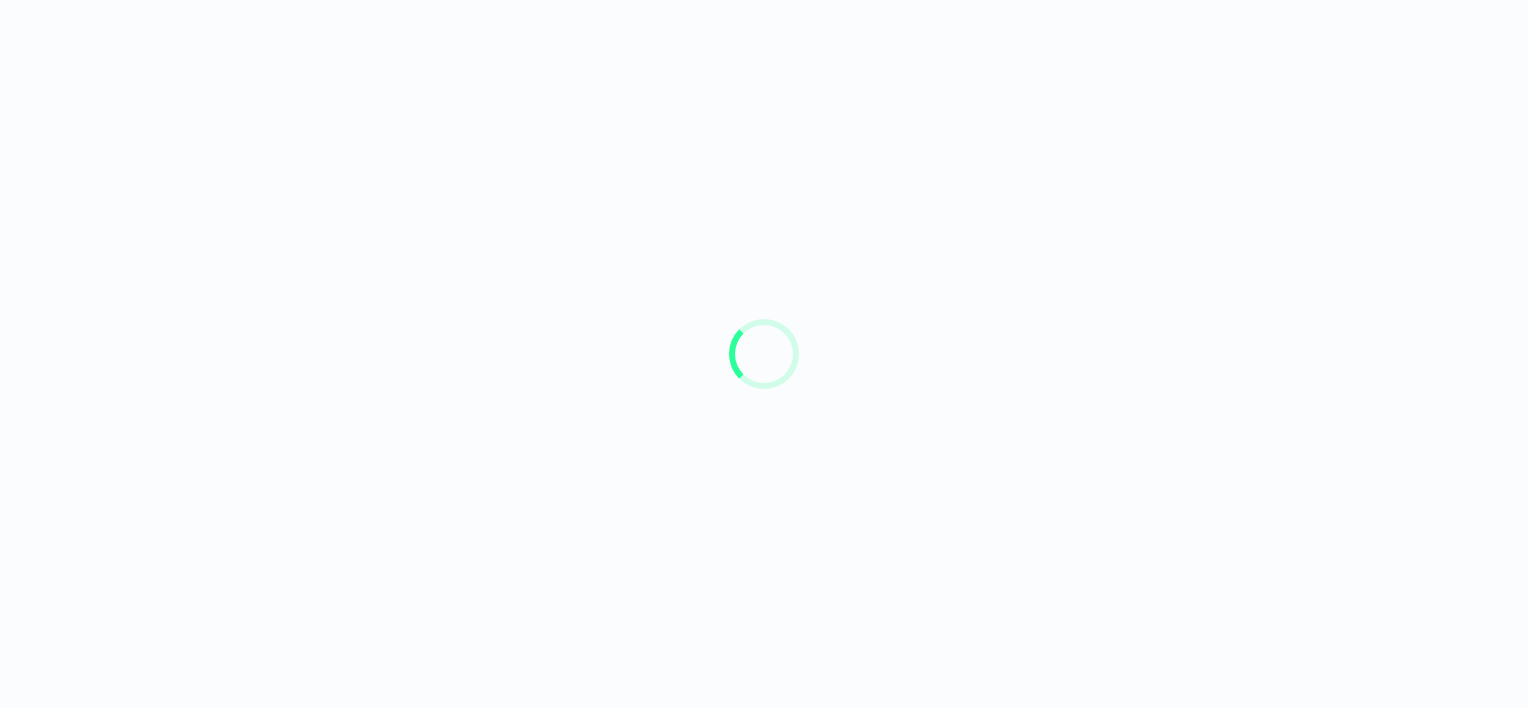 scroll, scrollTop: 0, scrollLeft: 0, axis: both 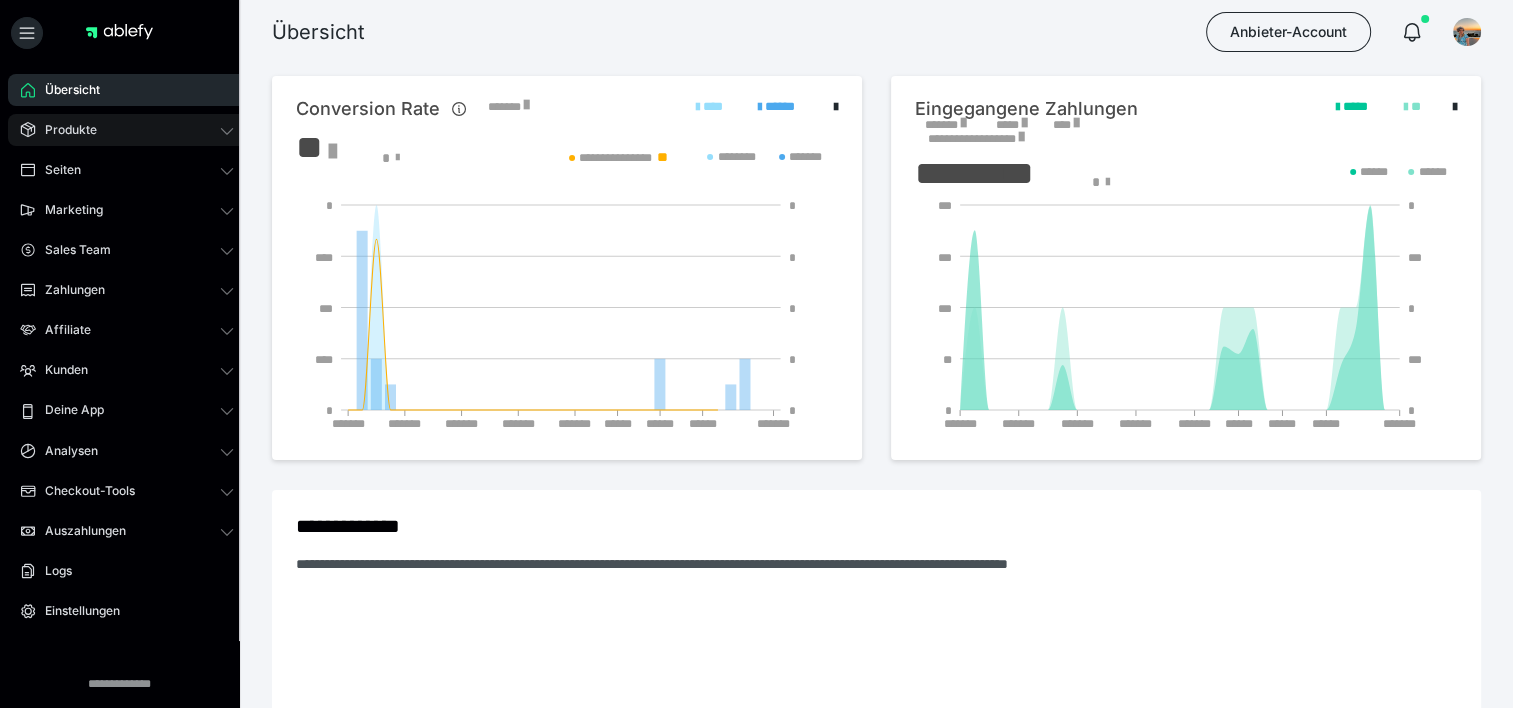 click on "Produkte" at bounding box center (64, 130) 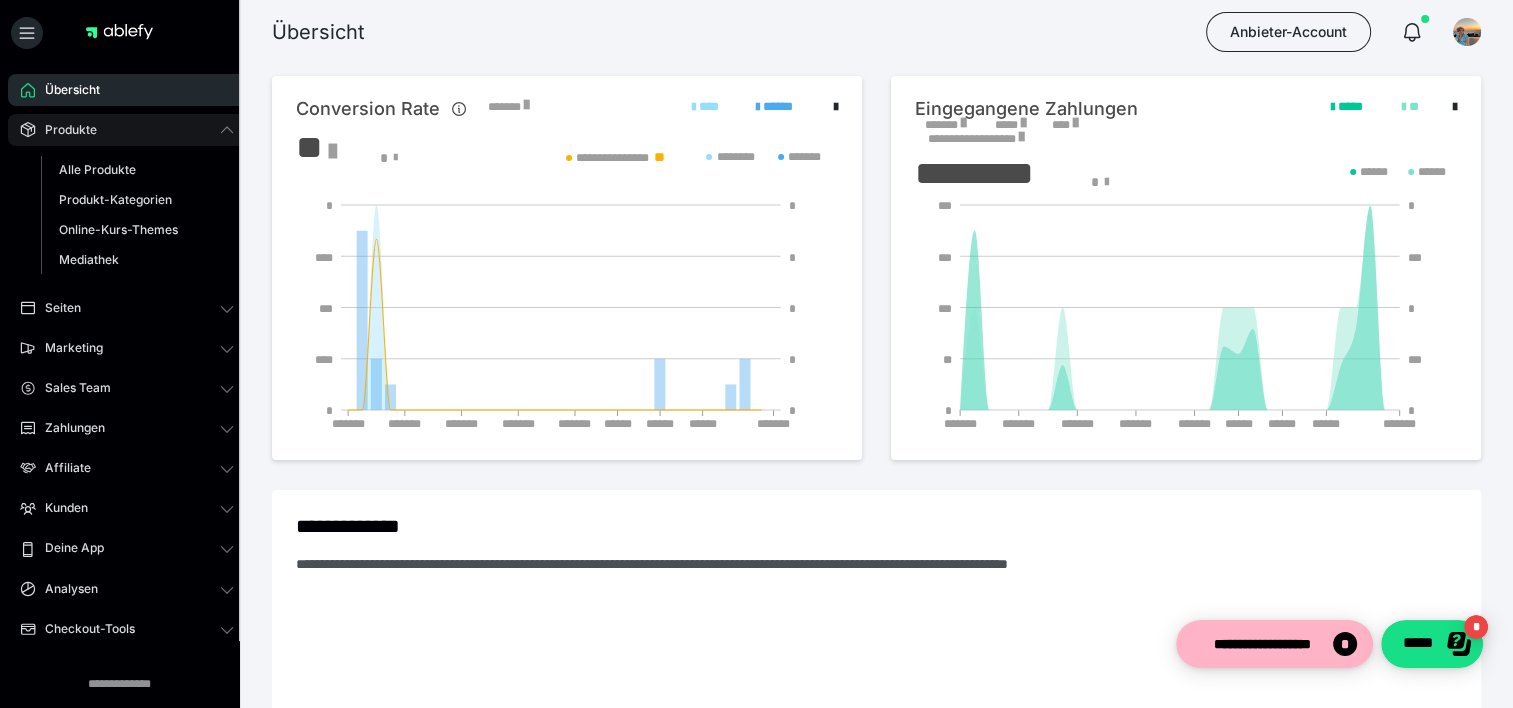 scroll, scrollTop: 0, scrollLeft: 0, axis: both 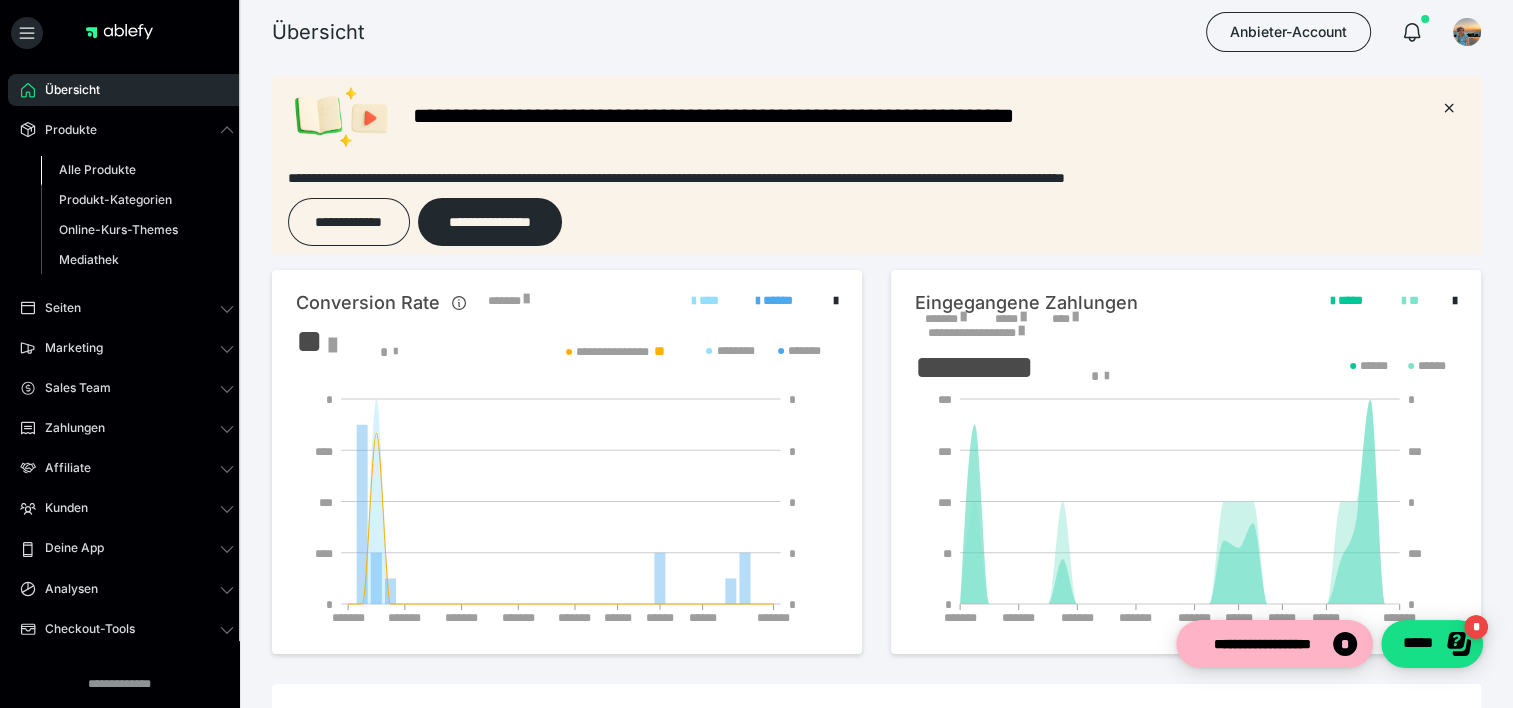 click on "Alle Produkte" at bounding box center [97, 169] 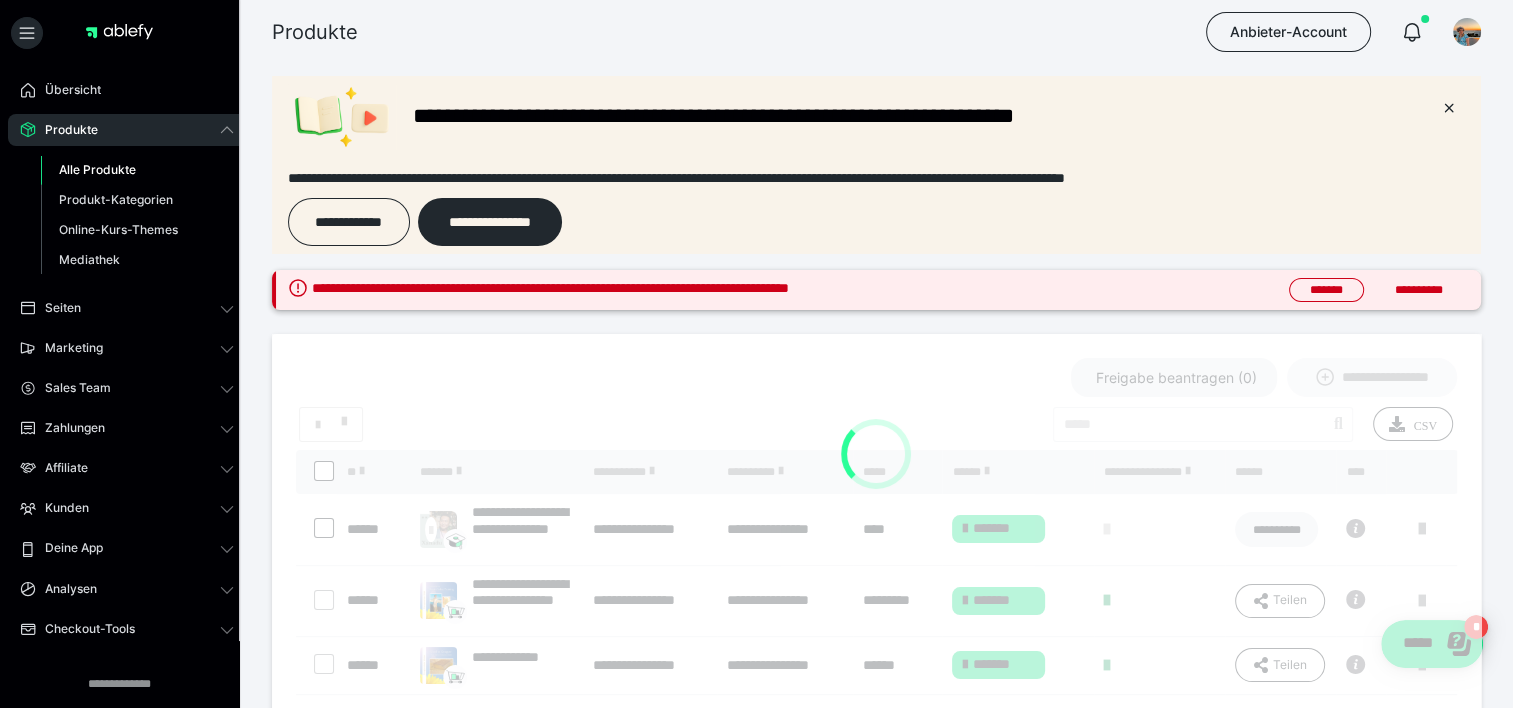 scroll, scrollTop: 0, scrollLeft: 0, axis: both 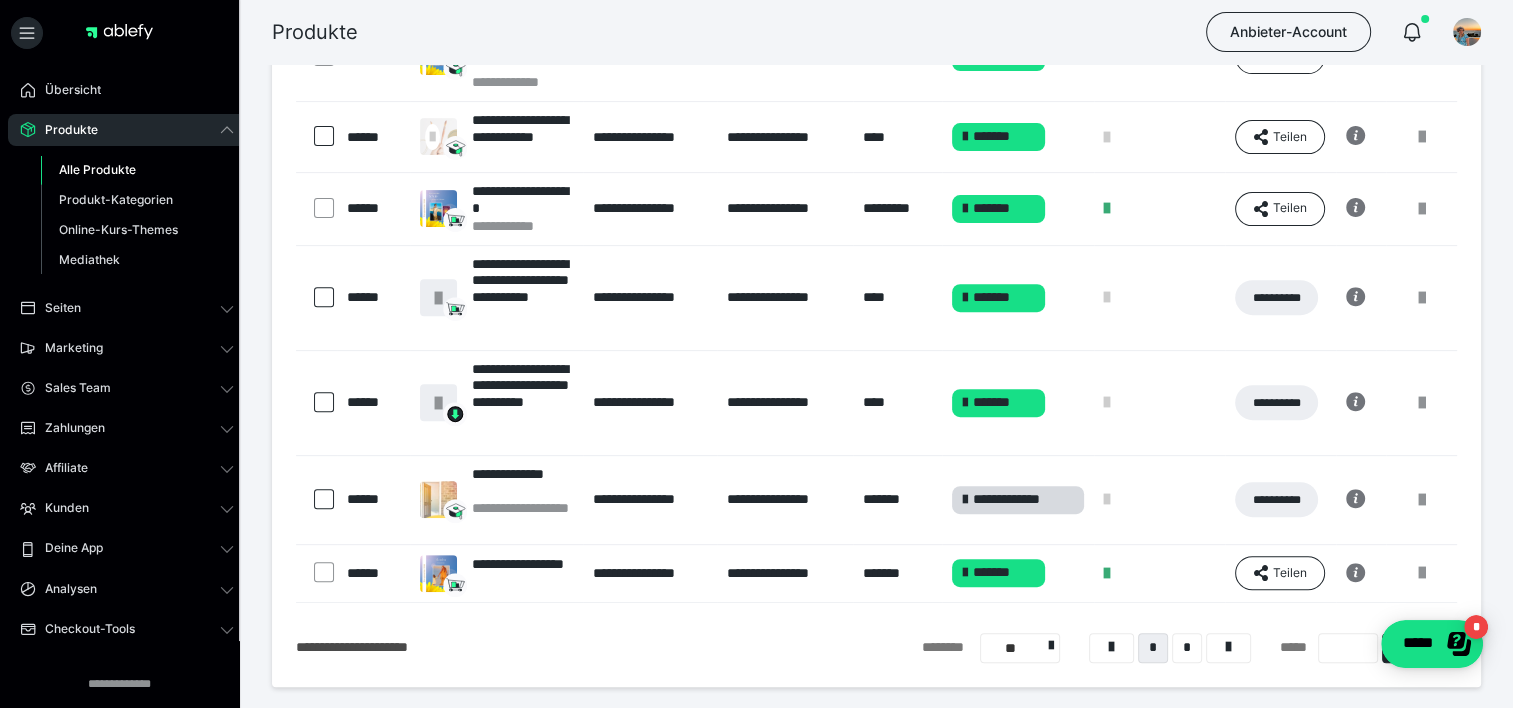 drag, startPoint x: 1517, startPoint y: 313, endPoint x: 8, endPoint y: 0, distance: 1541.1198 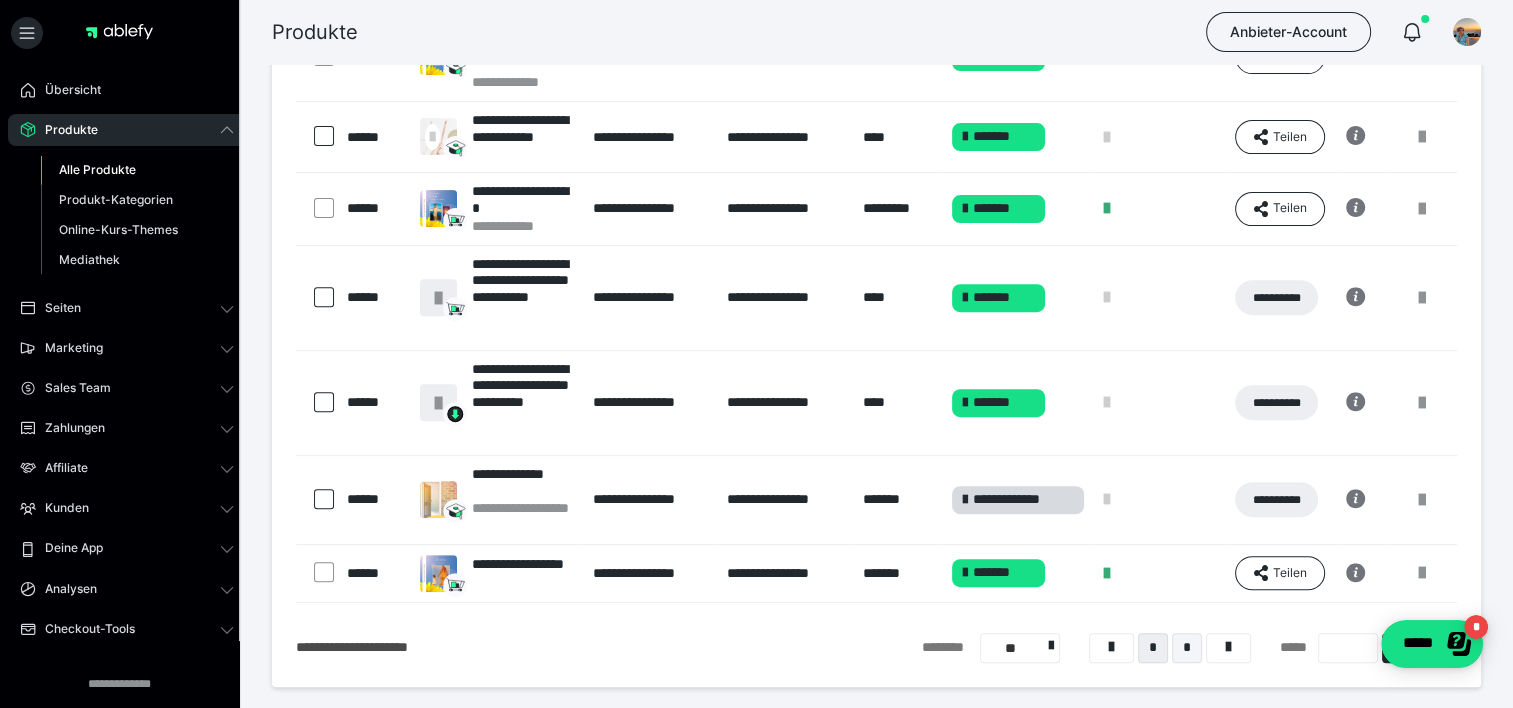 click on "*" at bounding box center [1187, 648] 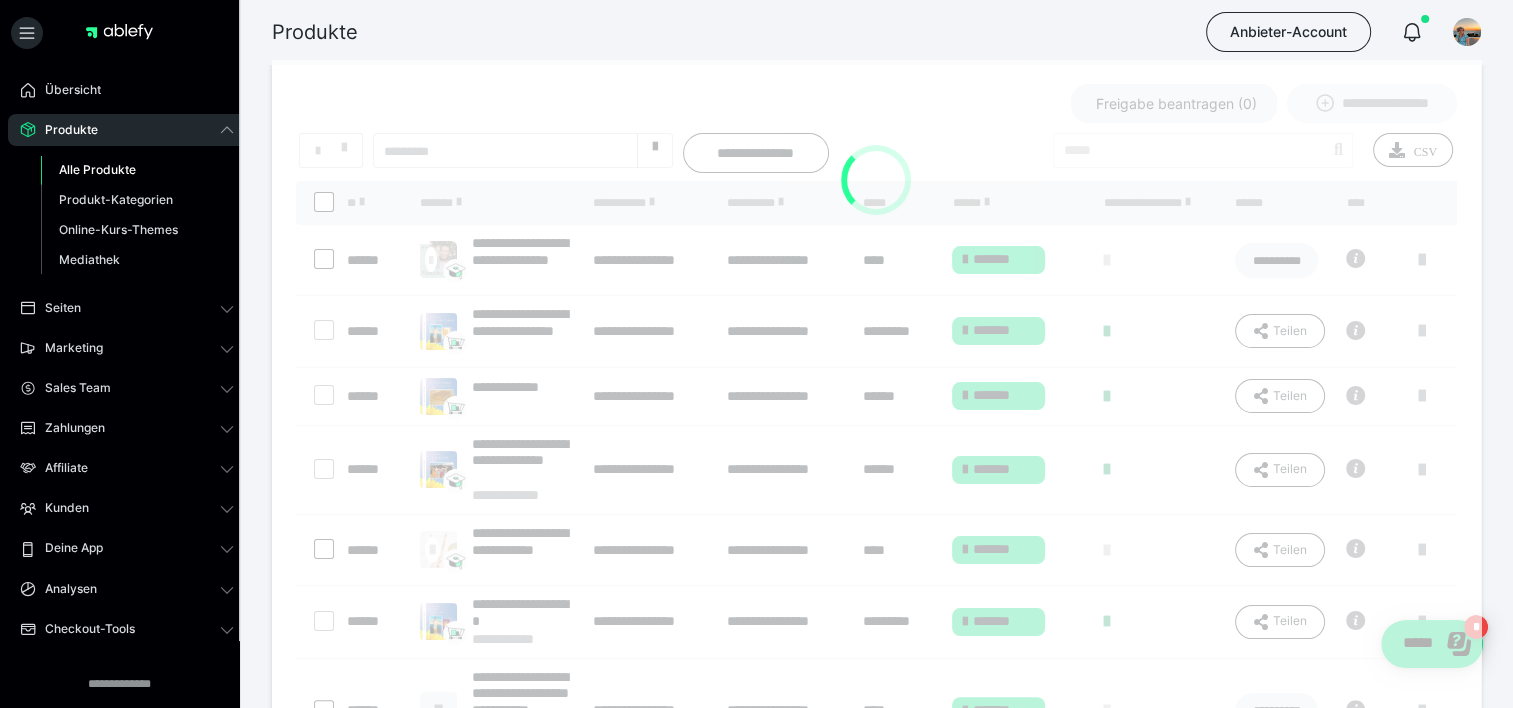 scroll, scrollTop: 128, scrollLeft: 0, axis: vertical 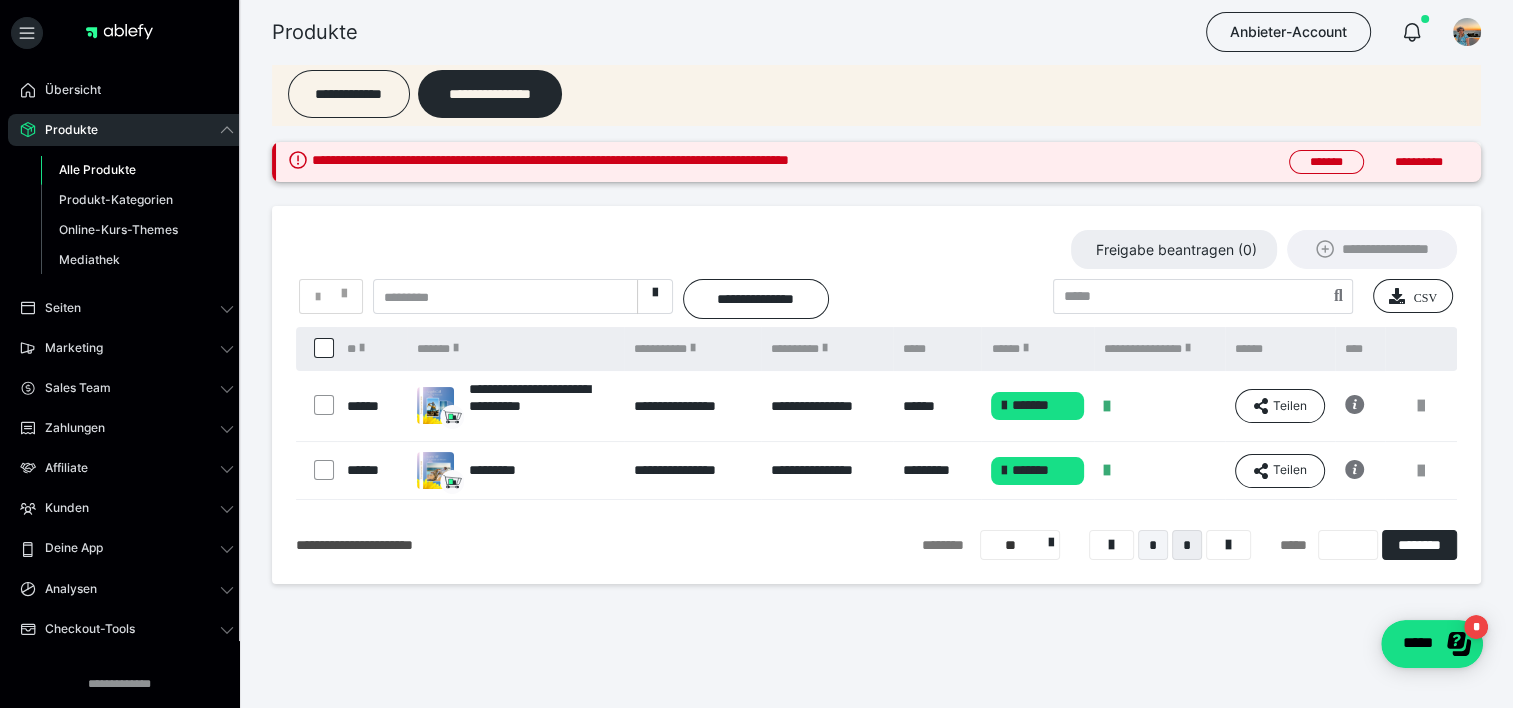 click on "*" at bounding box center [1153, 545] 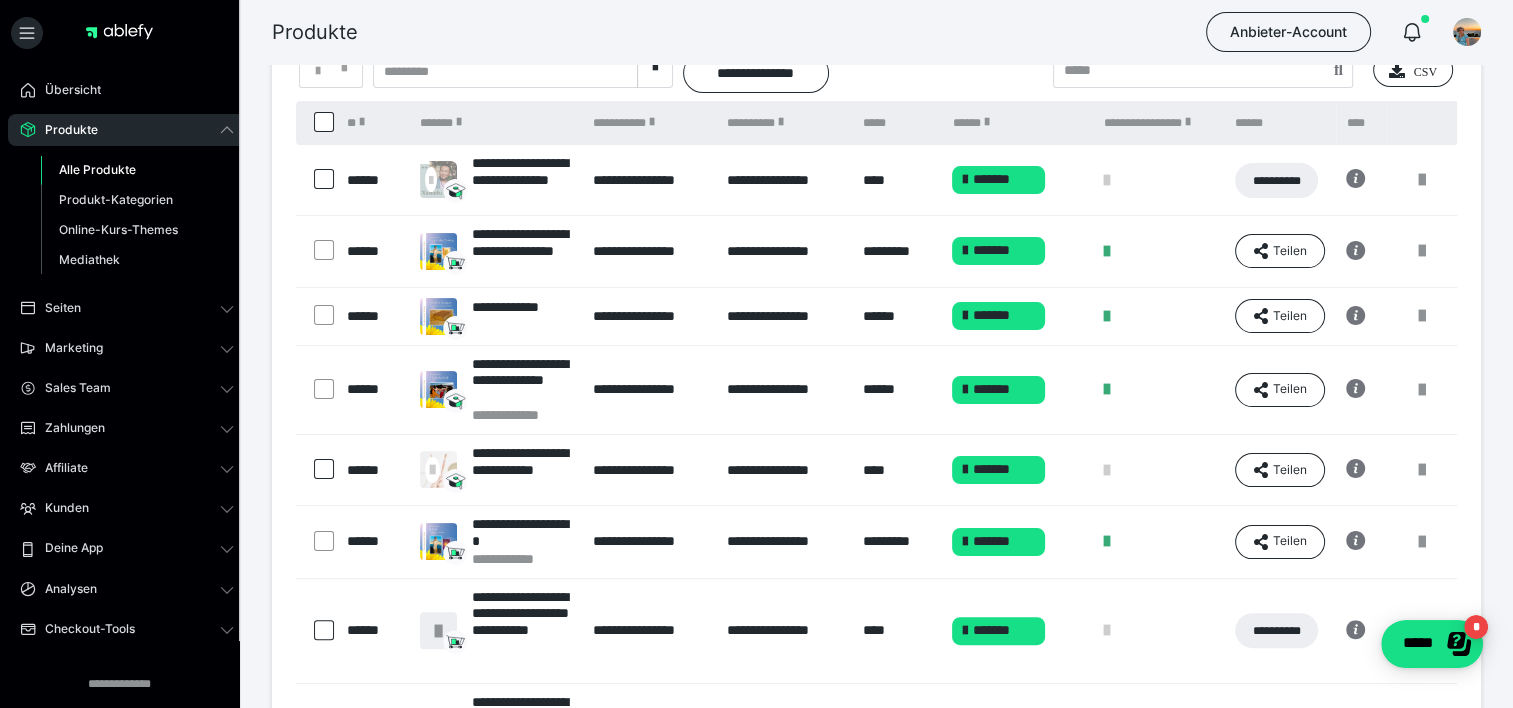 scroll, scrollTop: 408, scrollLeft: 0, axis: vertical 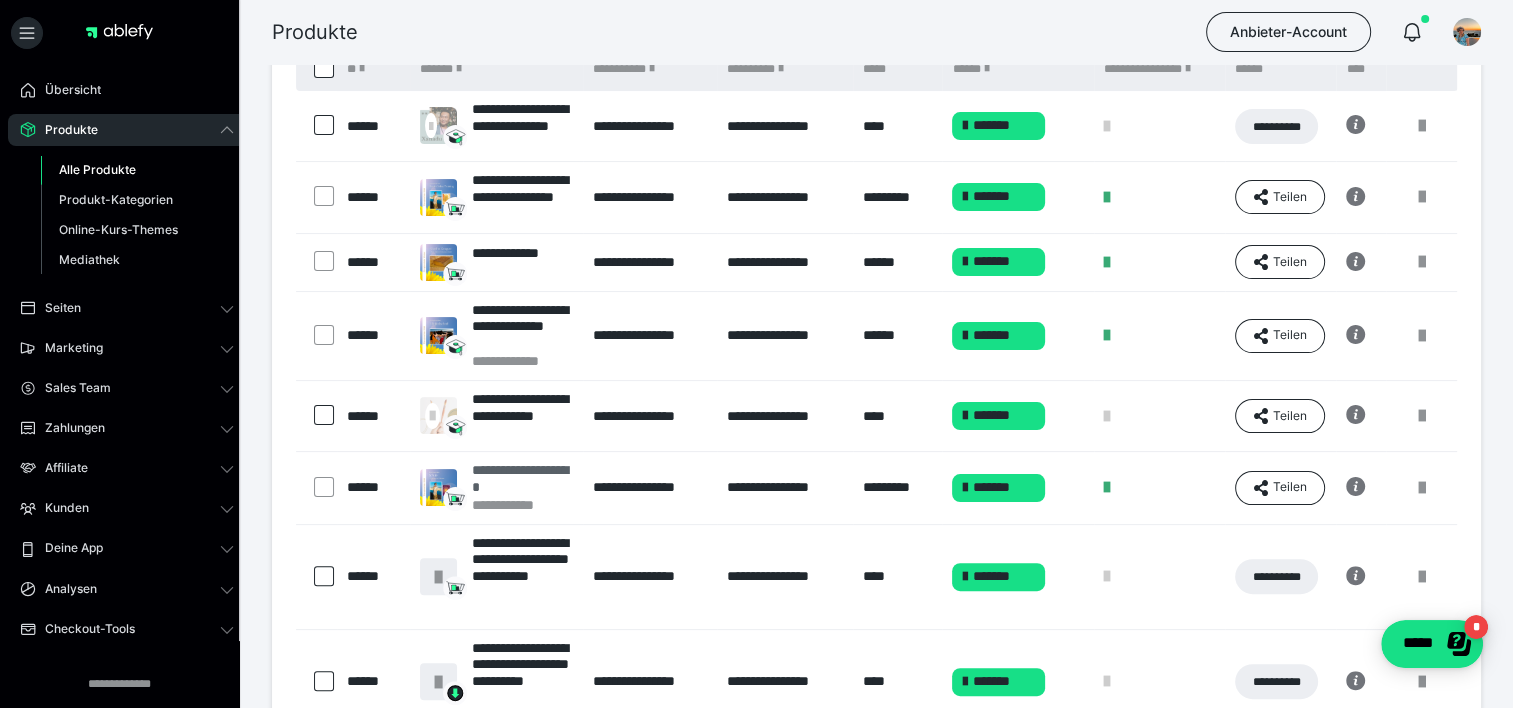 click on "**********" at bounding box center (522, 479) 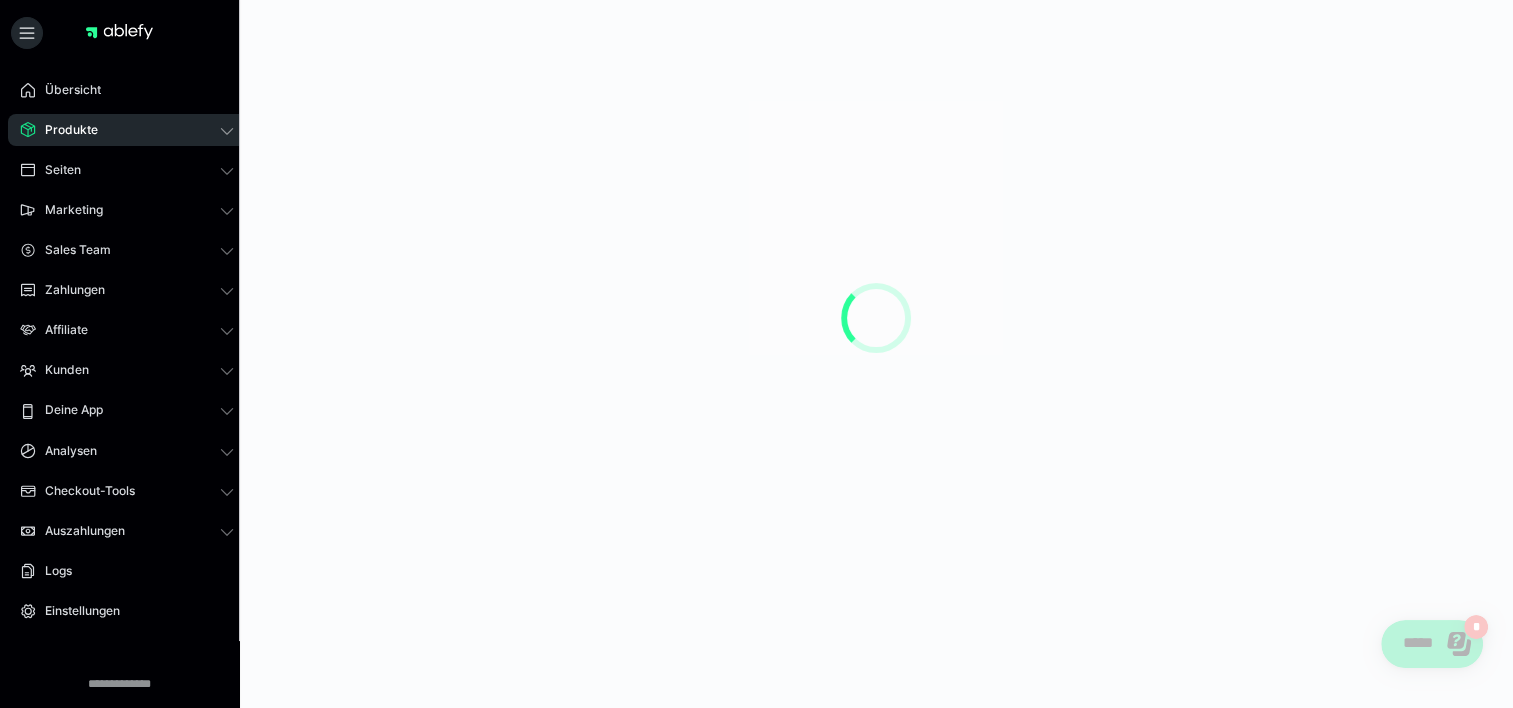 scroll, scrollTop: 0, scrollLeft: 0, axis: both 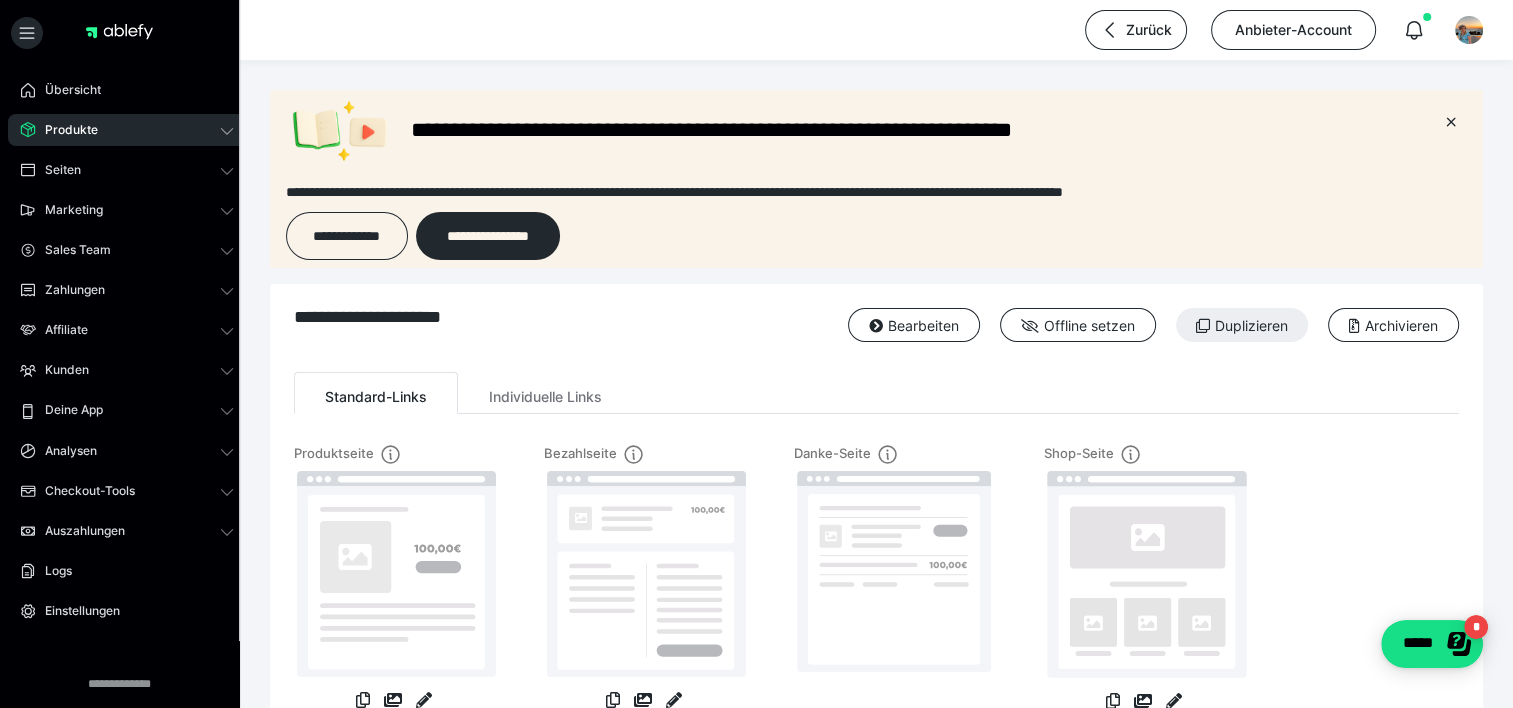 click on "Standard-Links Individuelle Links" at bounding box center (876, 393) 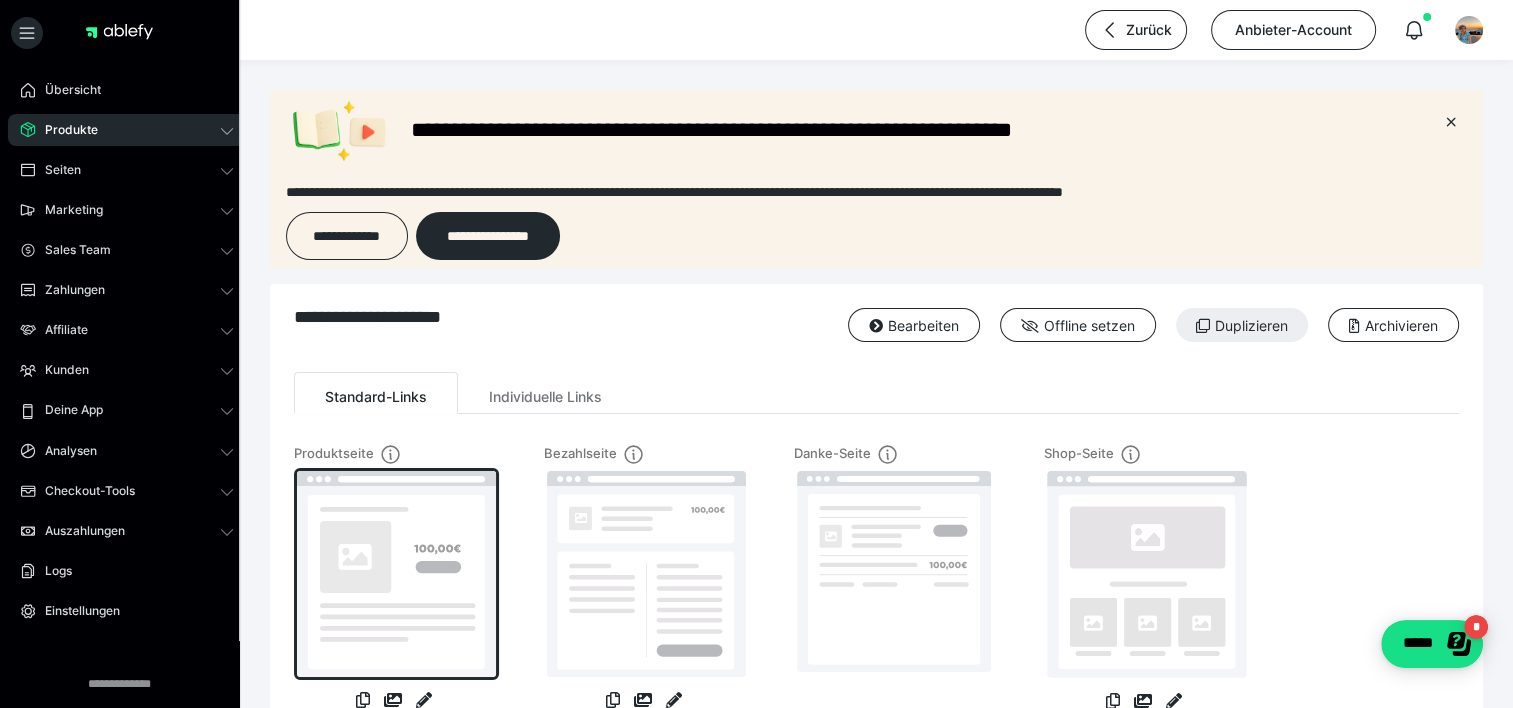 click at bounding box center [396, 574] 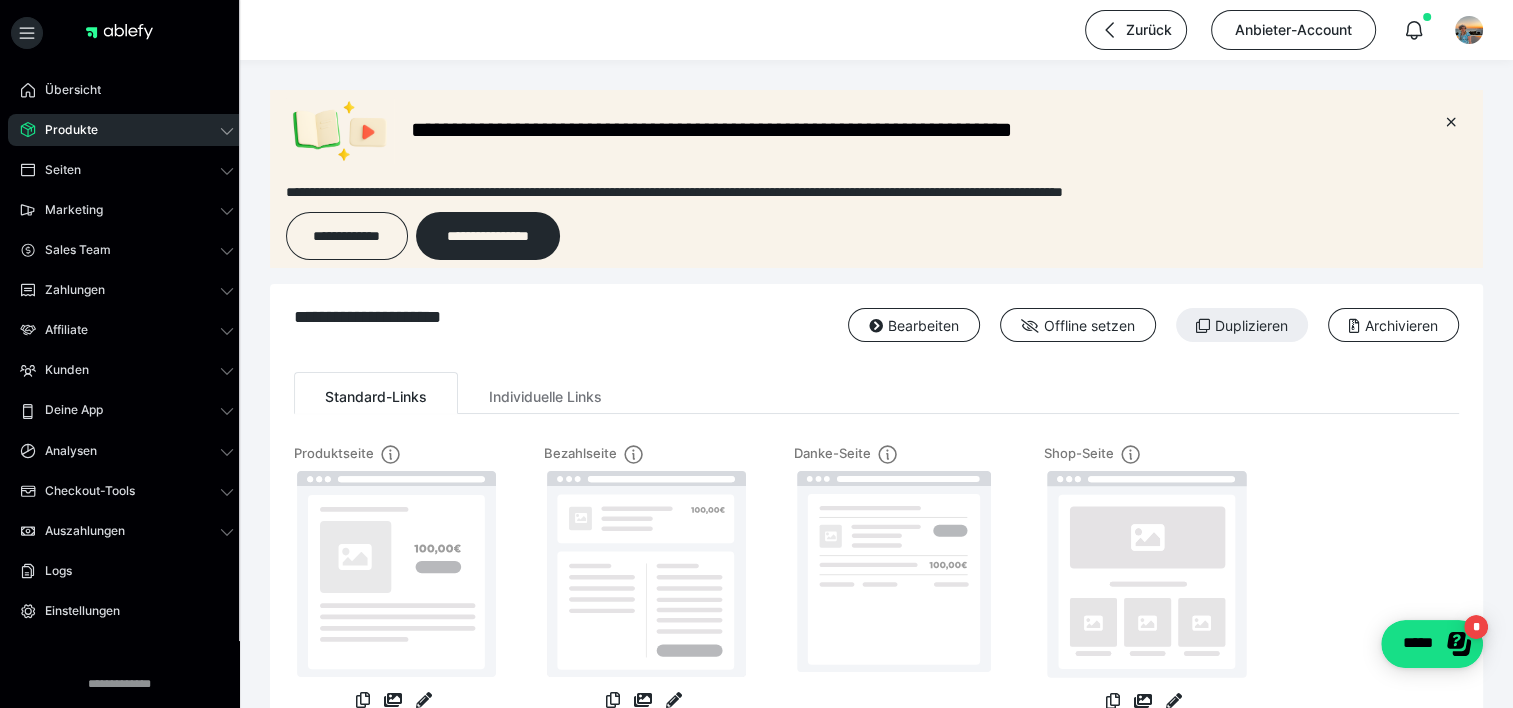 click on "Produkte" at bounding box center (64, 130) 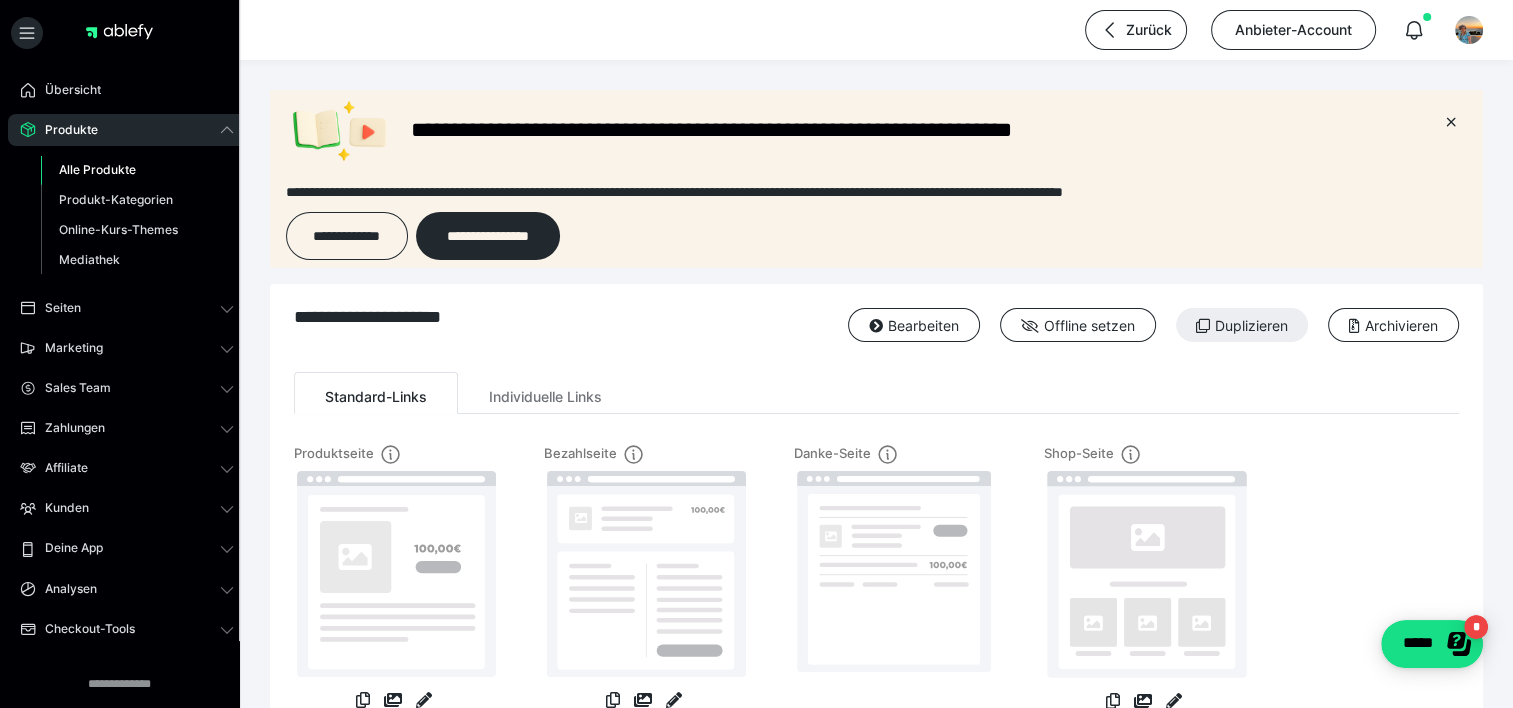 click on "Alle Produkte" at bounding box center [97, 169] 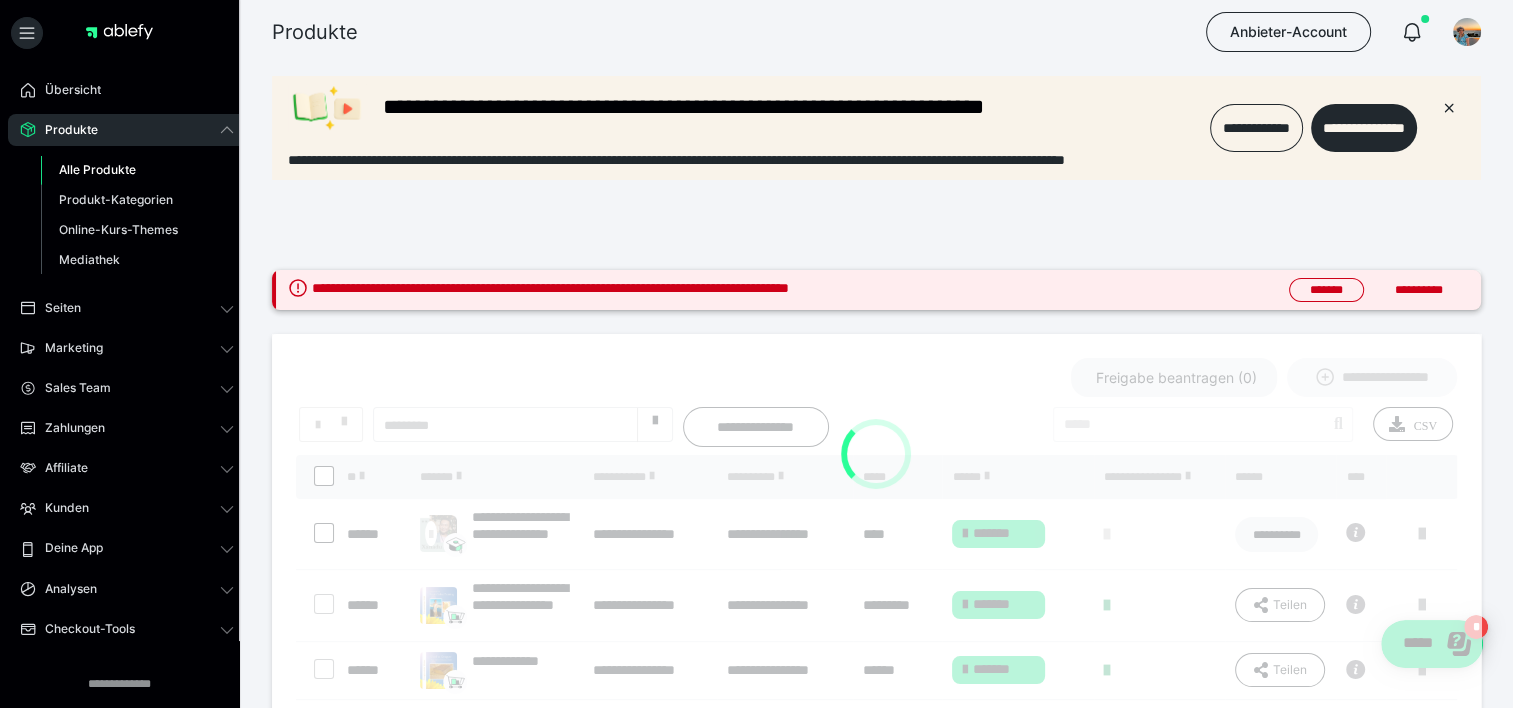 scroll, scrollTop: 0, scrollLeft: 0, axis: both 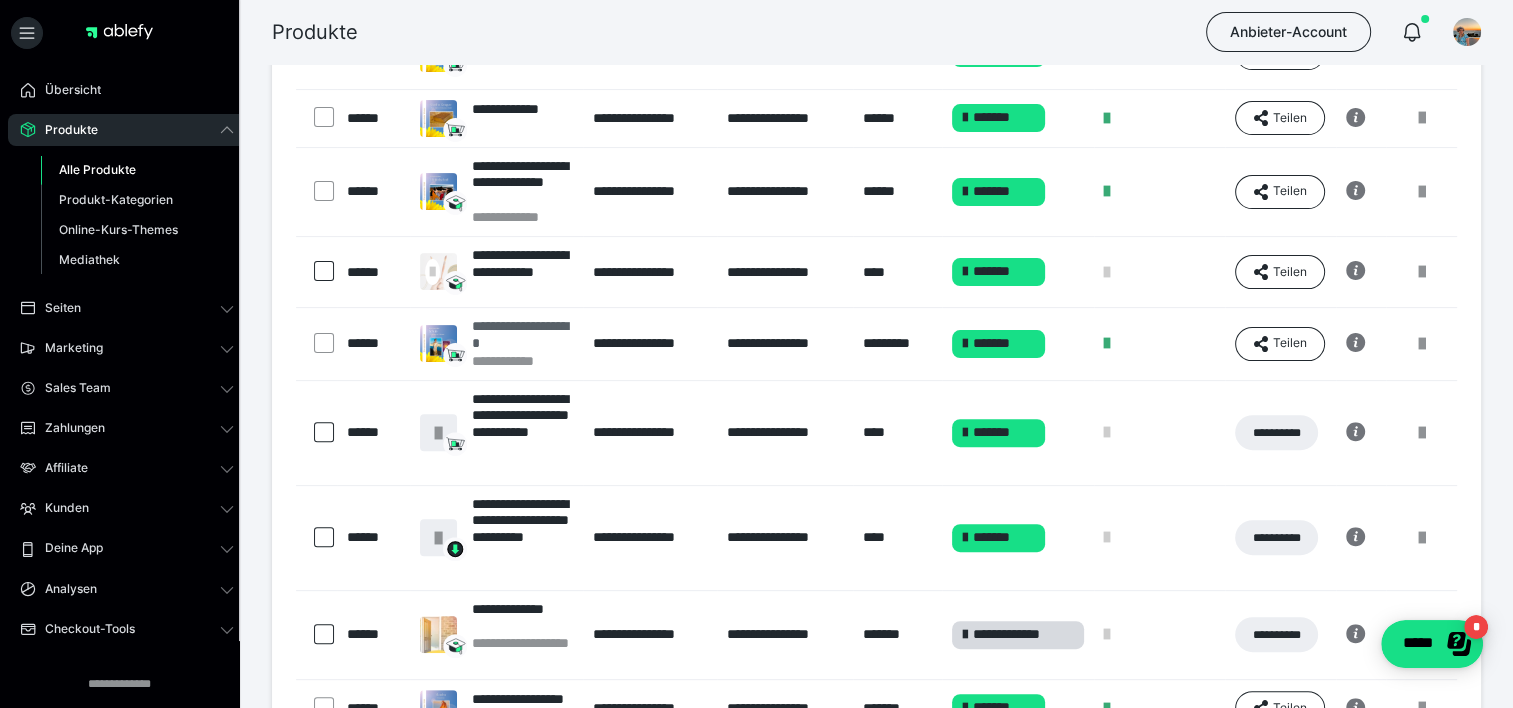 click on "**********" at bounding box center [522, 335] 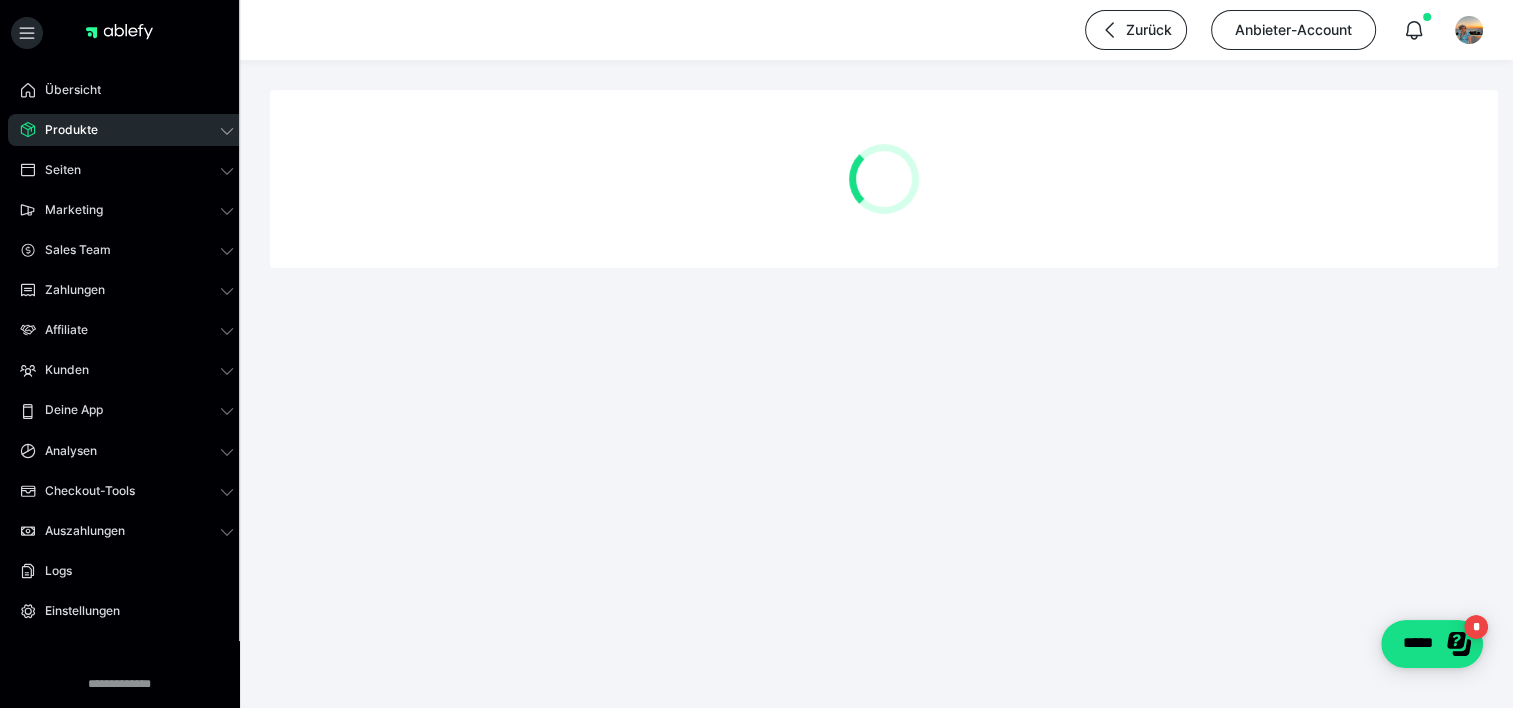scroll, scrollTop: 0, scrollLeft: 0, axis: both 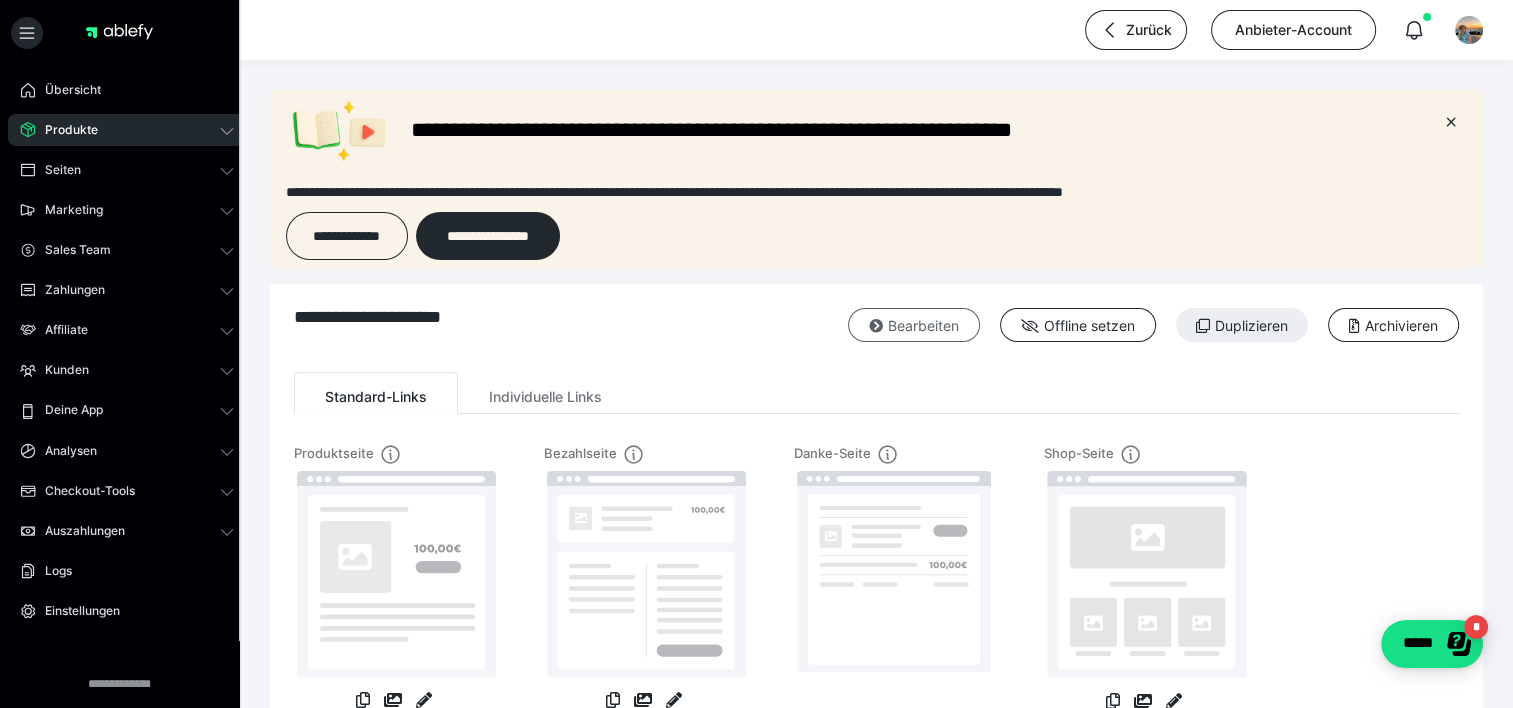click on "Bearbeiten" at bounding box center (914, 325) 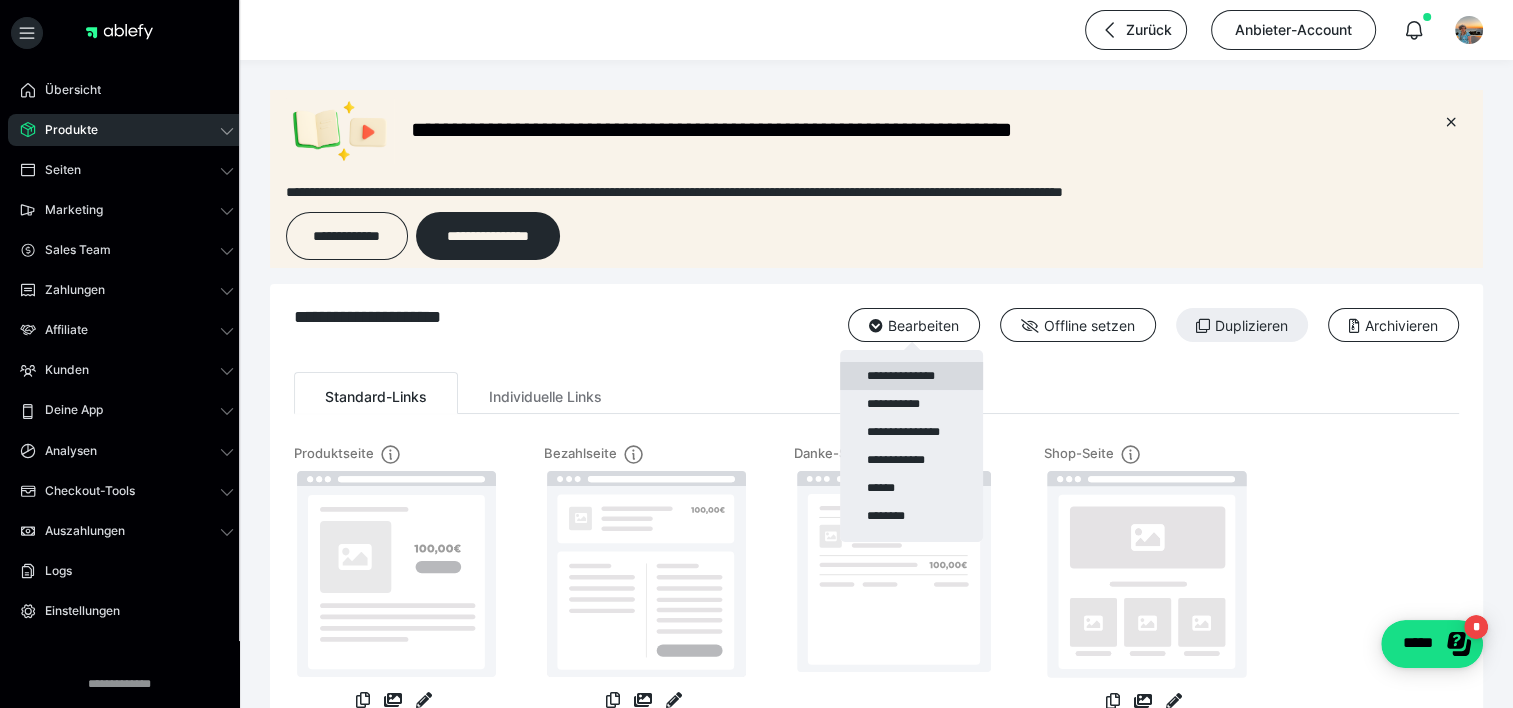click on "**********" at bounding box center (911, 376) 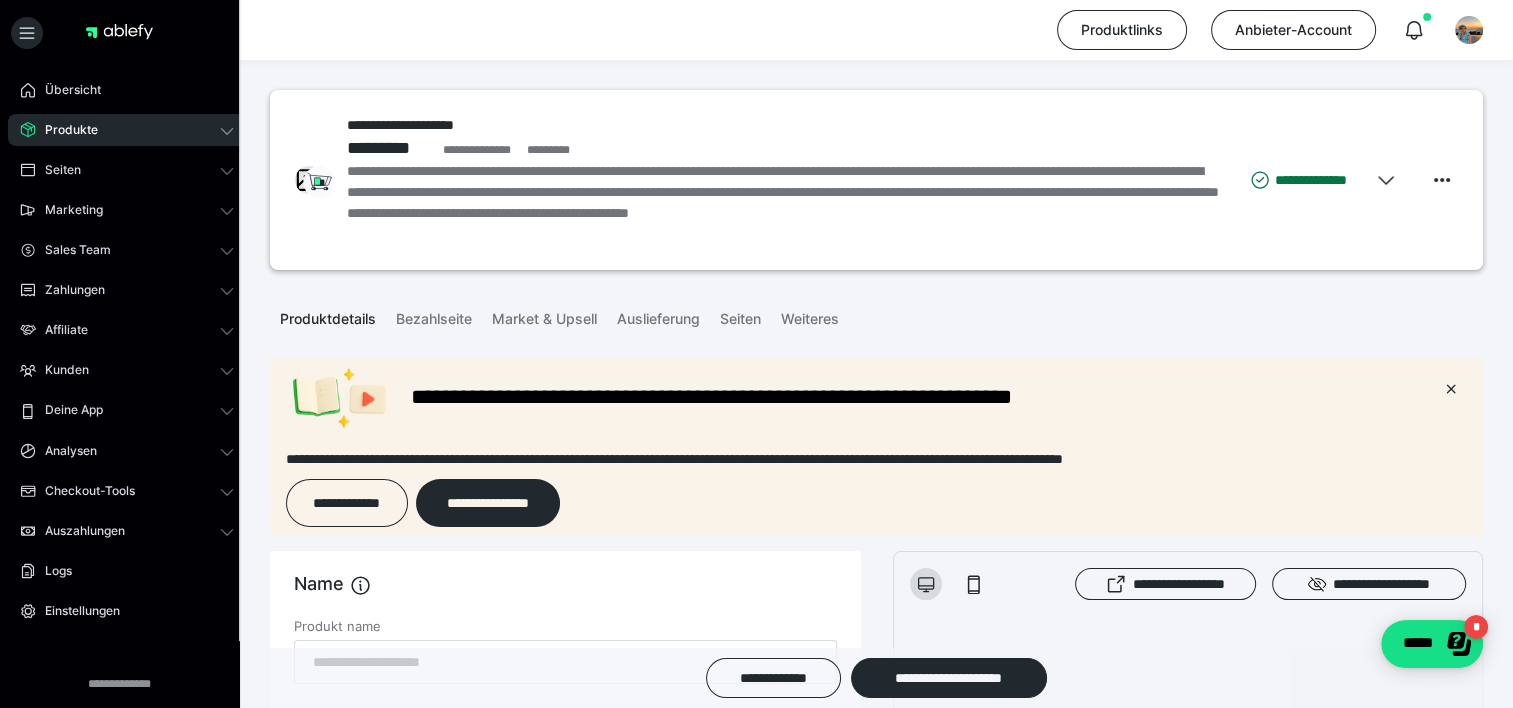 scroll, scrollTop: 0, scrollLeft: 0, axis: both 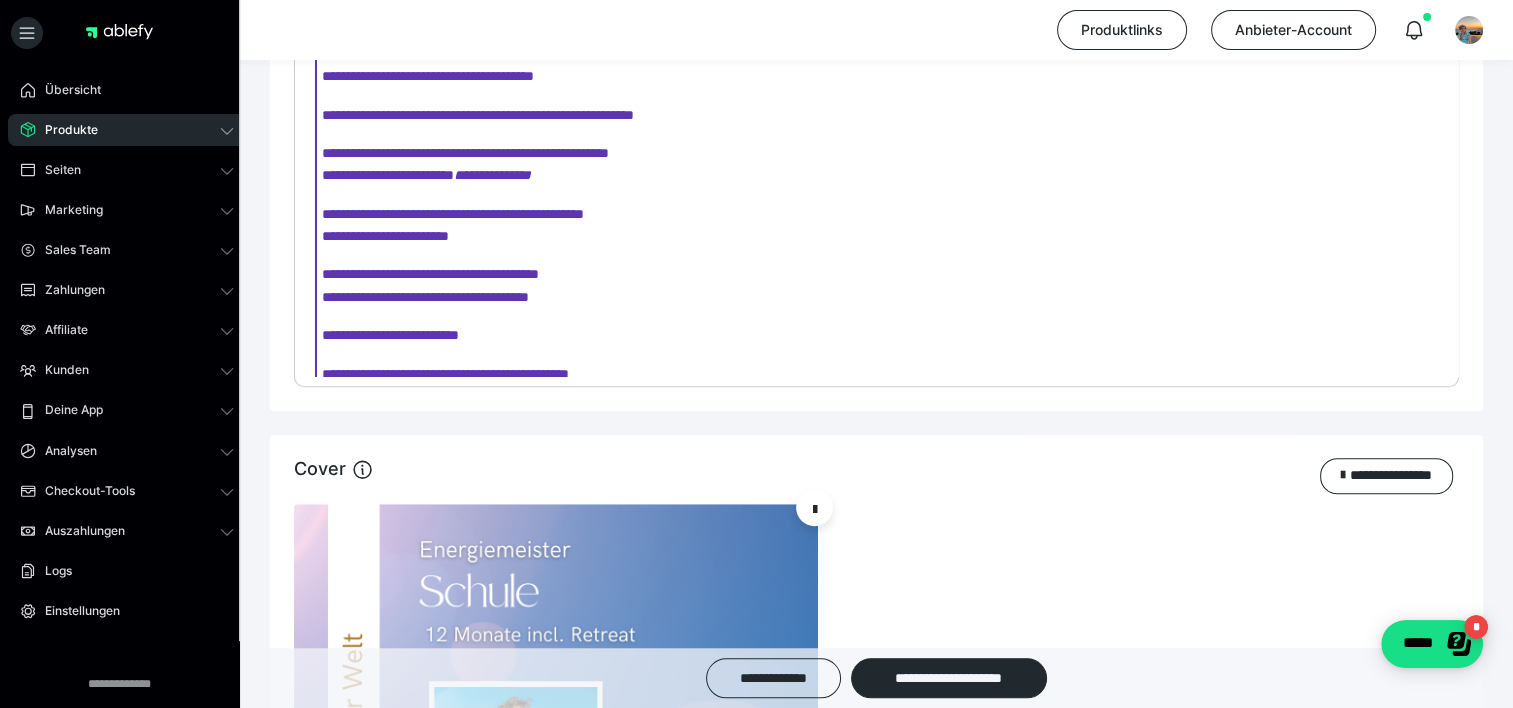click on "**********" at bounding box center [510, 38] 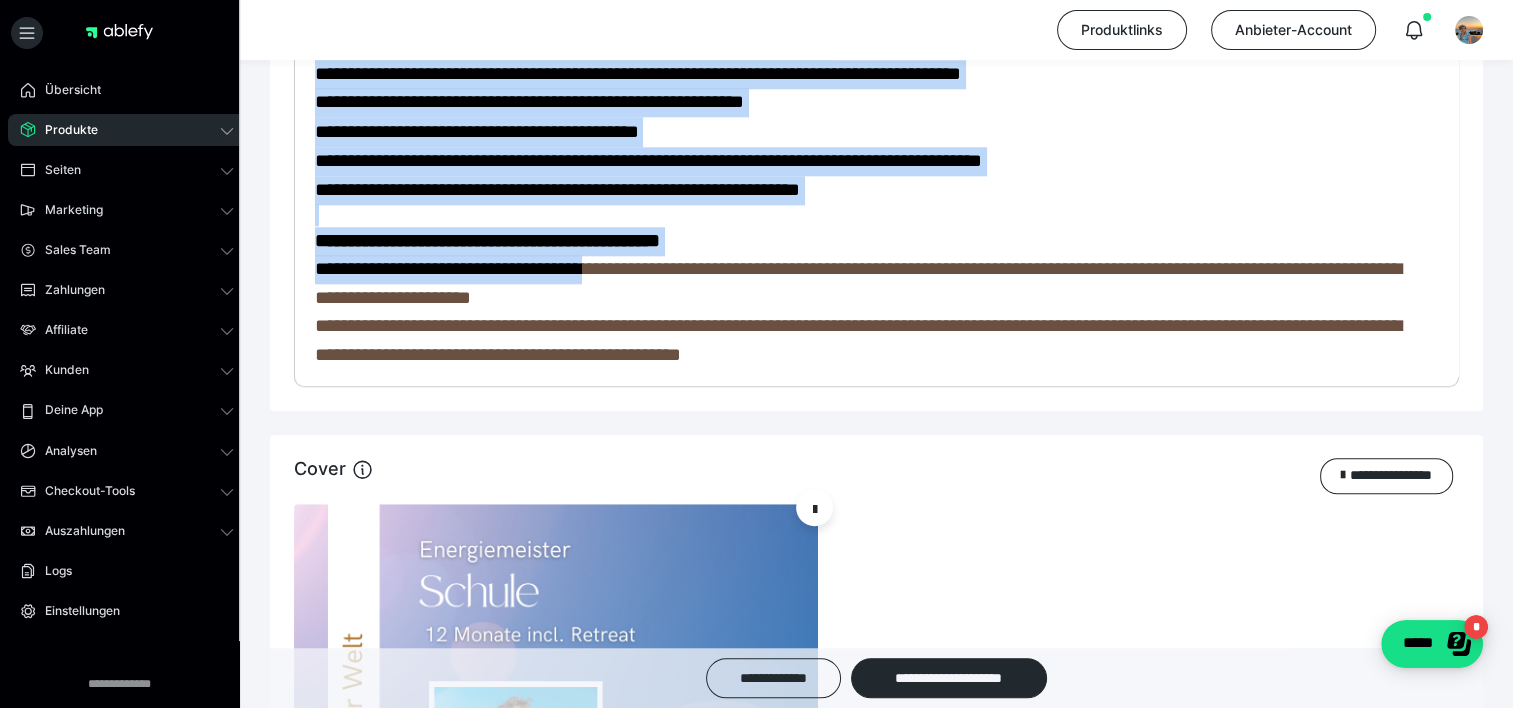 scroll, scrollTop: 2149, scrollLeft: 0, axis: vertical 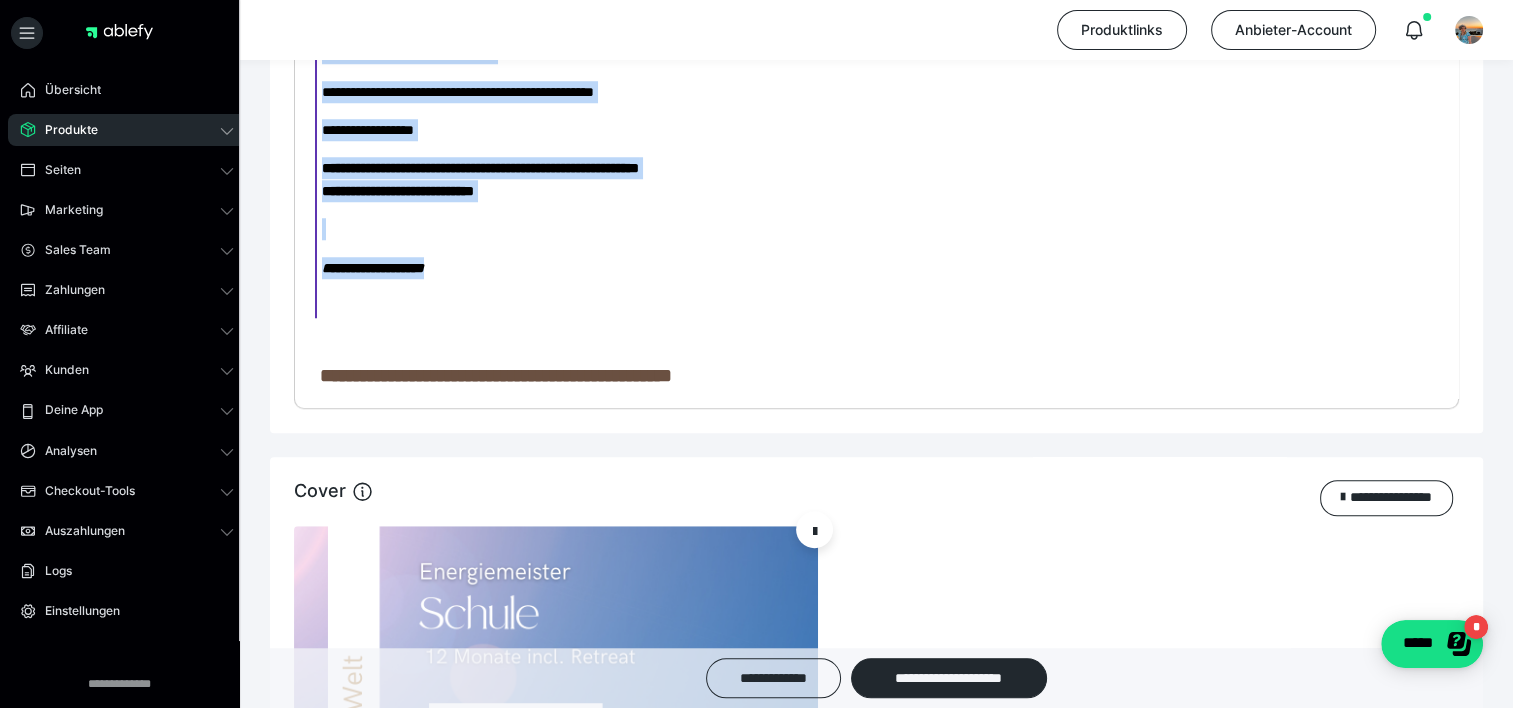 drag, startPoint x: 324, startPoint y: 92, endPoint x: 644, endPoint y: 315, distance: 390.03717 